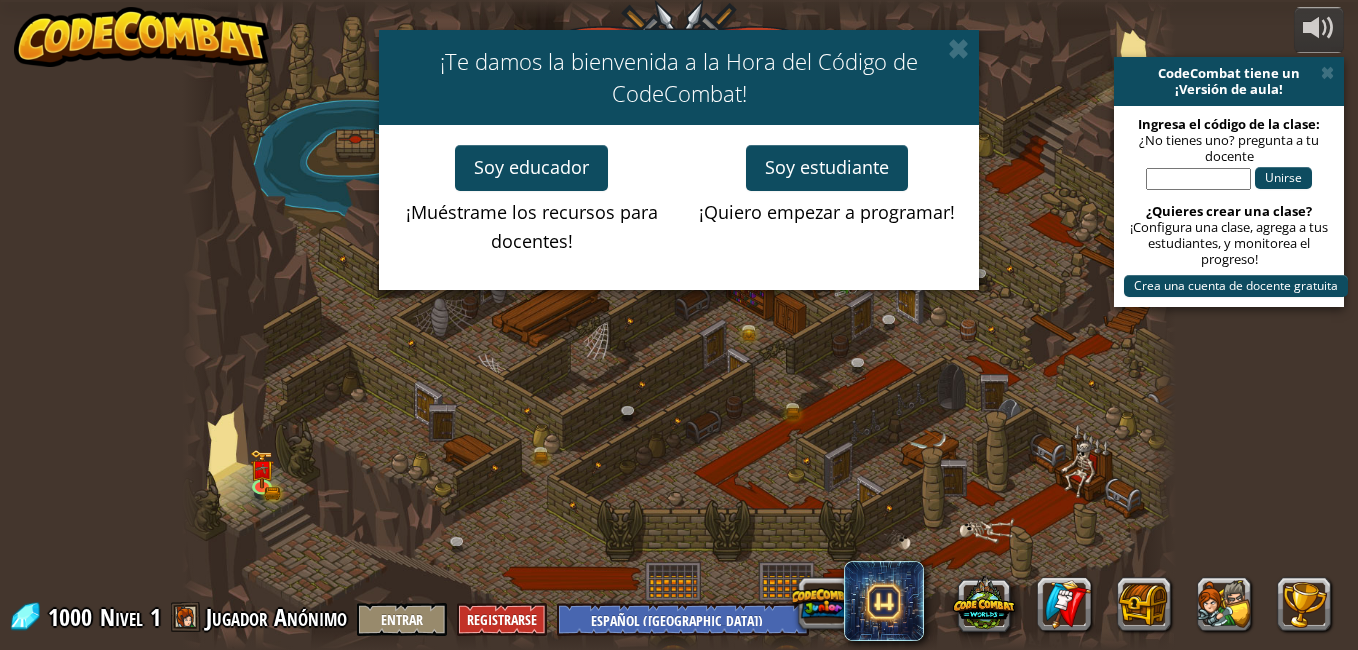 select on "es-419" 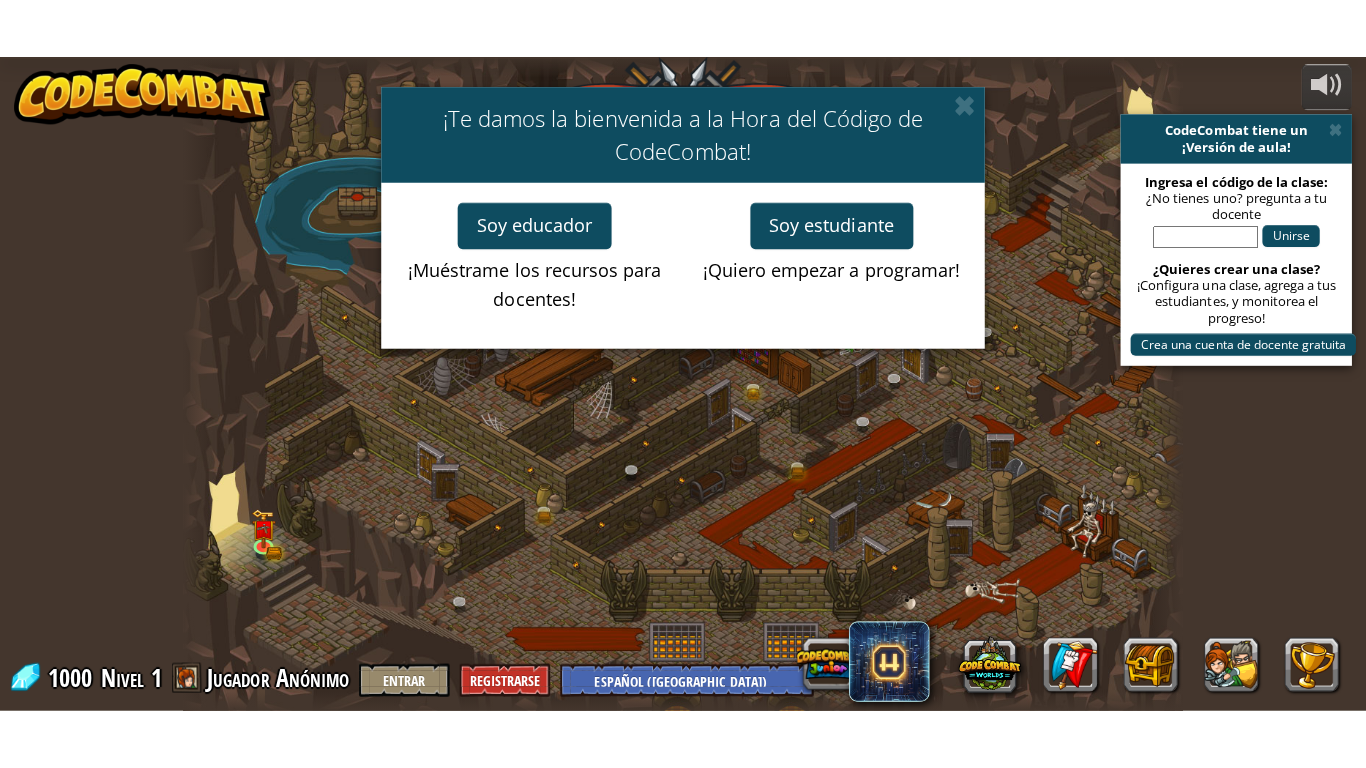 scroll, scrollTop: 0, scrollLeft: 0, axis: both 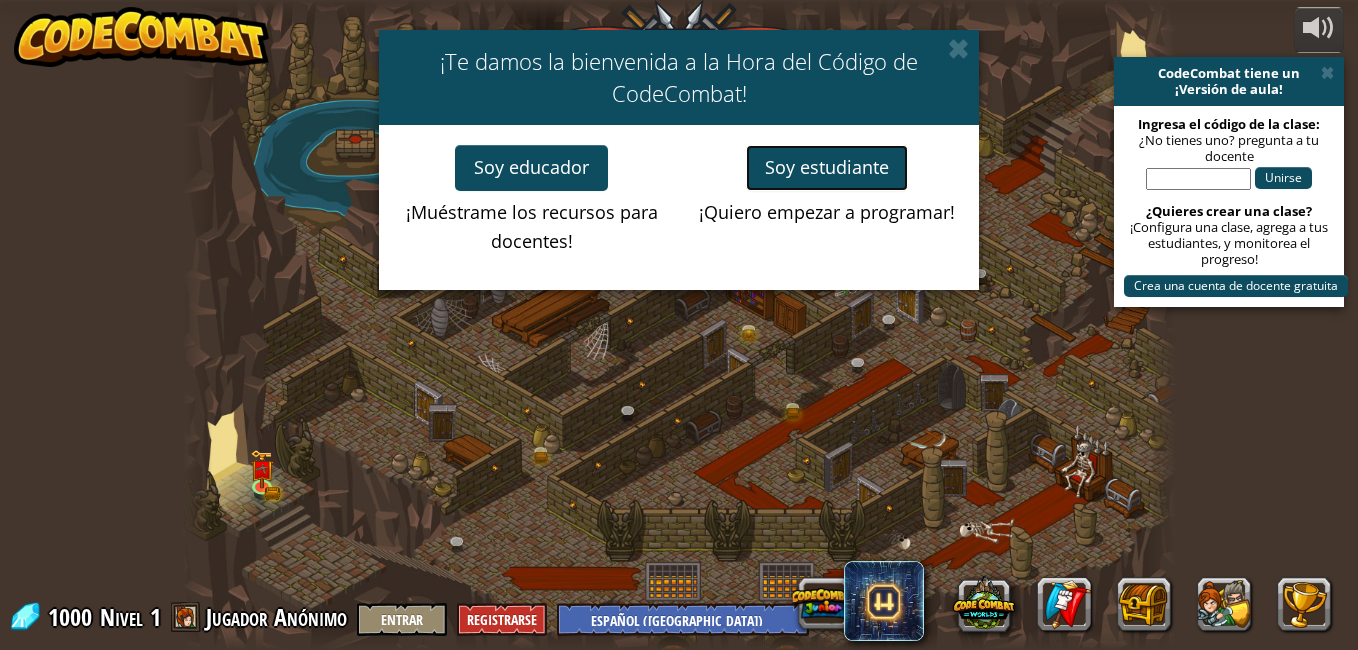 click on "Soy estudiante" at bounding box center (827, 168) 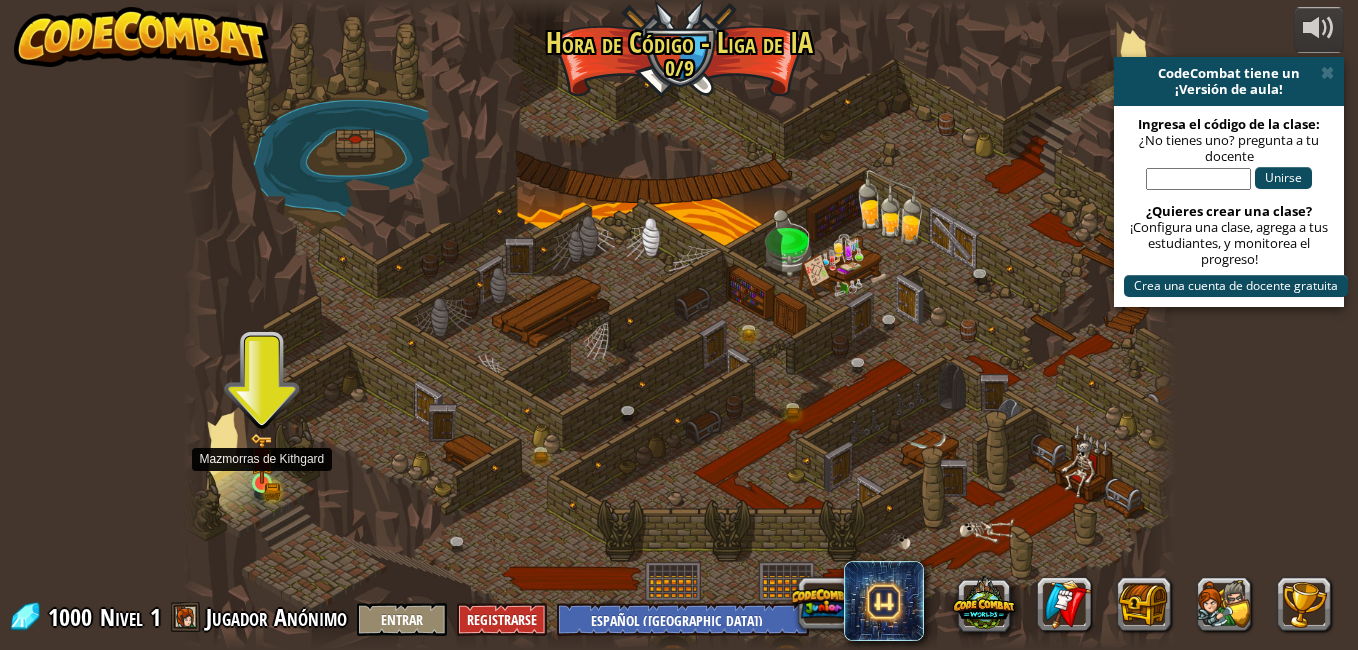 click at bounding box center (262, 459) 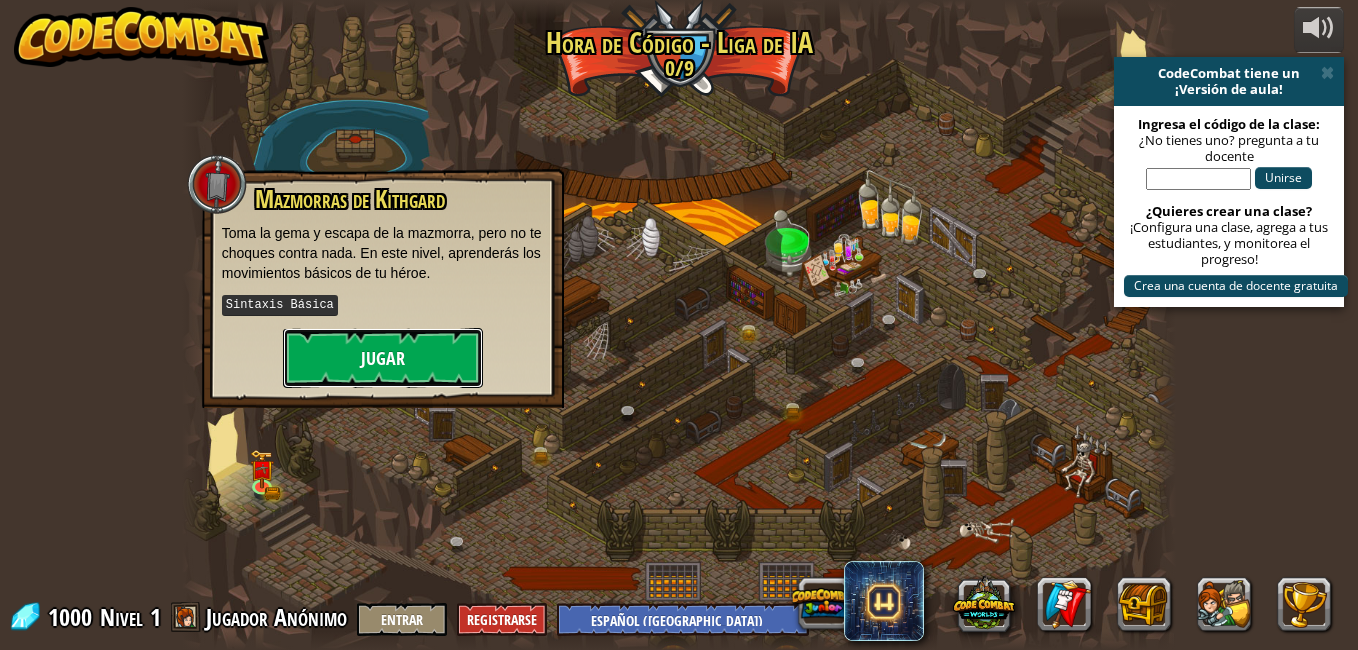 click on "Jugar" at bounding box center (383, 358) 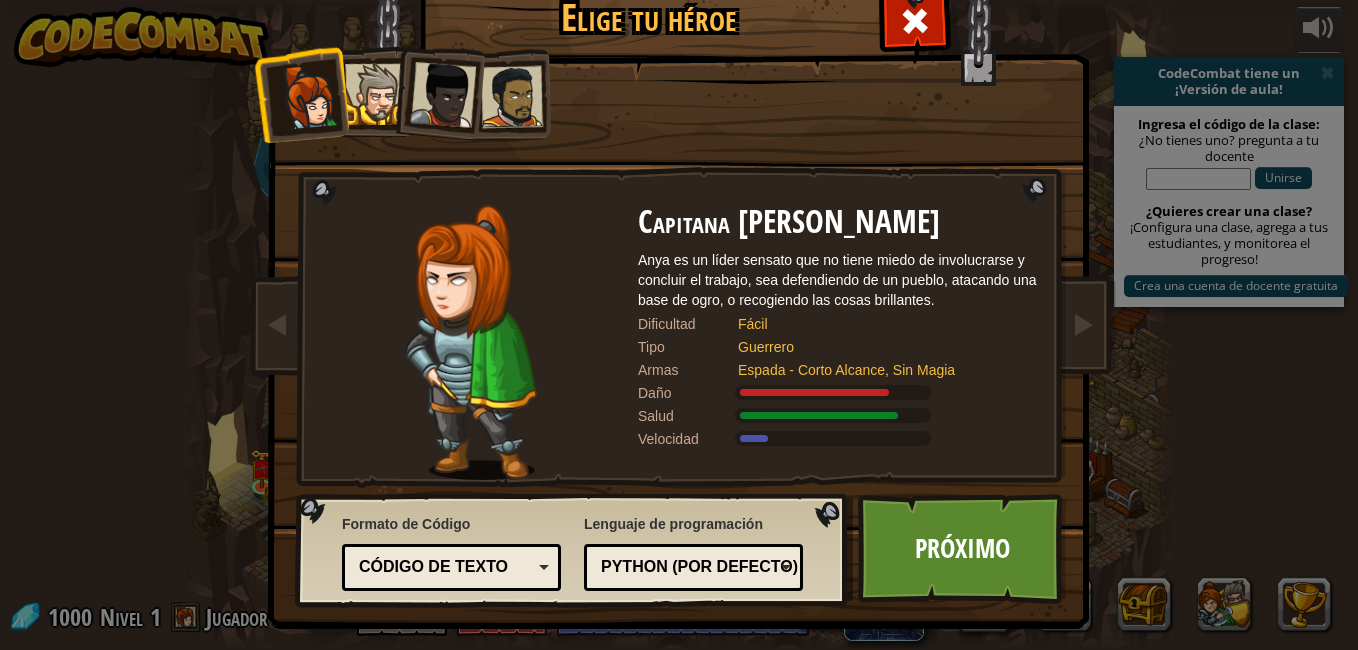 click at bounding box center (443, 95) 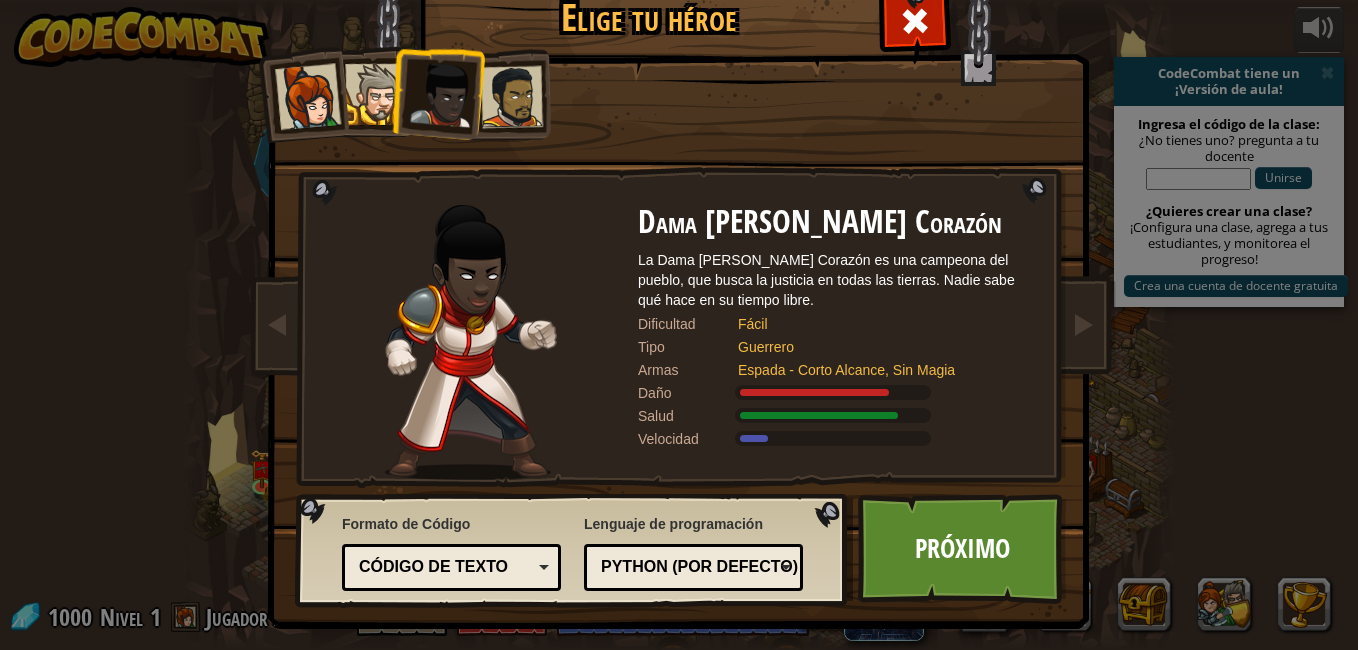 click at bounding box center (512, 97) 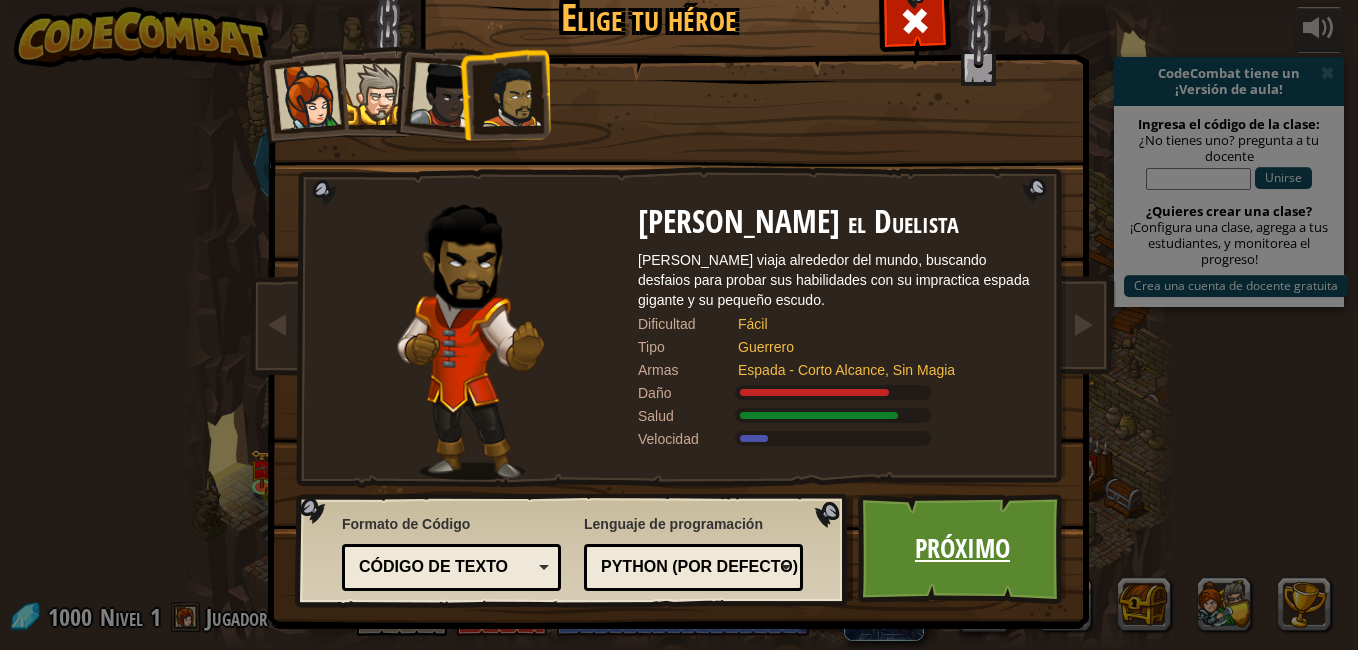 click on "Próximo" at bounding box center [962, 549] 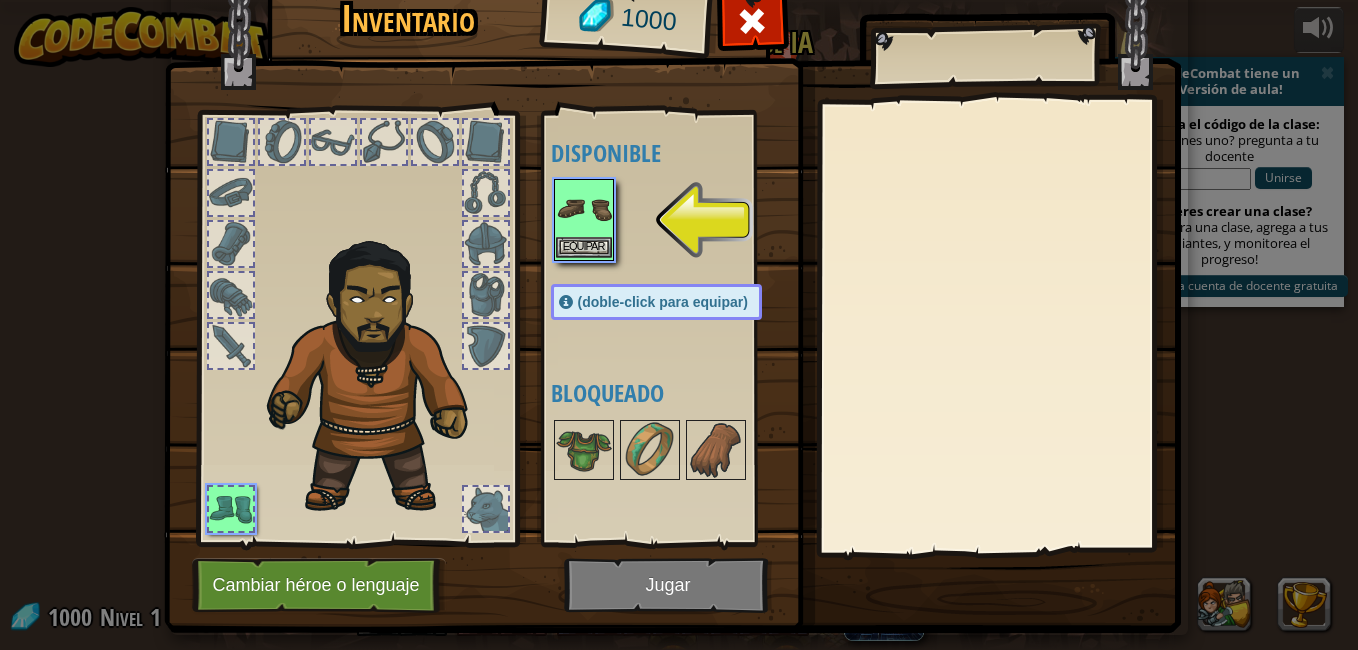 click at bounding box center [584, 209] 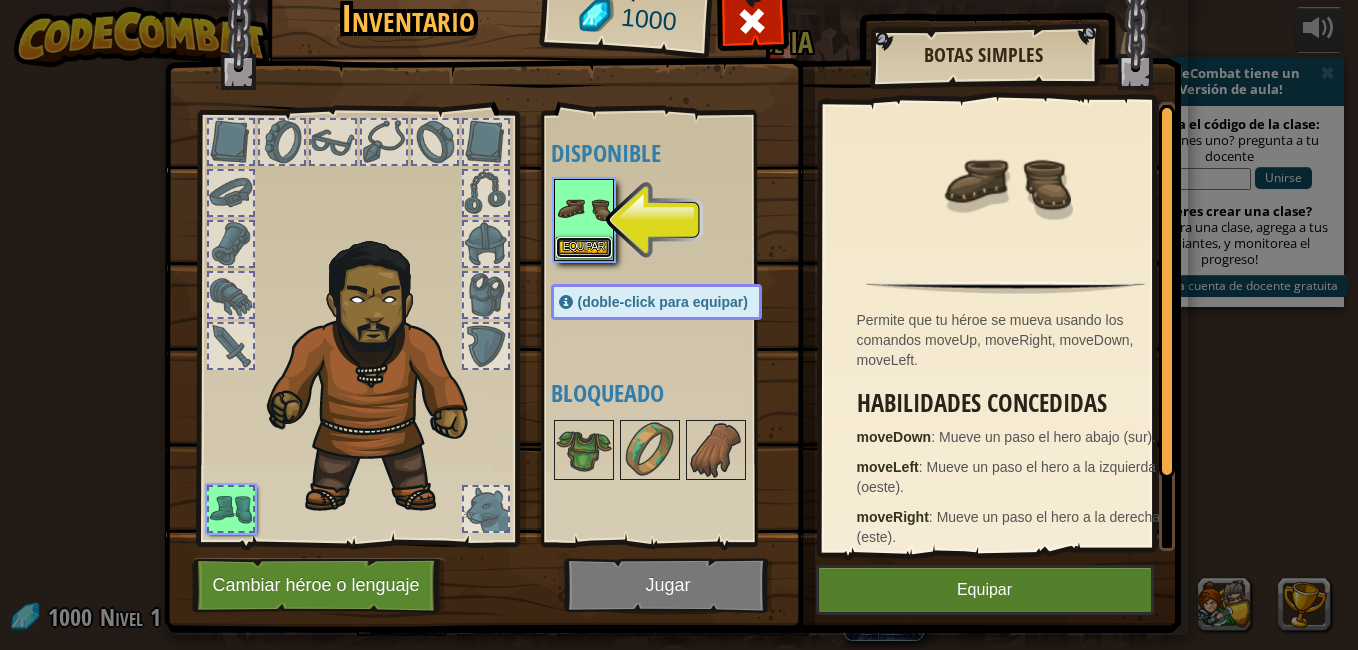 click on "Equipar" at bounding box center (584, 247) 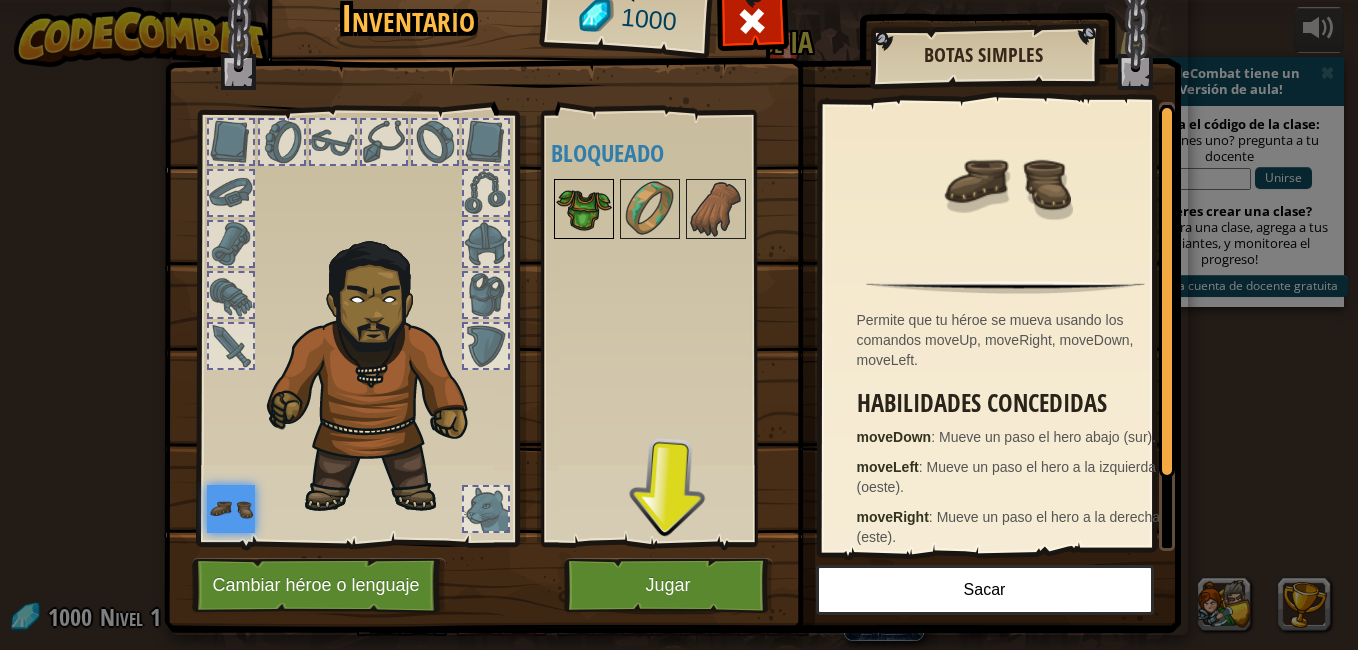 click at bounding box center [584, 209] 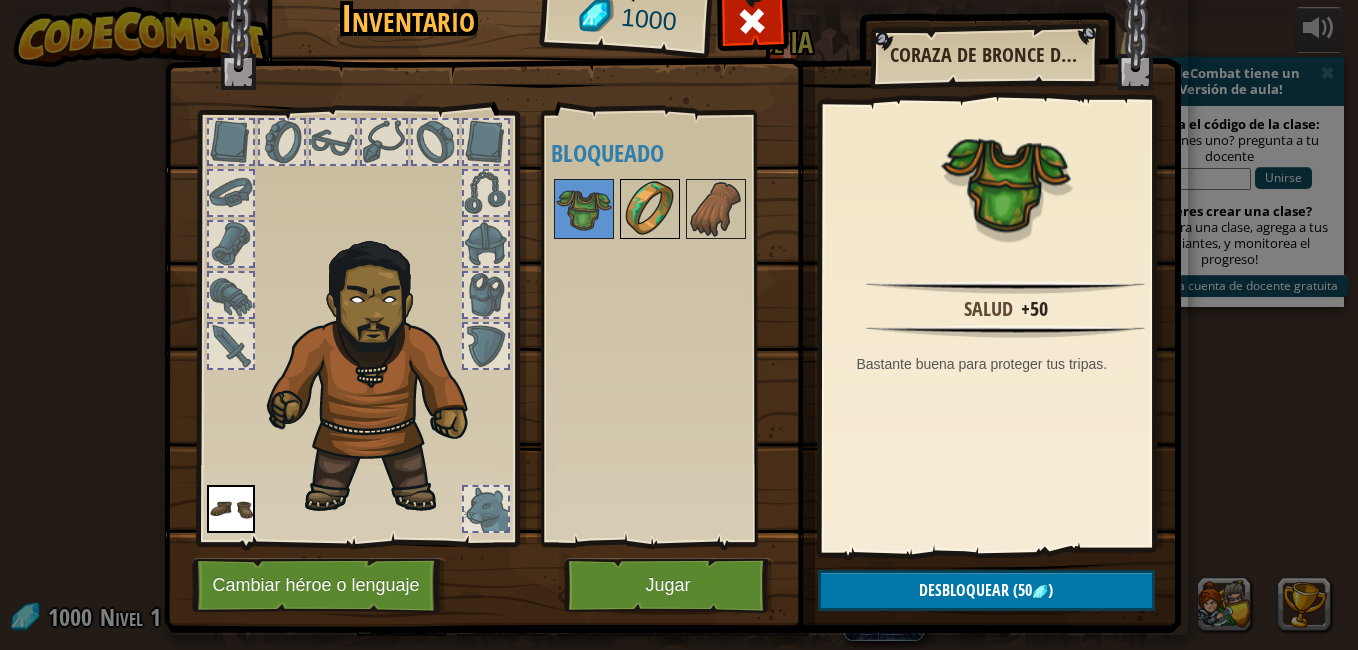 click at bounding box center (650, 209) 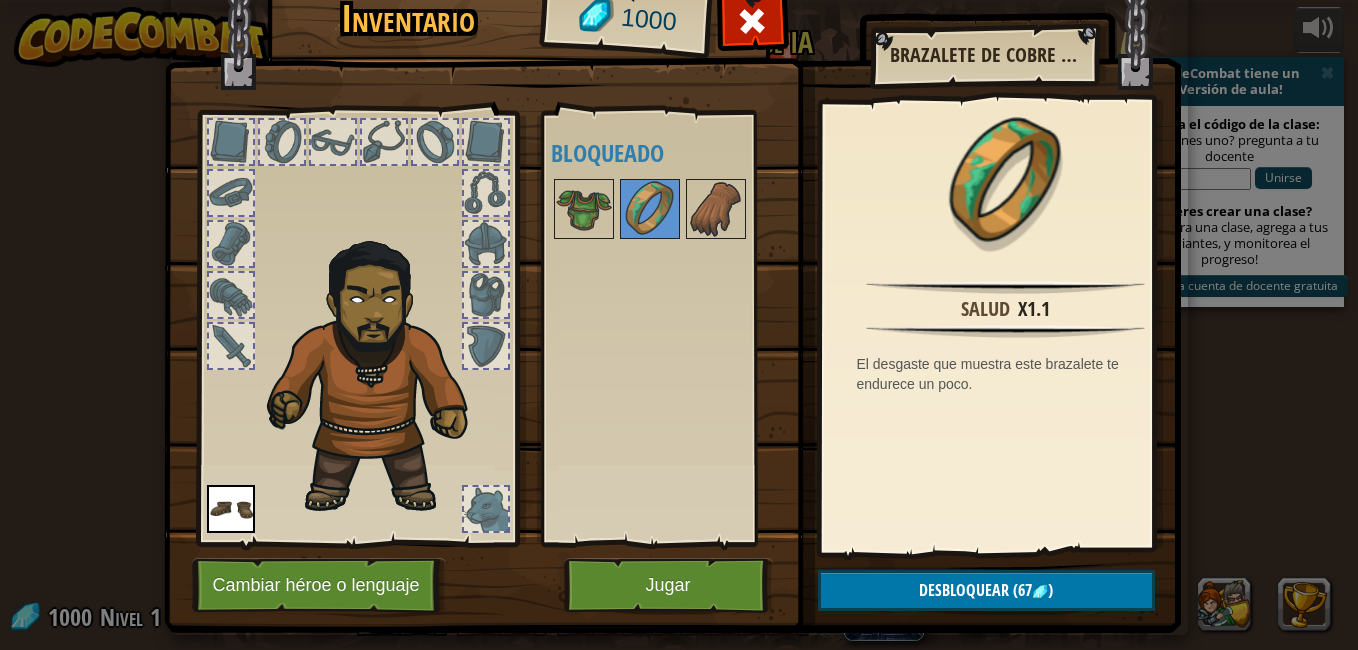 click at bounding box center (486, 509) 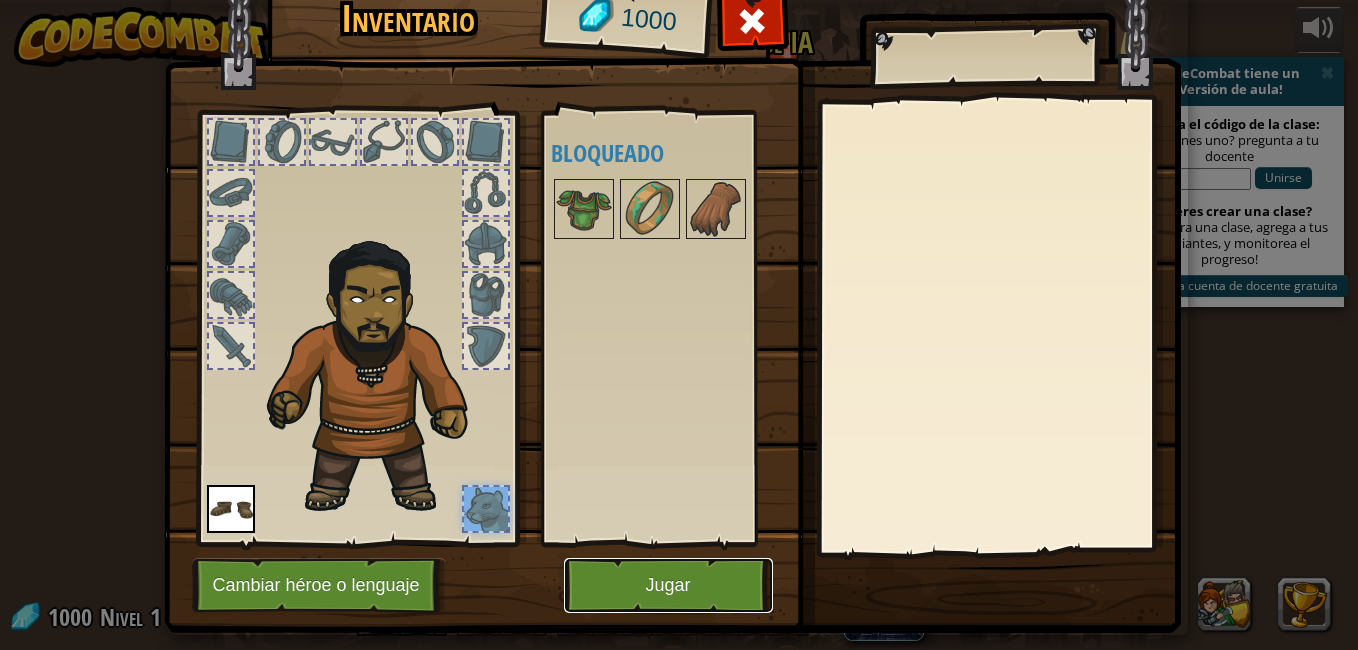 click on "Jugar" at bounding box center (668, 585) 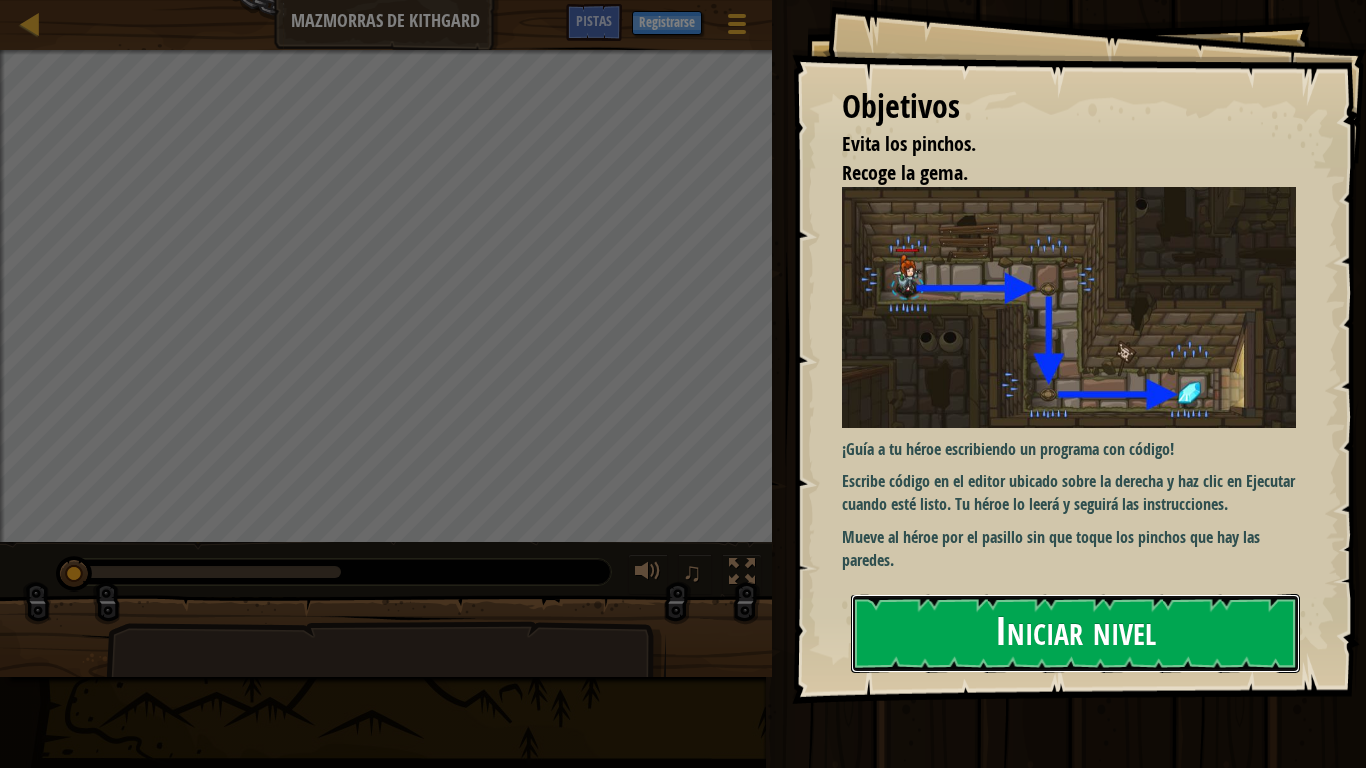 click on "Iniciar nivel" at bounding box center (1075, 633) 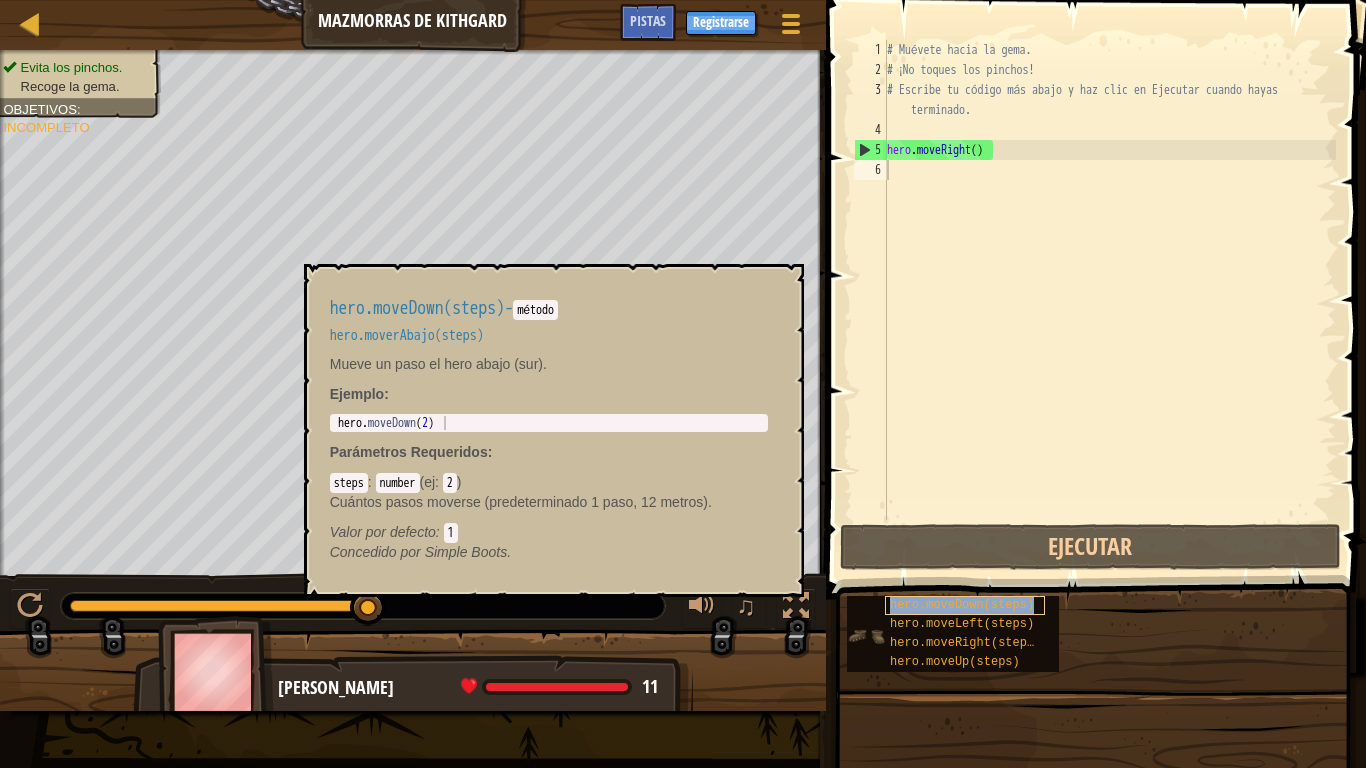 click on "hero.moveDown(steps)" at bounding box center (962, 605) 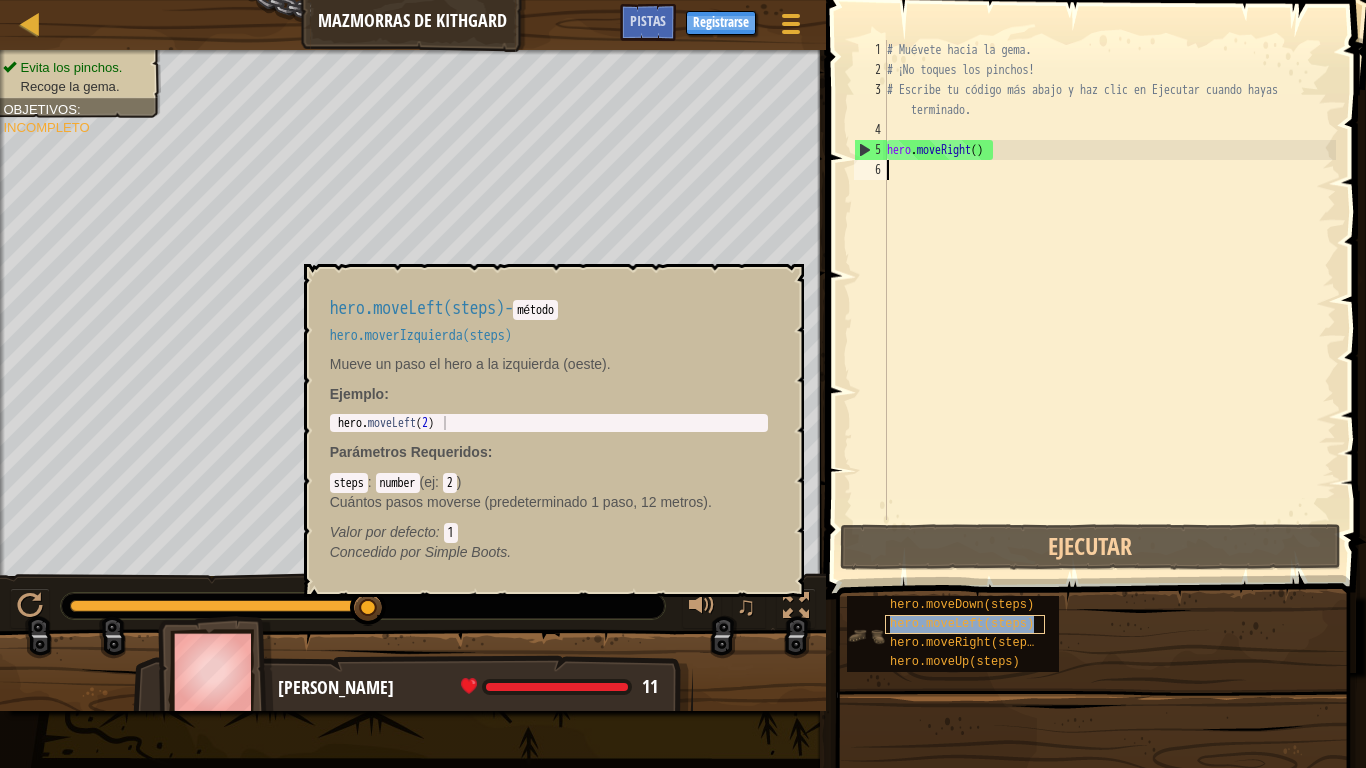 click on "hero.moveLeft(steps)" at bounding box center [962, 624] 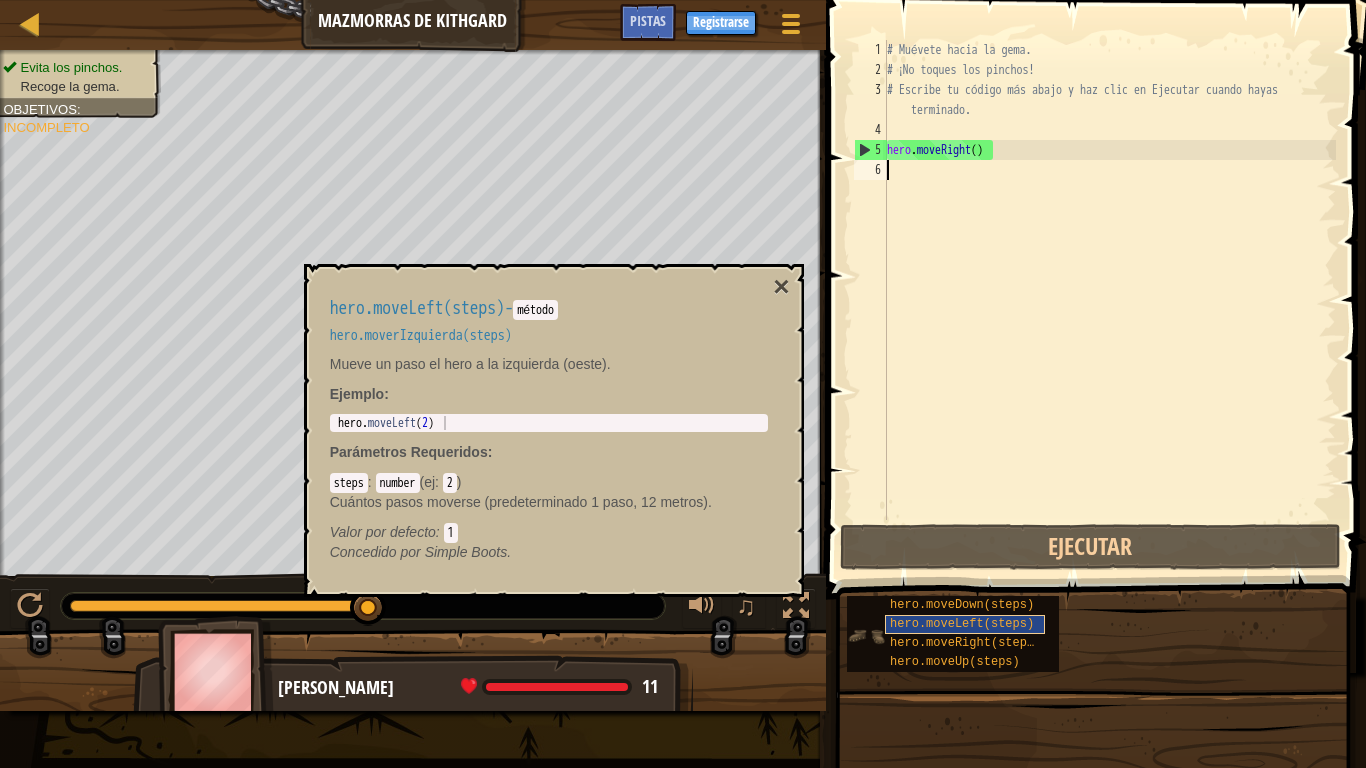 click on "hero.moveLeft(steps)" at bounding box center (962, 624) 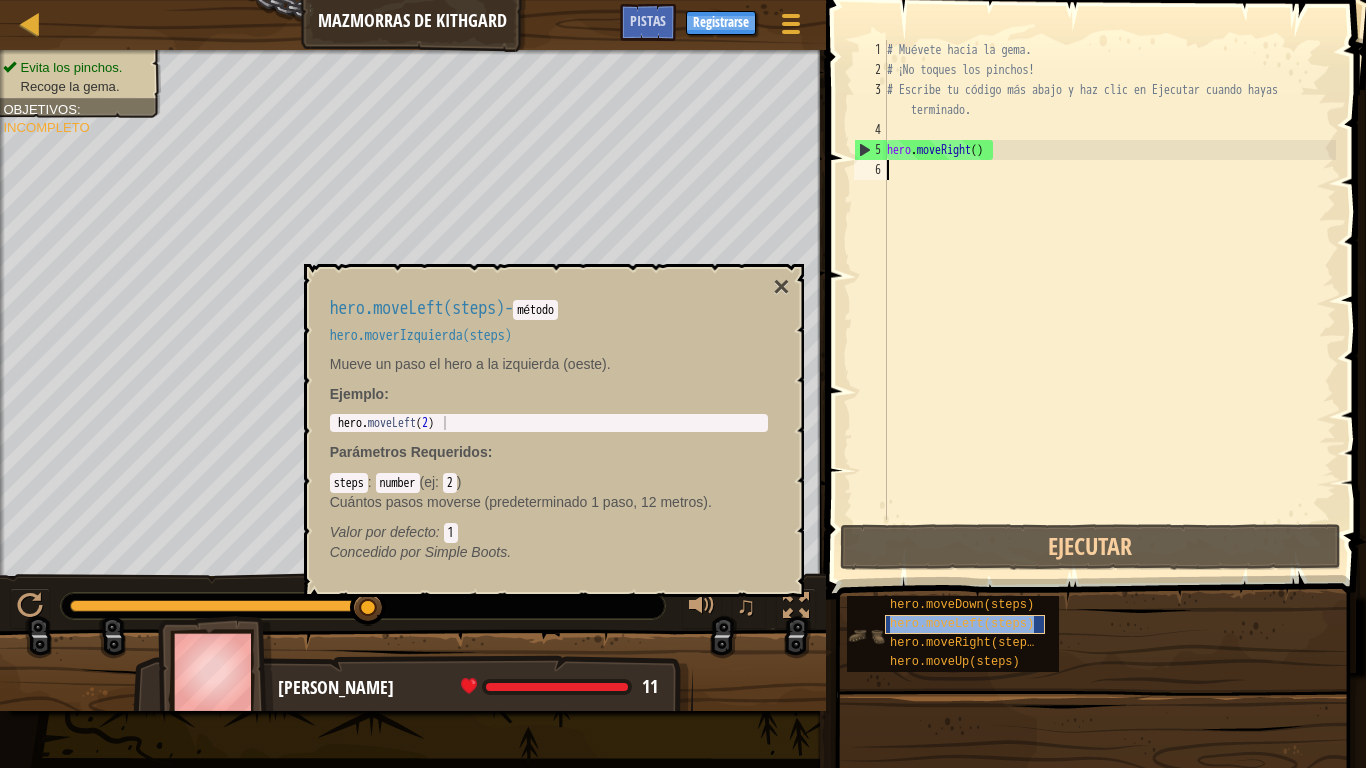 click on "hero.moveLeft(steps)" at bounding box center (962, 624) 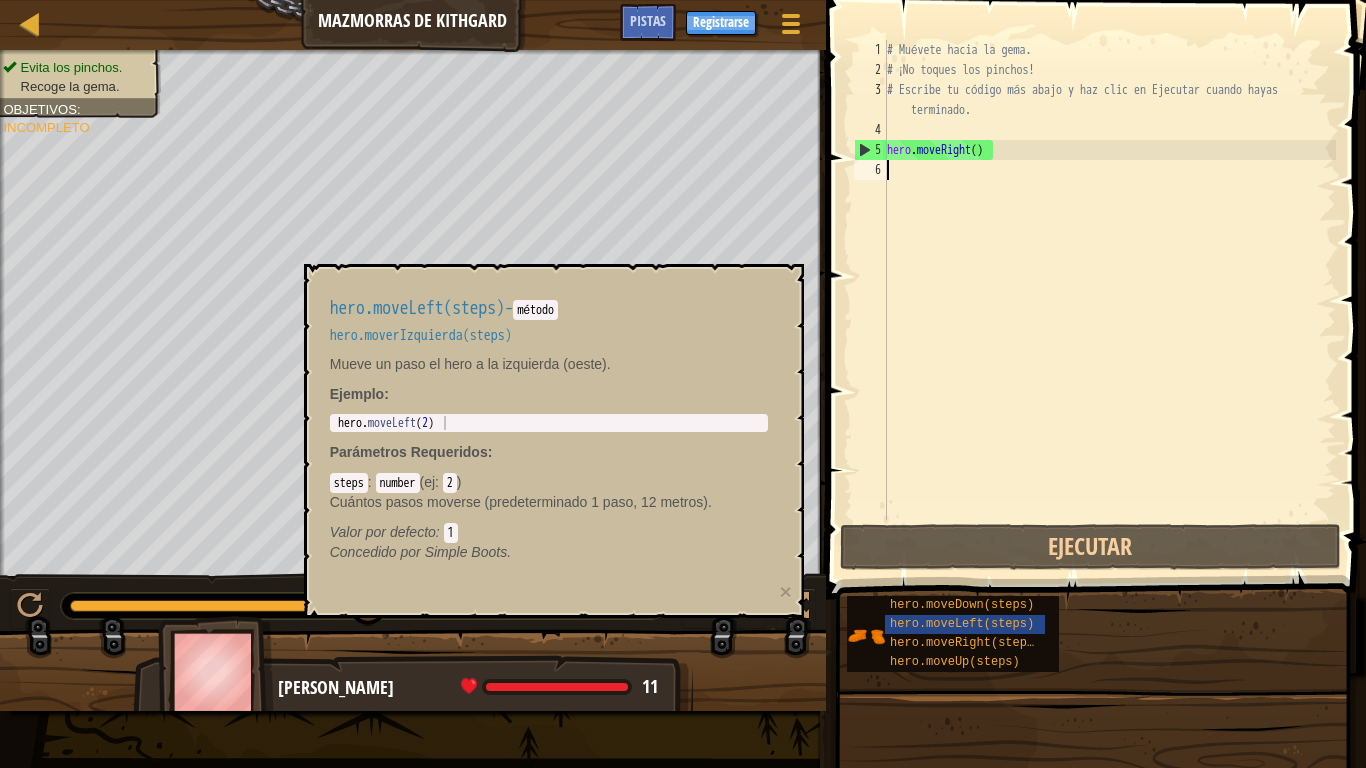 click on "Mueve un paso el hero a la izquierda (oeste)." at bounding box center (549, 364) 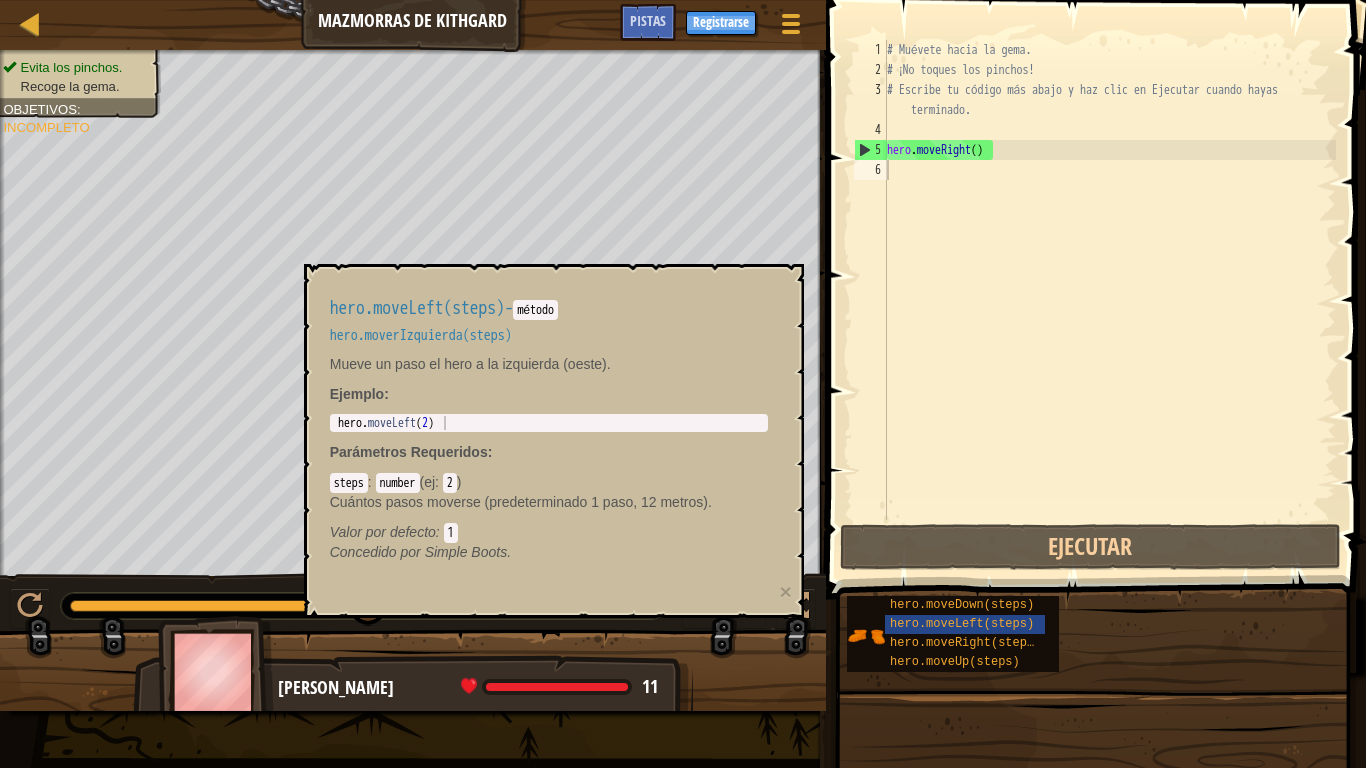 click on "hero.moveLeft(steps)  -  método hero.moverIzquierda(steps) Mueve un paso el hero a la izquierda (oeste).
Ejemplo : 1 hero . moveLeft ( 2 )     הההההההההההההההההההההההההההההההההההההההההההההההההההההההההההההההההההההההההההההההההההההההההההההההההההההההההההההההההההההההההההההההההההההההההההההההההההההההההההההההההההההההההההההההההההההההההההההההההההההההההההההההההההההההההההההההההההההההההההההההההההההההההההההההה XXXXXXXXXXXXXXXXXXXXXXXXXXXXXXXXXXXXXXXXXXXXXXXXXXXXXXXXXXXXXXXXXXXXXXXXXXXXXXXXXXXXXXXXXXXXXXXXXXXXXXXXXXXXXXXXXXXXXXXXXXXXXXXXXXXXXXXXXXXXXXXXXXXXXXXXXXXXXXXXXXXXXXXXXXXXXXXXXXXXXXXXXXXXXXXXXXXXXXXXXXXXXXXXXXXXXXXXXXXXXXXXXXXXXXXXXXXXXXXXXXXXXXXXXXXXXXXX Parámetros Requeridos : steps : number  ( ej : 2 )
Valor por defecto : 1 Concedido por Simple Boots. ×" at bounding box center [554, 441] 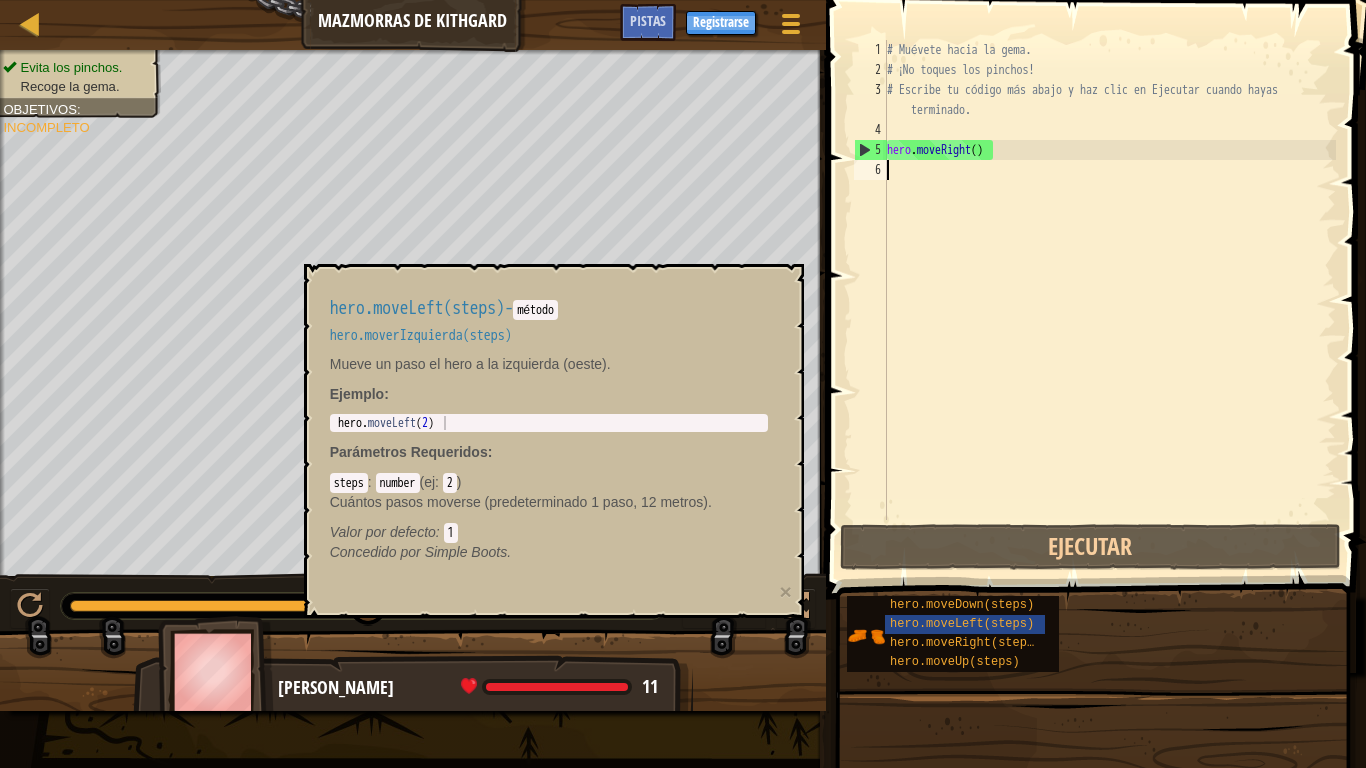 click on "[PERSON_NAME] 11 x: 18 y: 18 No target" at bounding box center [413, 738] 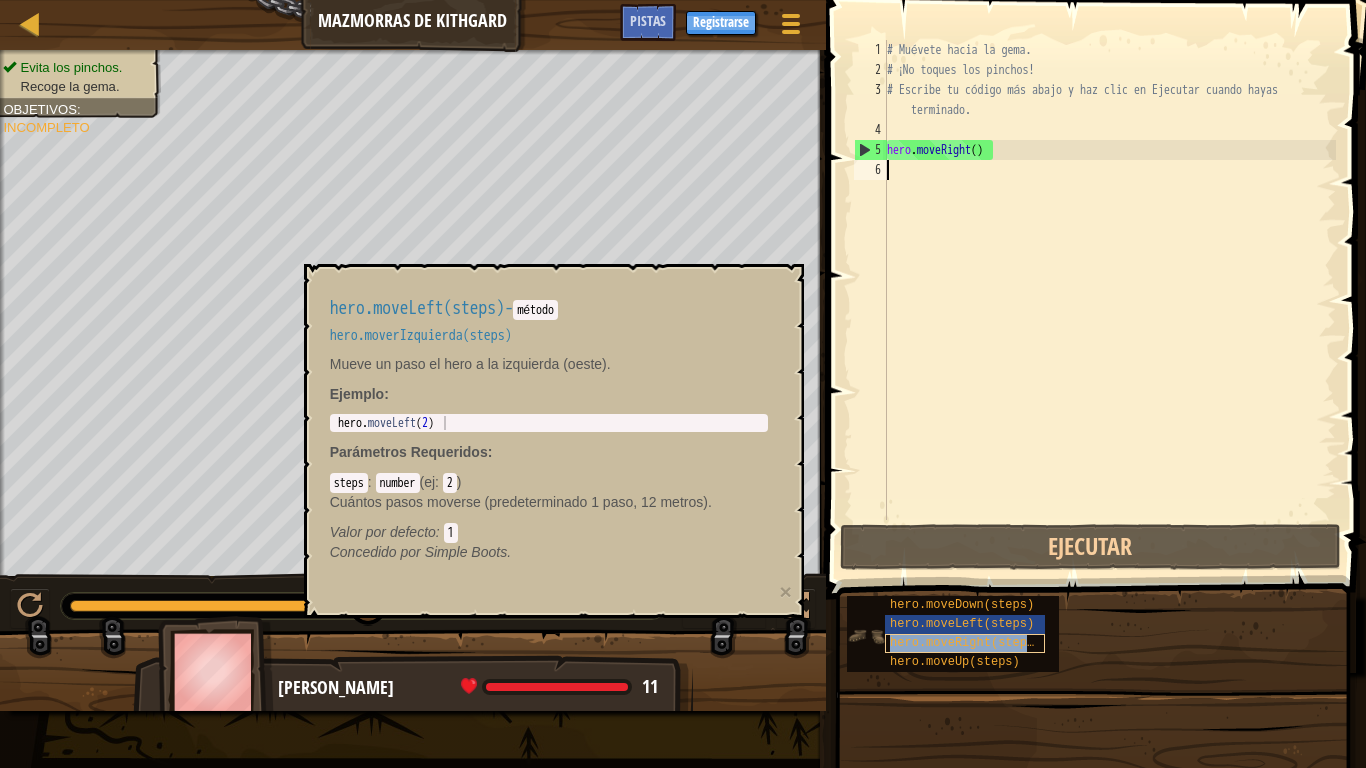 click on "hero.moveRight(steps)" at bounding box center [965, 643] 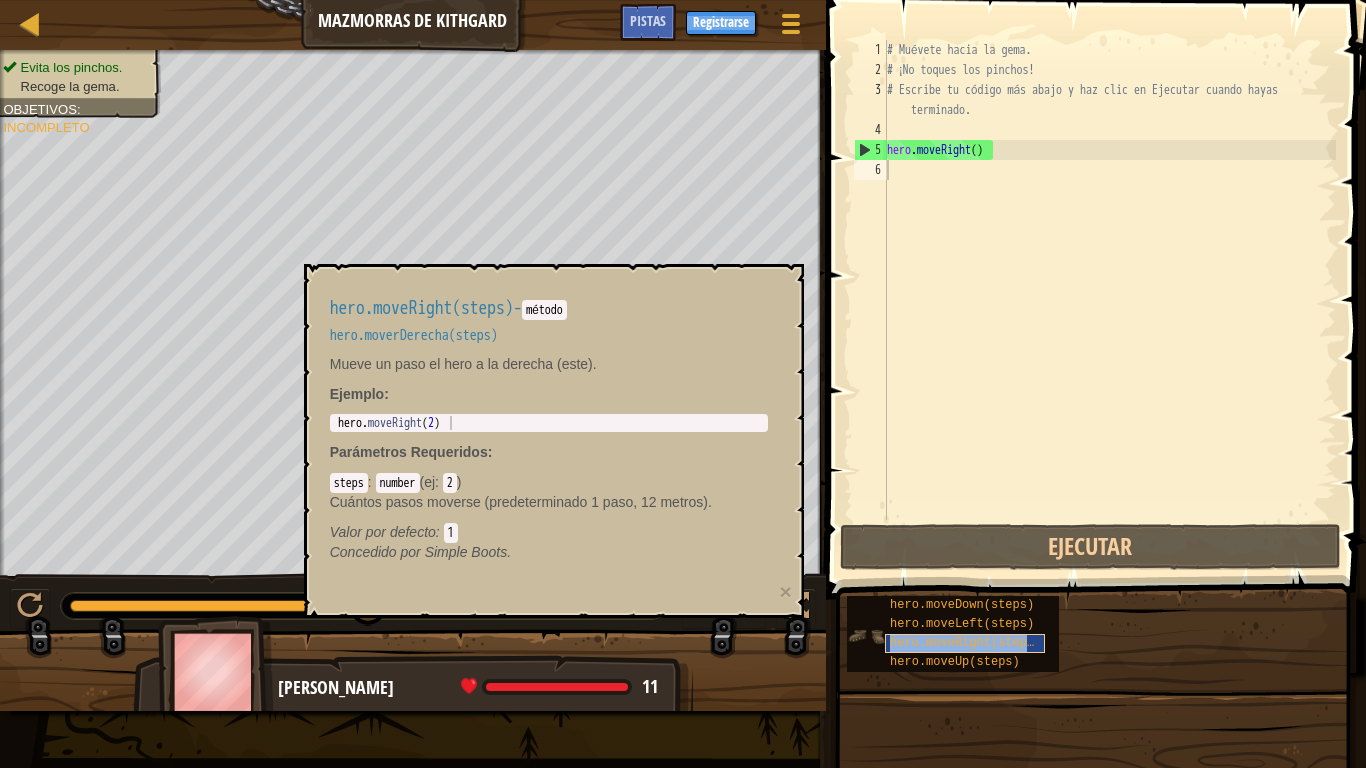click on "hero.moveRight(steps)" at bounding box center [965, 643] 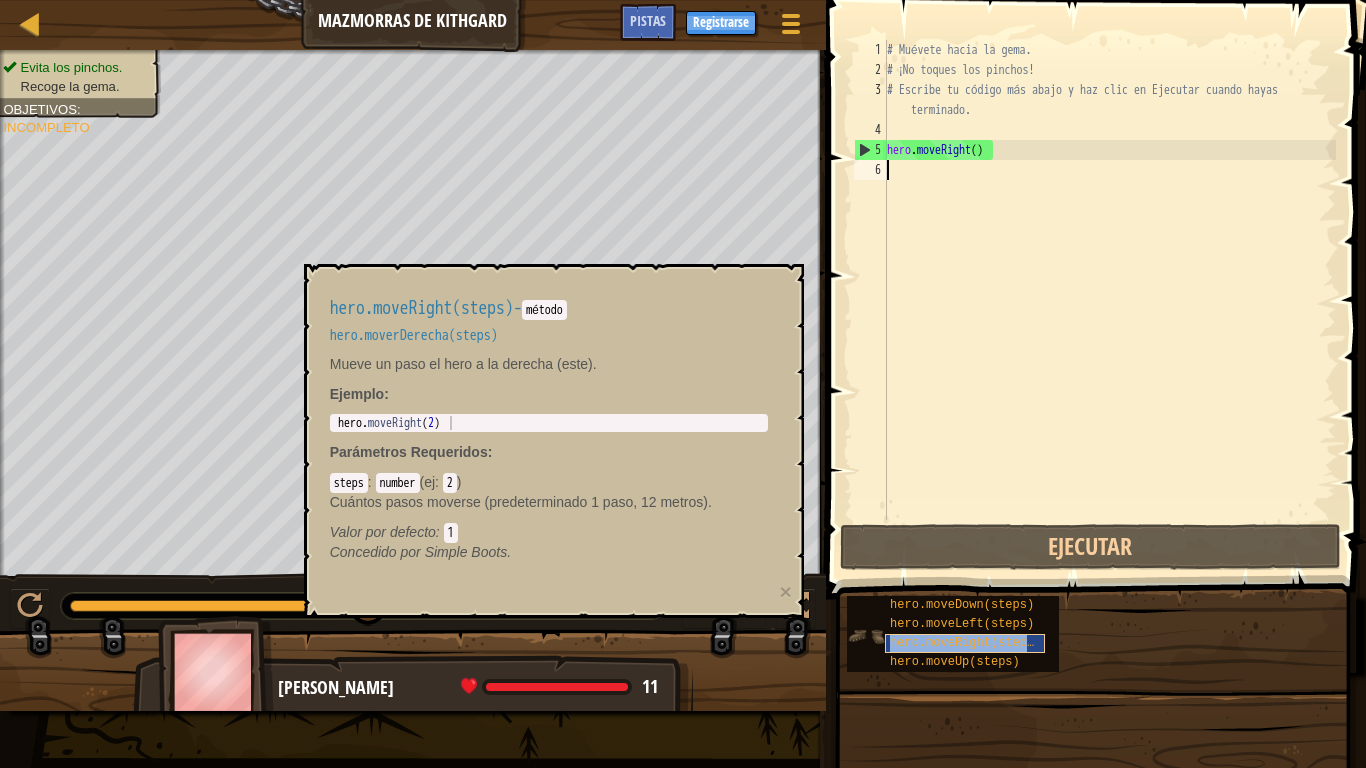 click on "hero.moveRight(steps)" at bounding box center [965, 643] 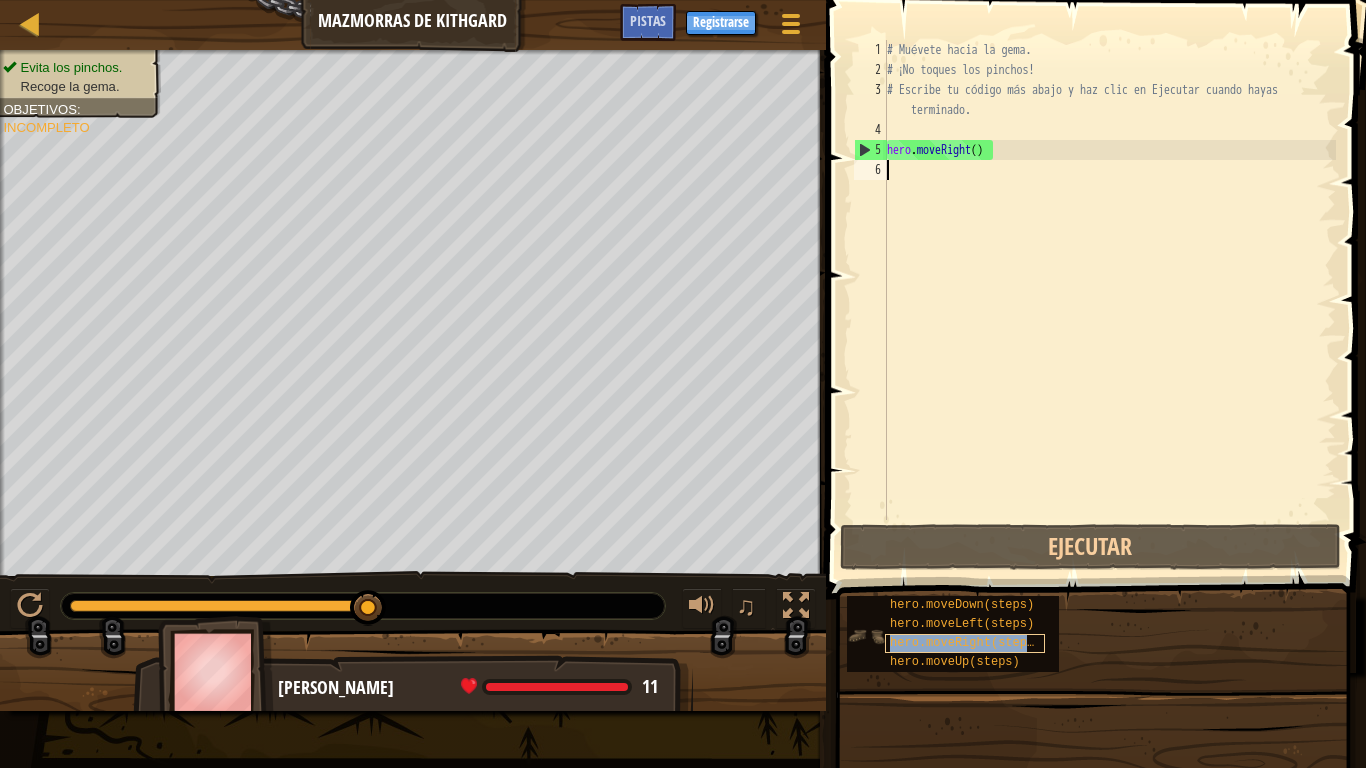 click on "hero.moveRight(steps)" at bounding box center (965, 643) 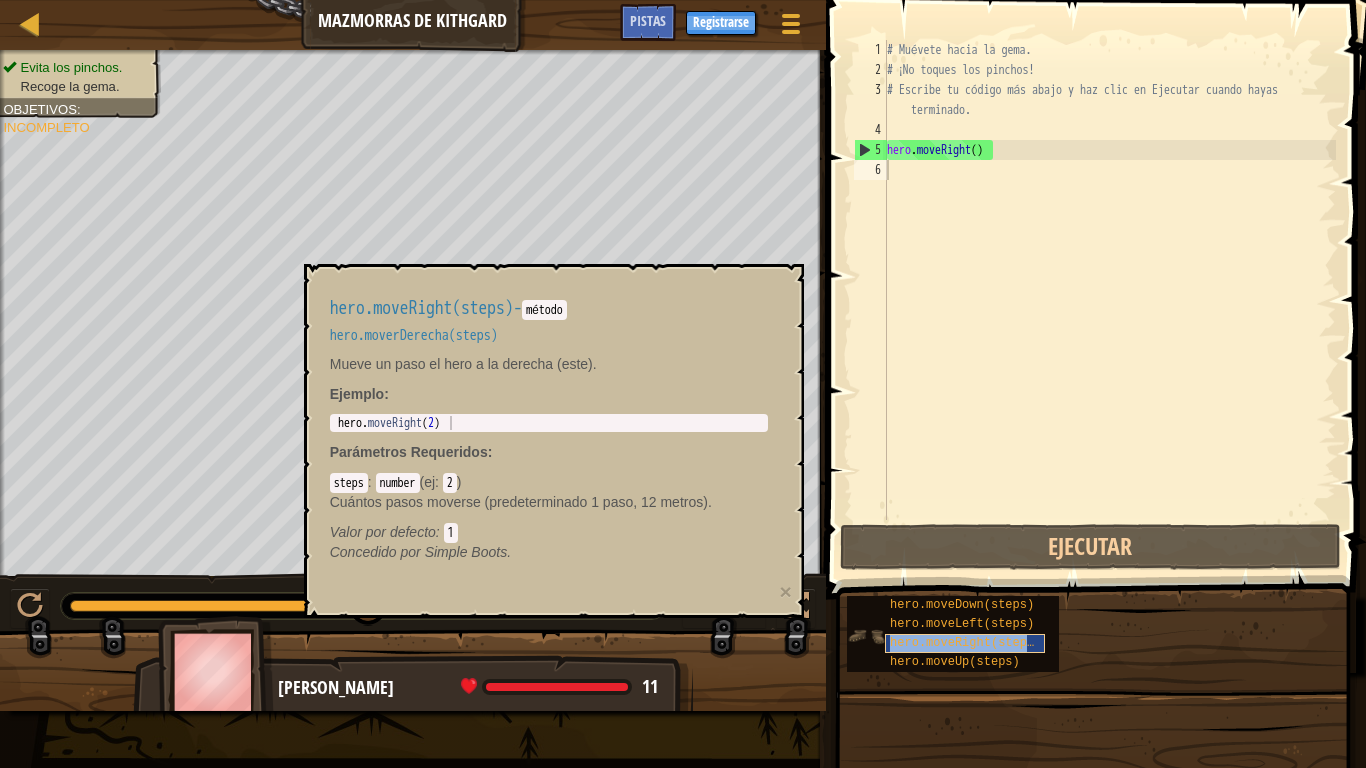 click on "hero.moveRight(steps)" at bounding box center (965, 643) 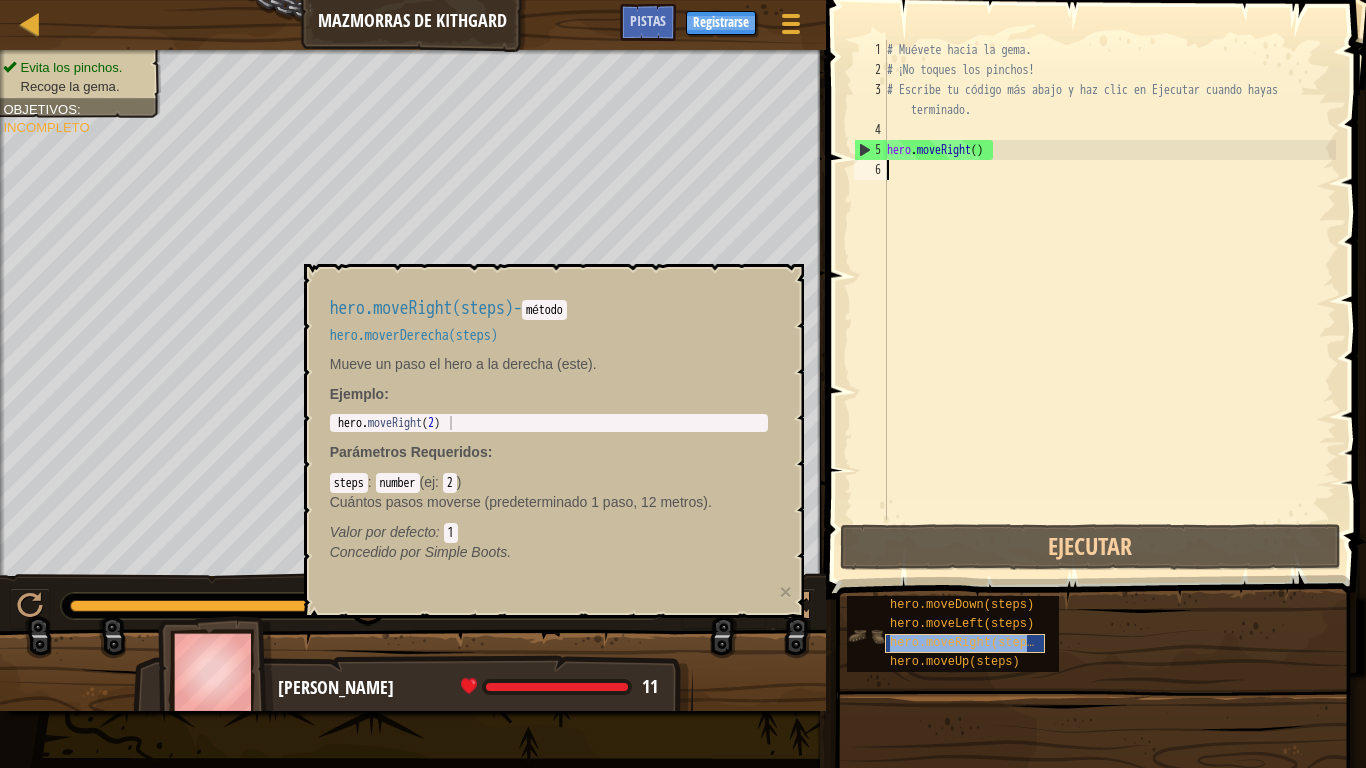 click on "hero.moveRight(steps)" at bounding box center (965, 643) 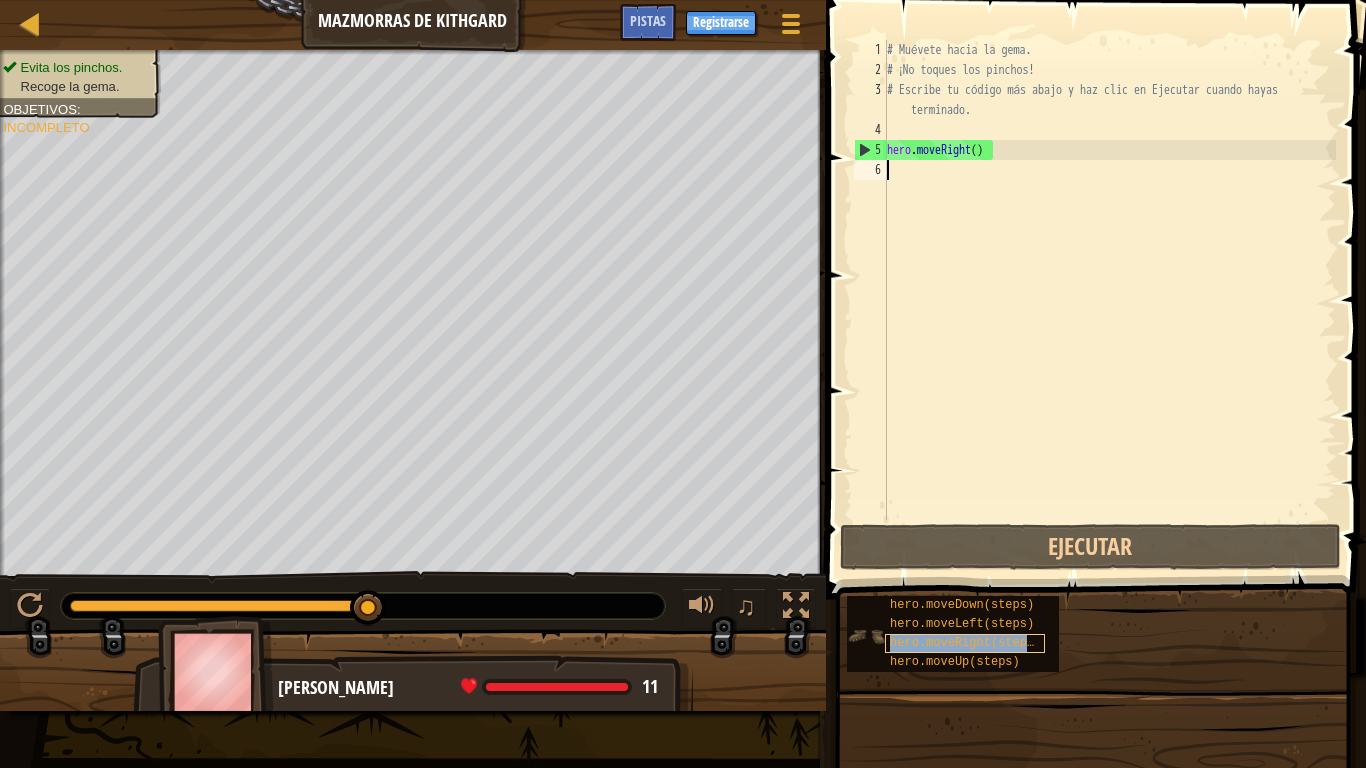 click on "hero.moveRight(steps)" at bounding box center [965, 643] 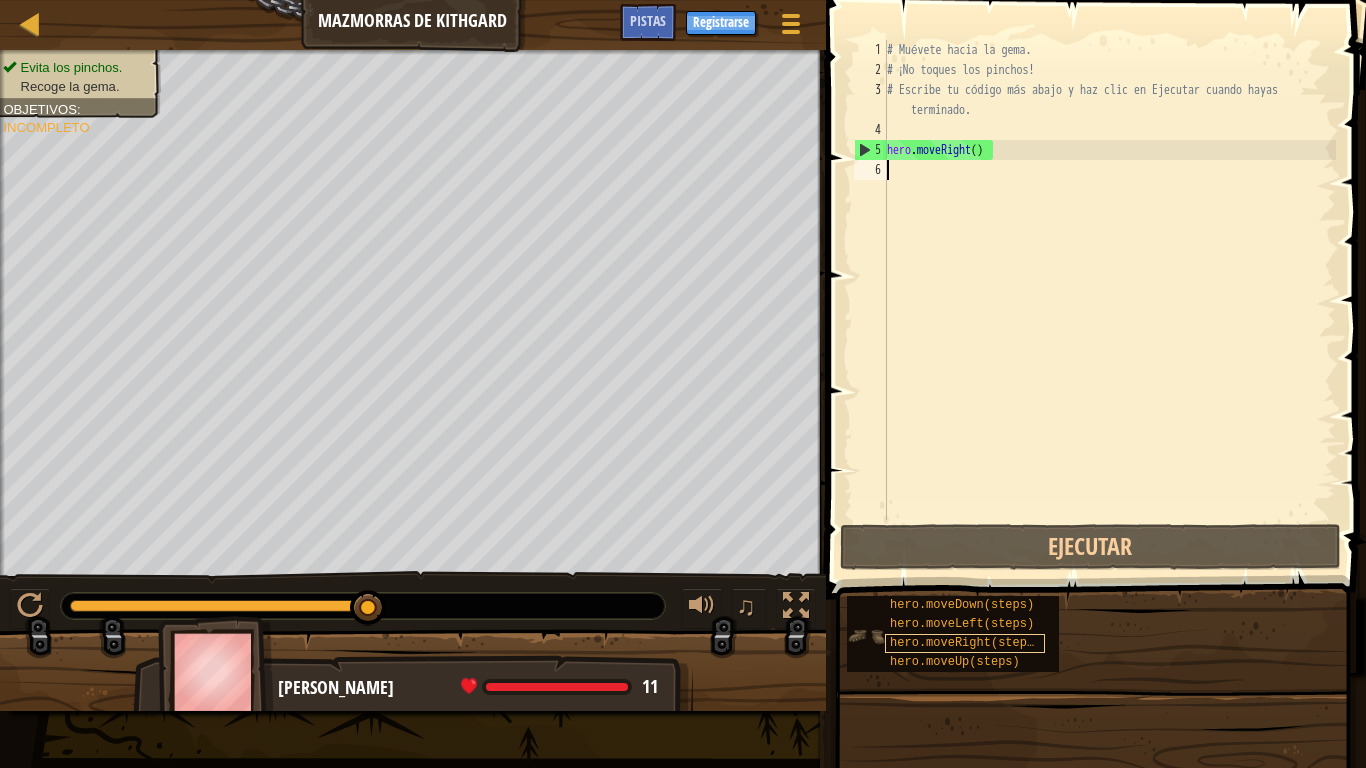 click on "hero.moveRight(steps)" at bounding box center [965, 643] 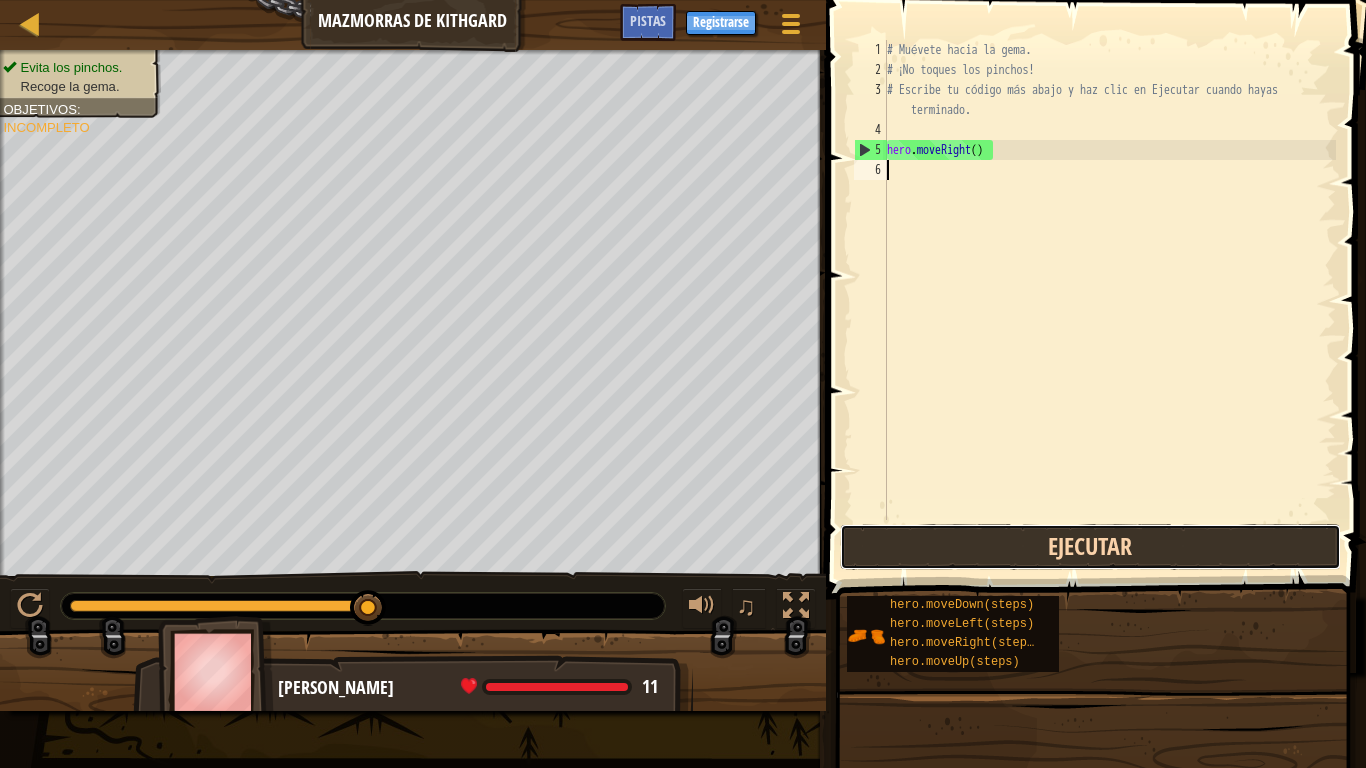 click on "Ejecutar" at bounding box center (1090, 547) 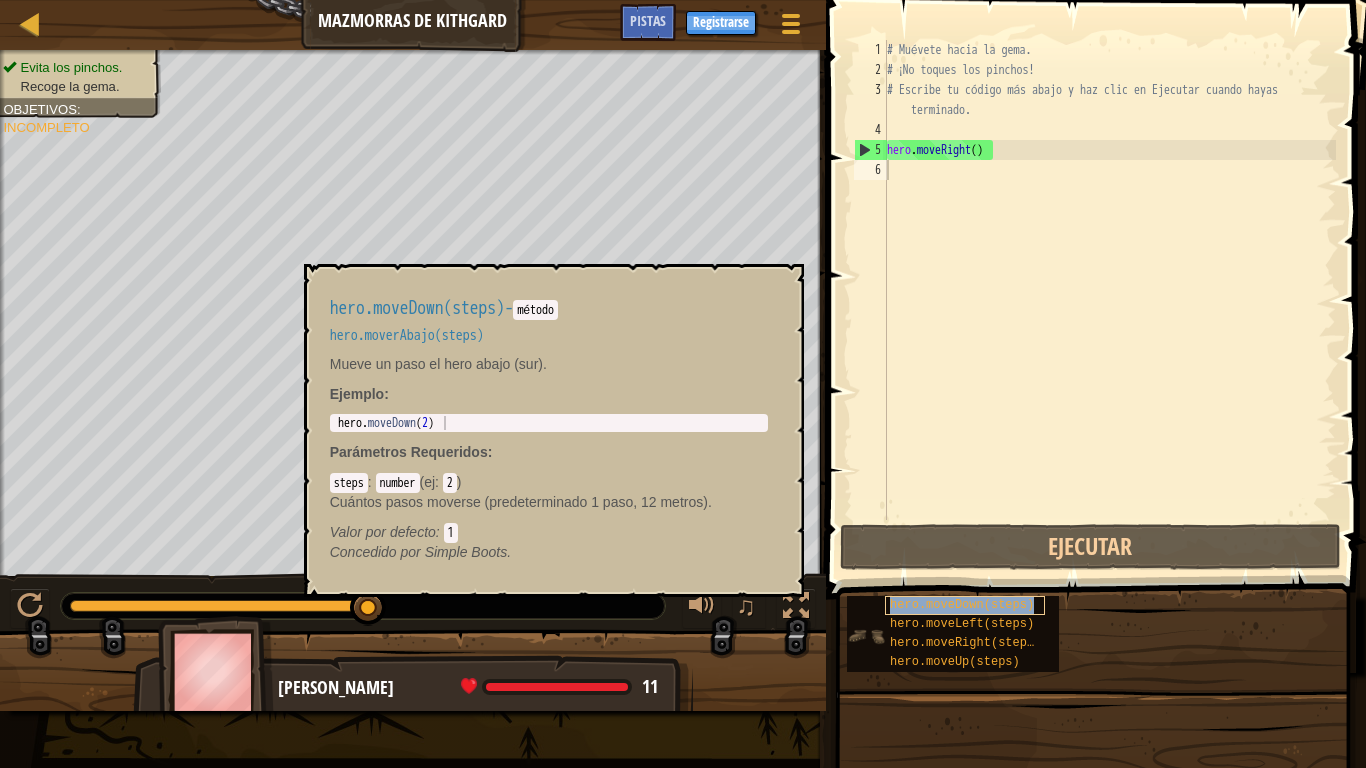 click on "hero.moveDown(steps)" at bounding box center [962, 605] 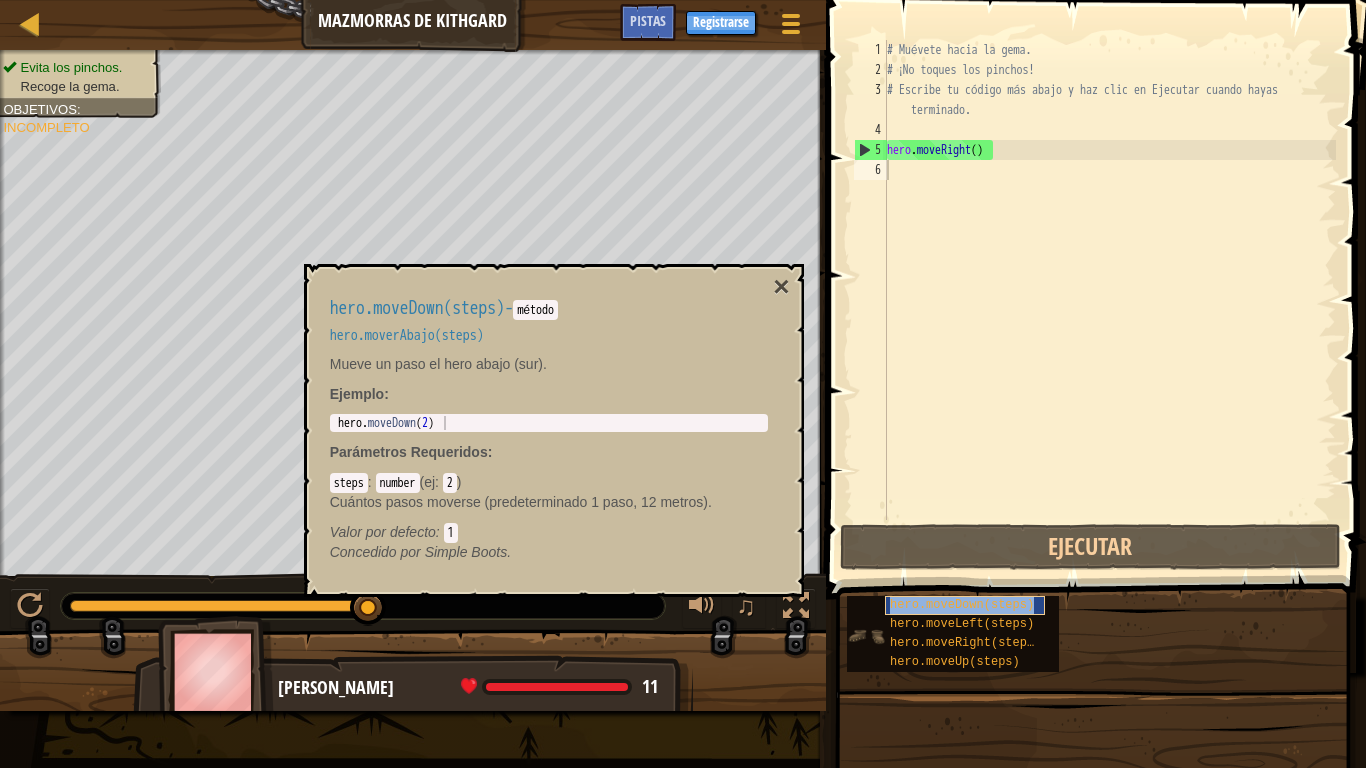 click on "hero.moveDown(steps)" at bounding box center (962, 605) 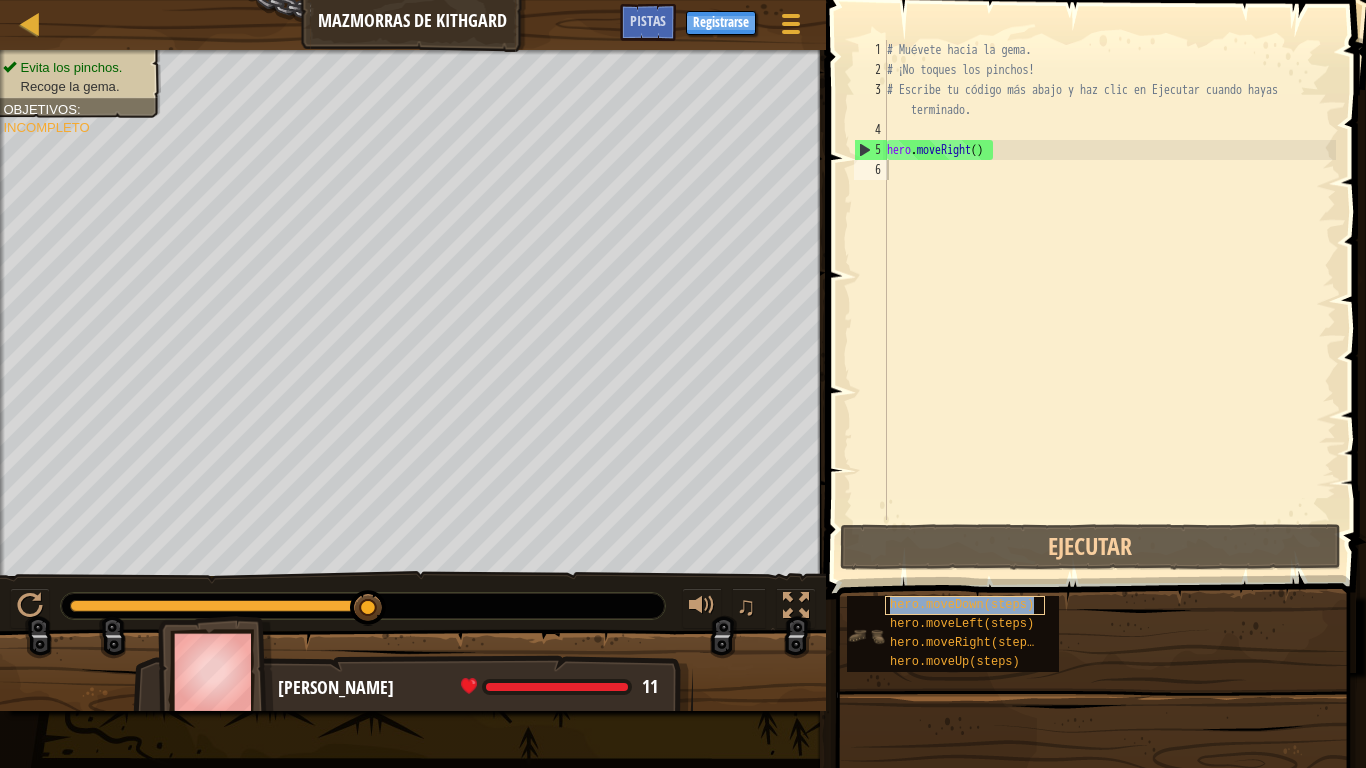click on "hero.moveDown(steps)" at bounding box center (962, 605) 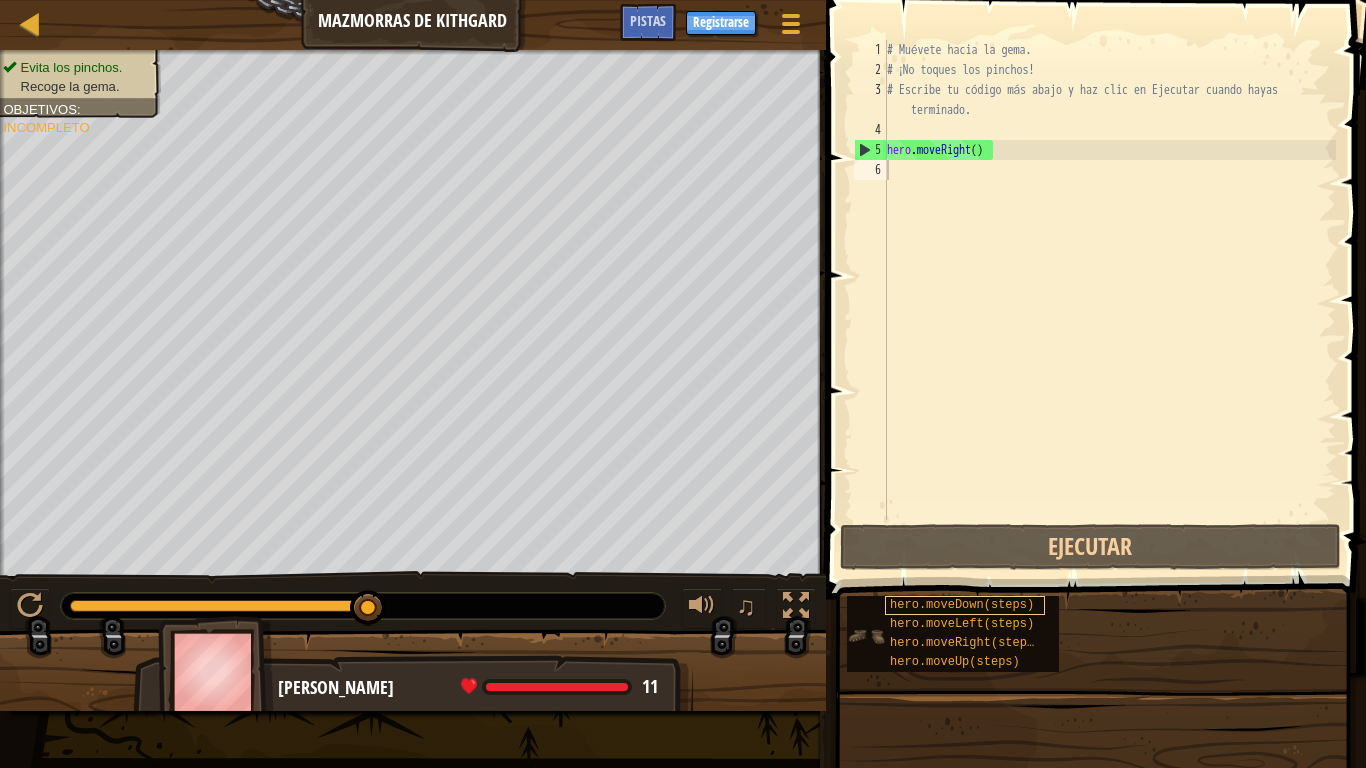 click on "hero.moveDown(steps)" at bounding box center [962, 605] 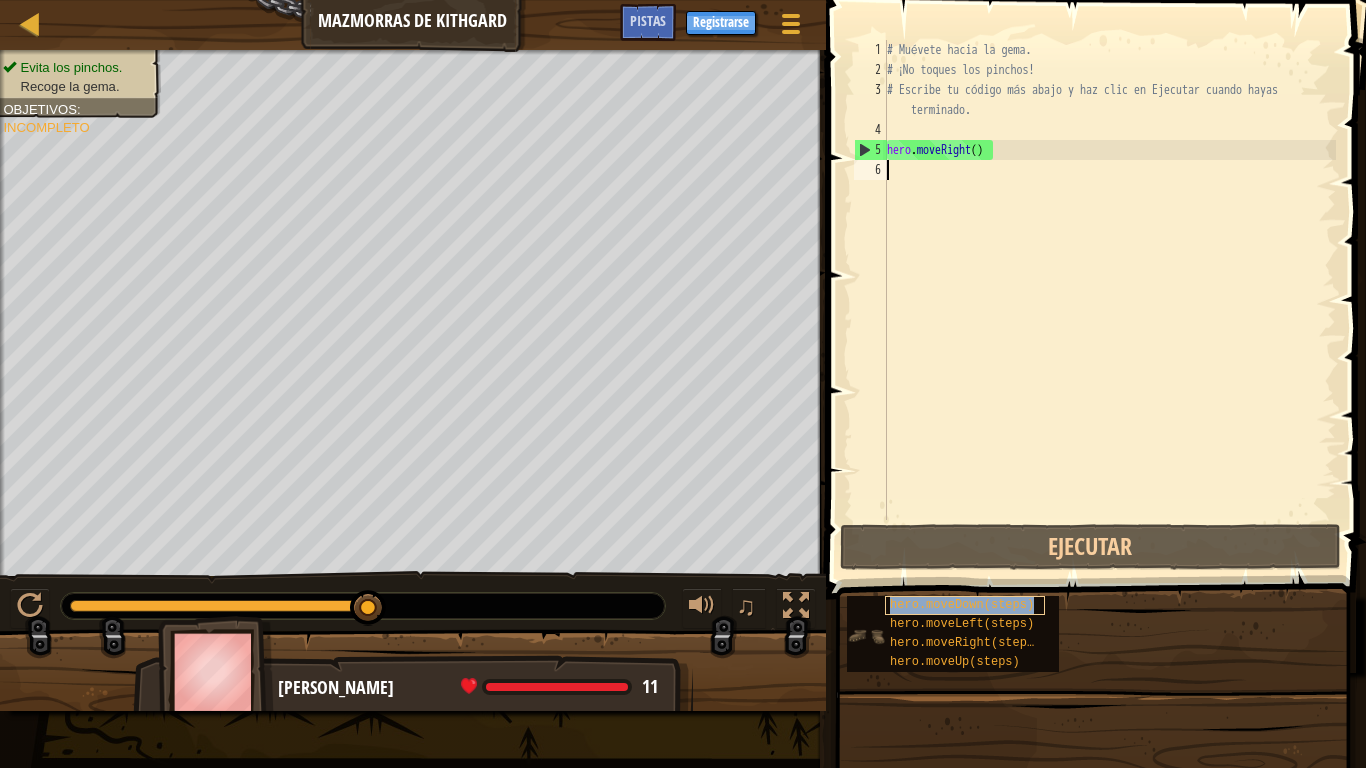 click on "hero.moveDown(steps)" at bounding box center [962, 605] 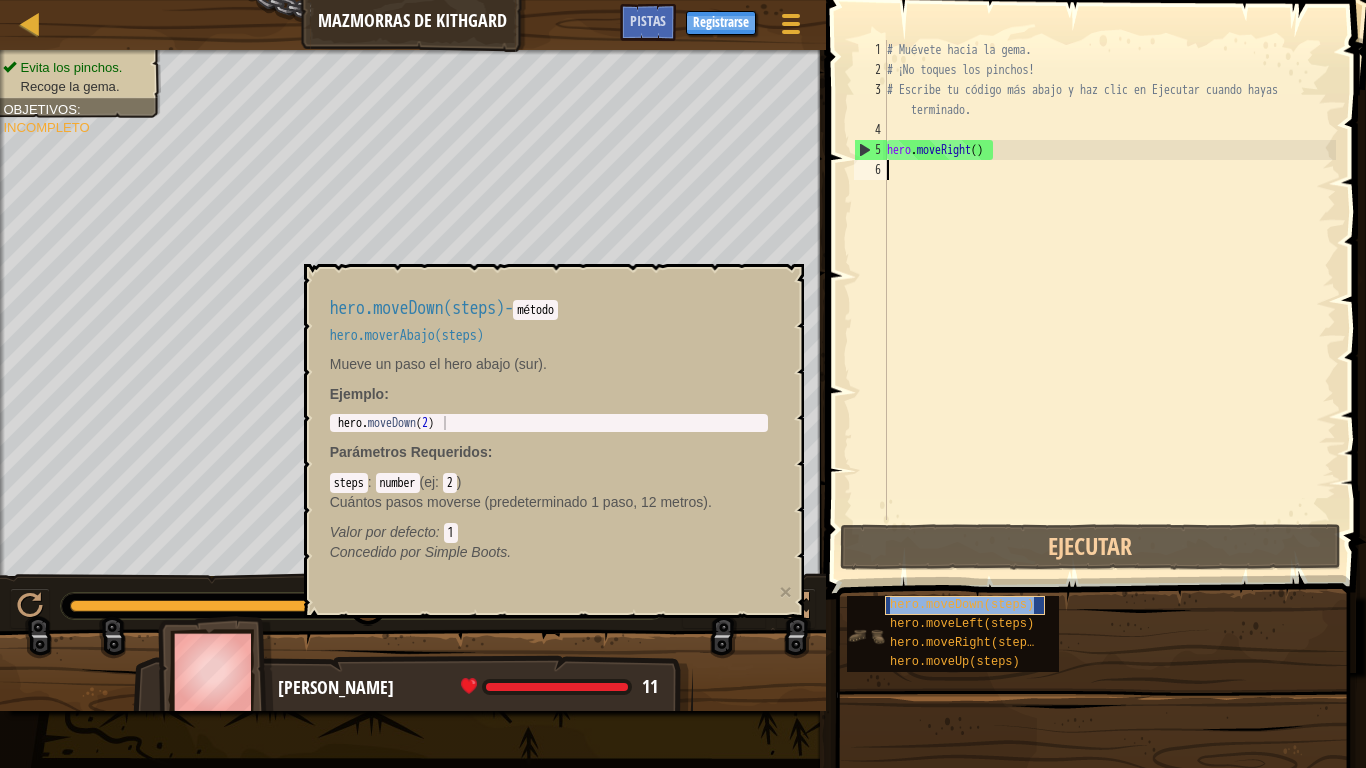 click on "hero.moveDown(steps)" at bounding box center [962, 605] 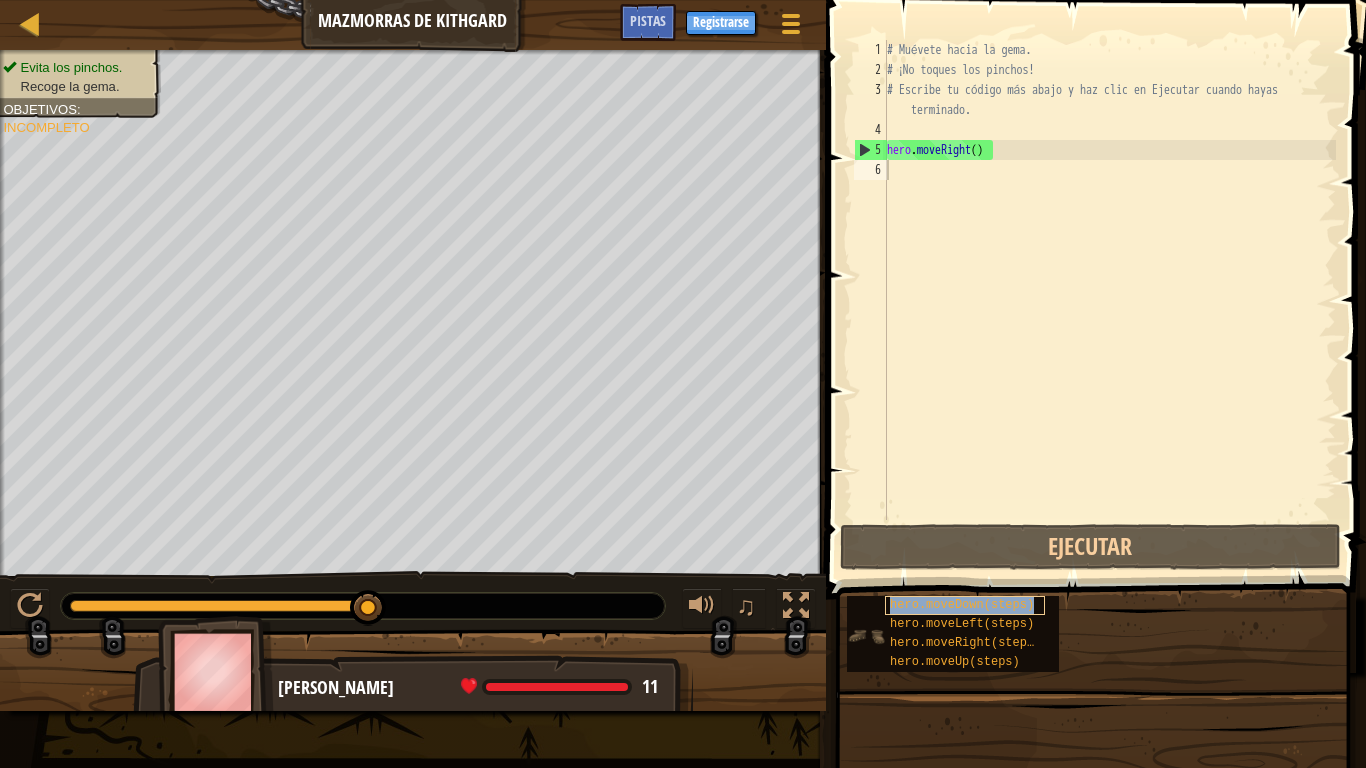 click on "hero.moveDown(steps)" at bounding box center (962, 605) 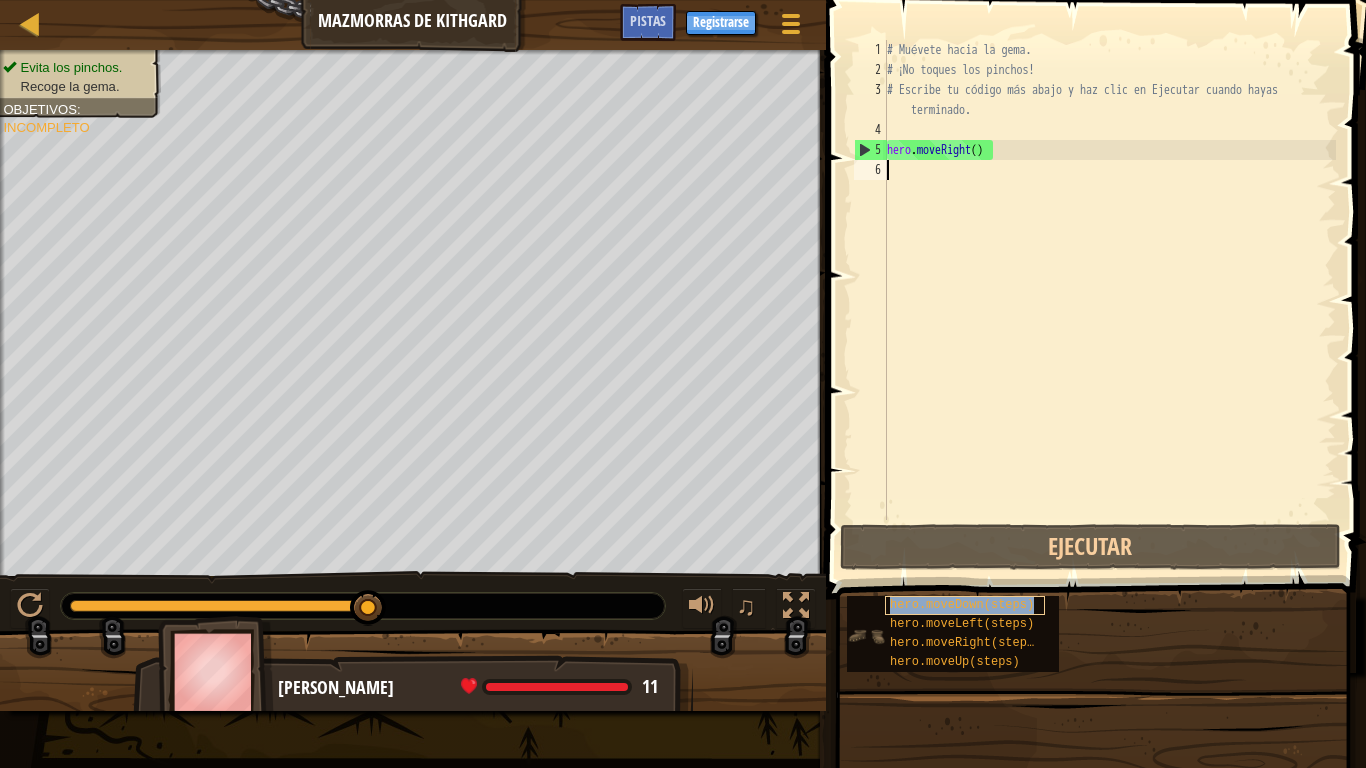 click on "hero.moveDown(steps)" at bounding box center (962, 605) 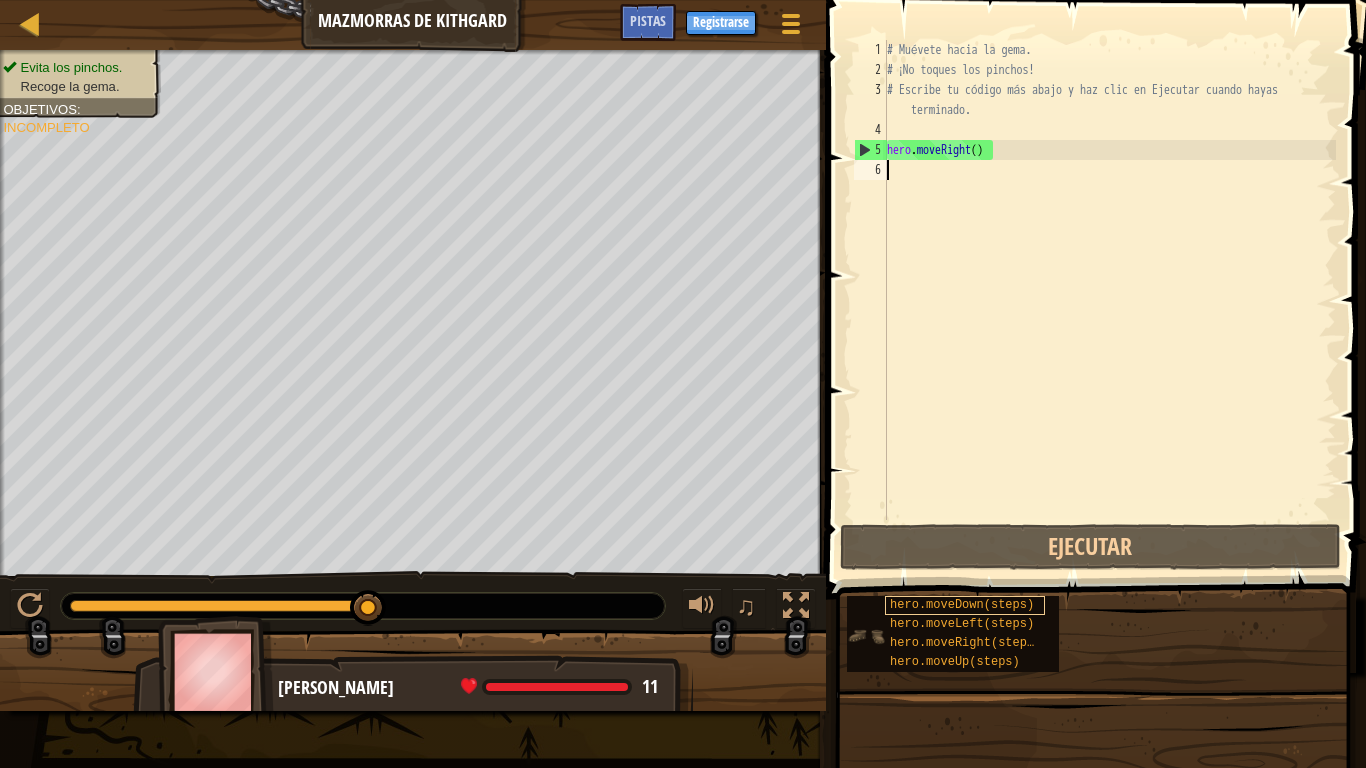 click on "hero.moveDown(steps)" at bounding box center (962, 605) 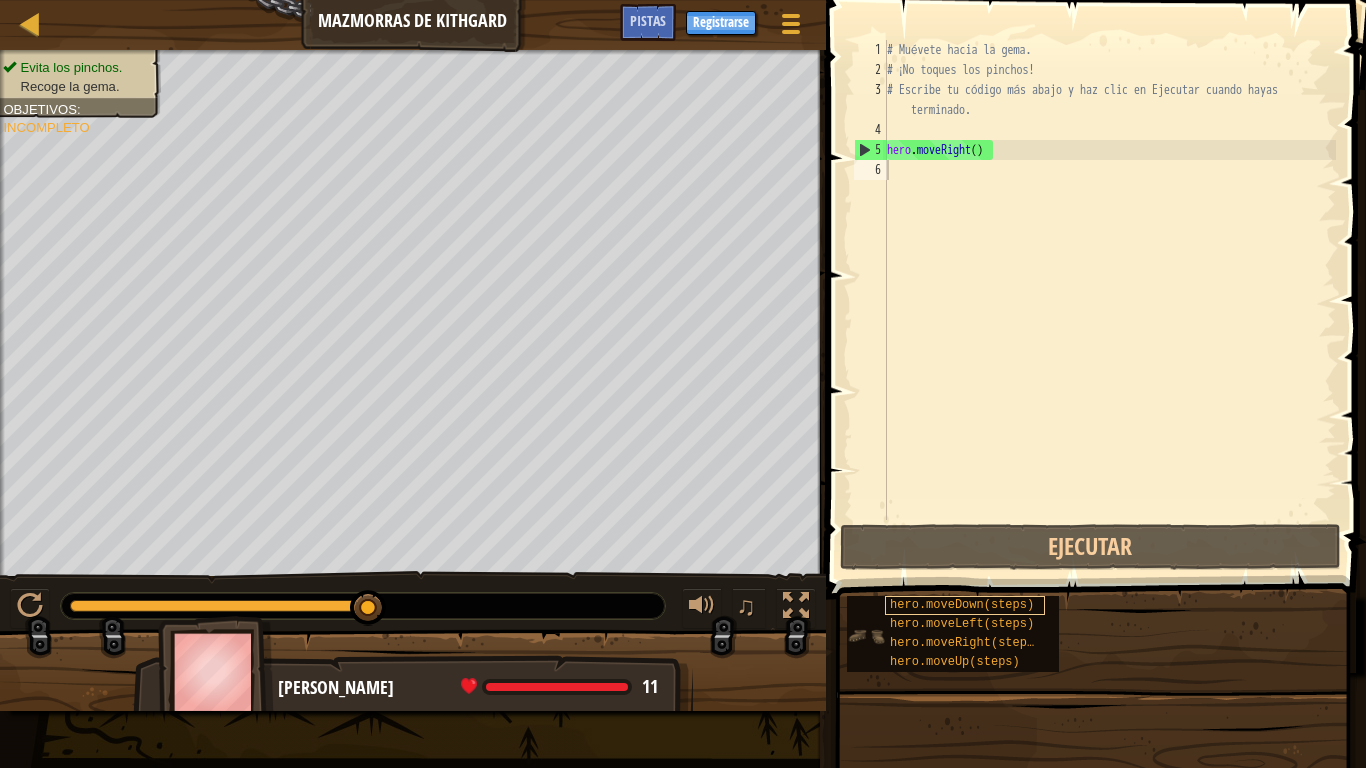 click on "hero.moveDown(steps)" at bounding box center [962, 605] 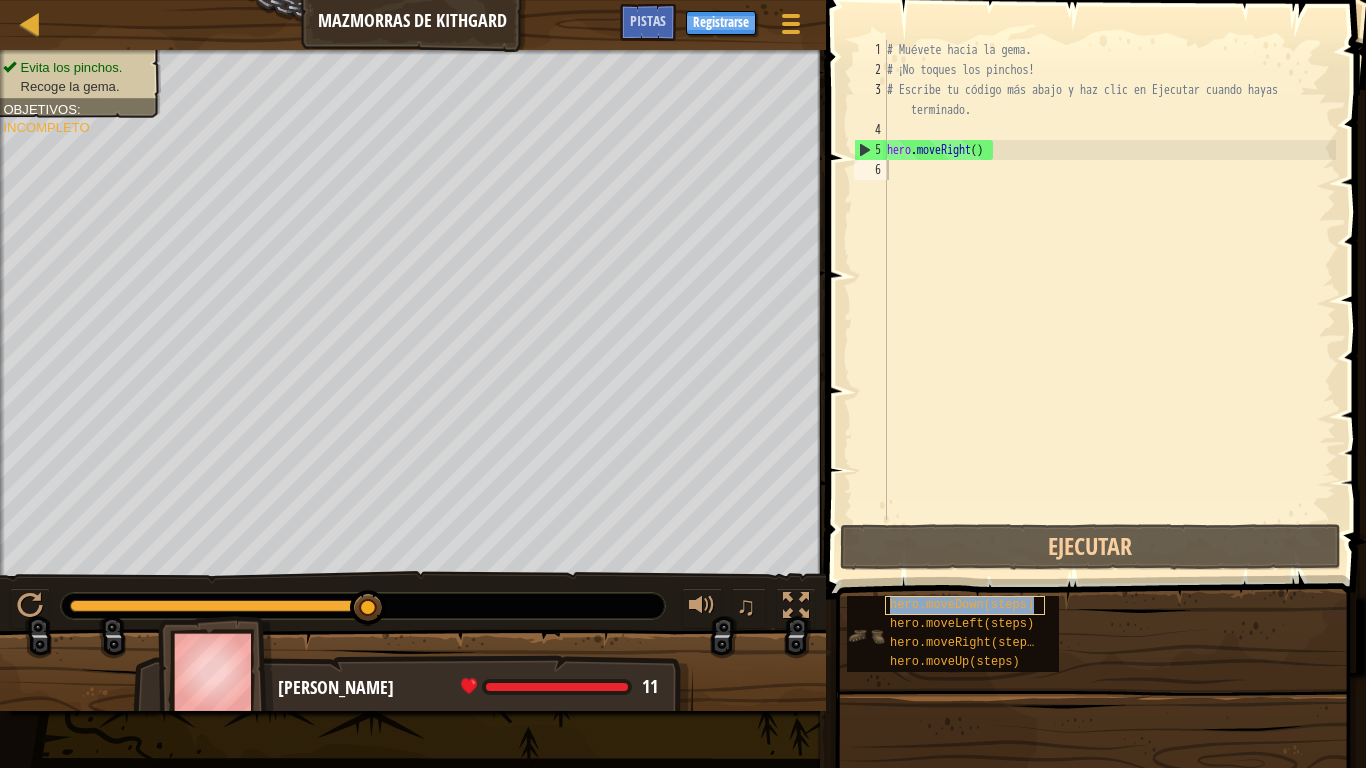 click on "hero.moveDown(steps)" at bounding box center (962, 605) 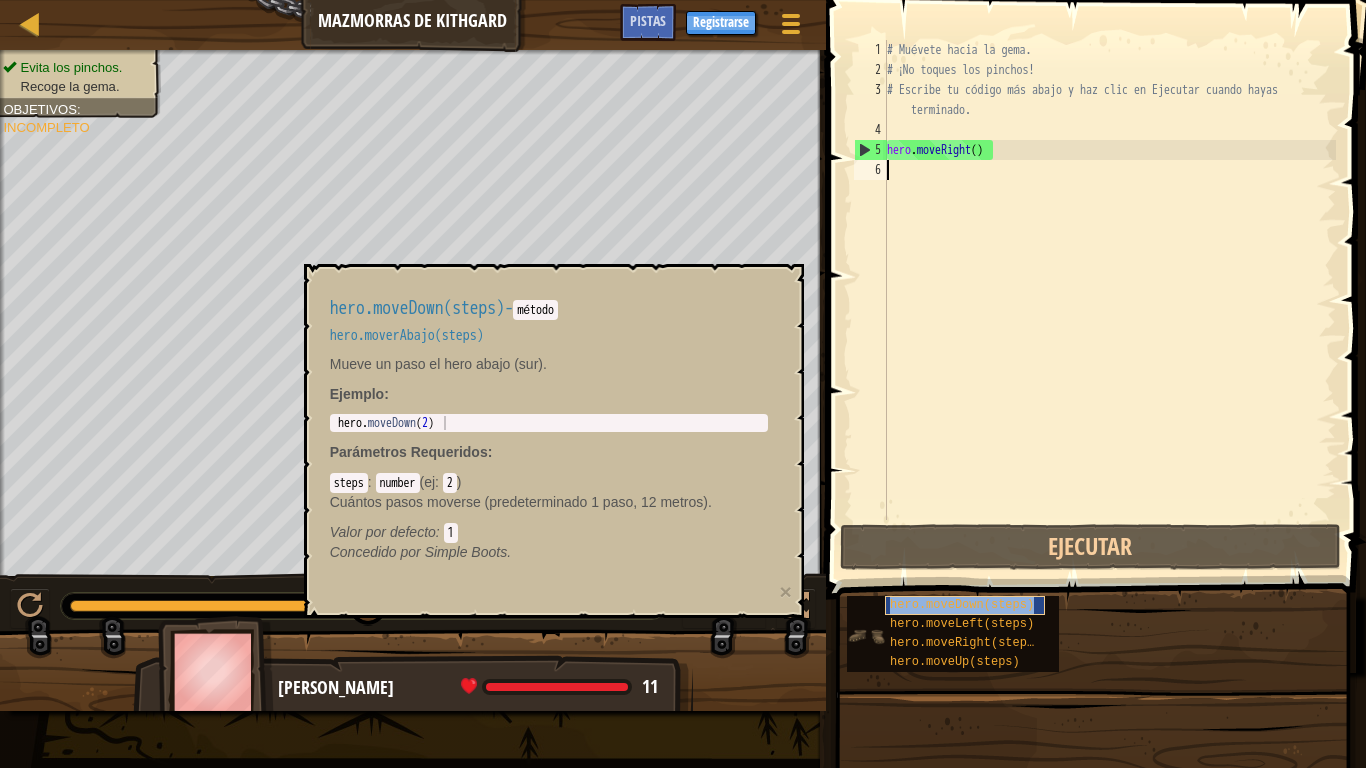 click on "hero.moveDown(steps)" at bounding box center (962, 605) 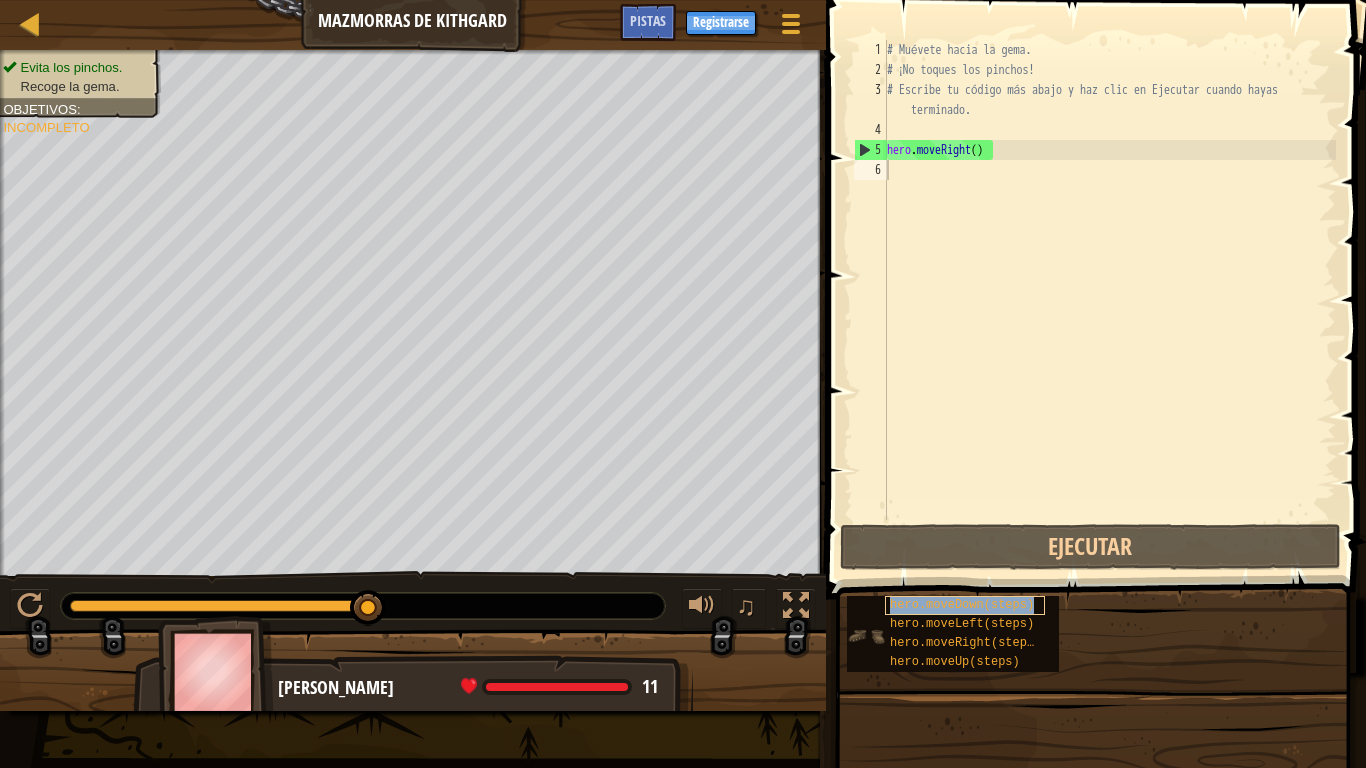 click on "hero.moveDown(steps)" at bounding box center (962, 605) 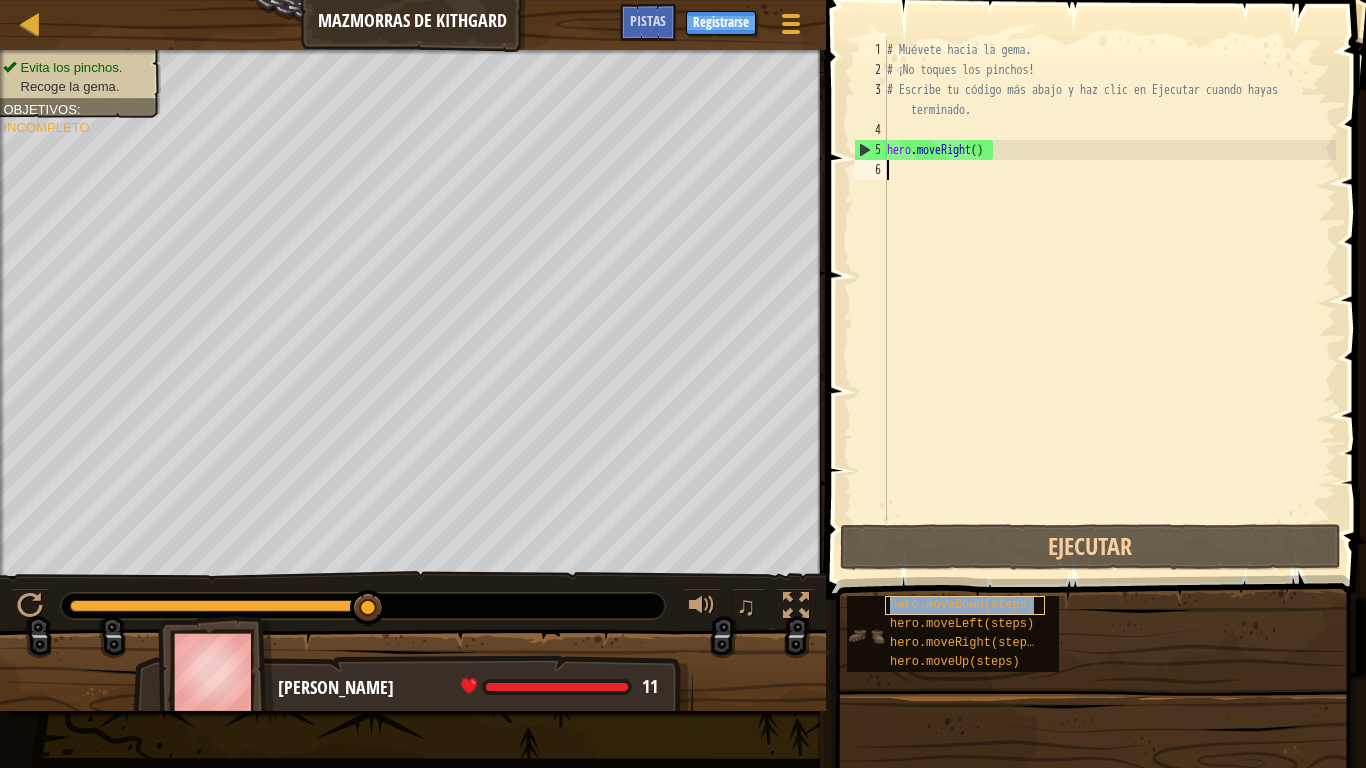 click on "hero.moveDown(steps)" at bounding box center [962, 605] 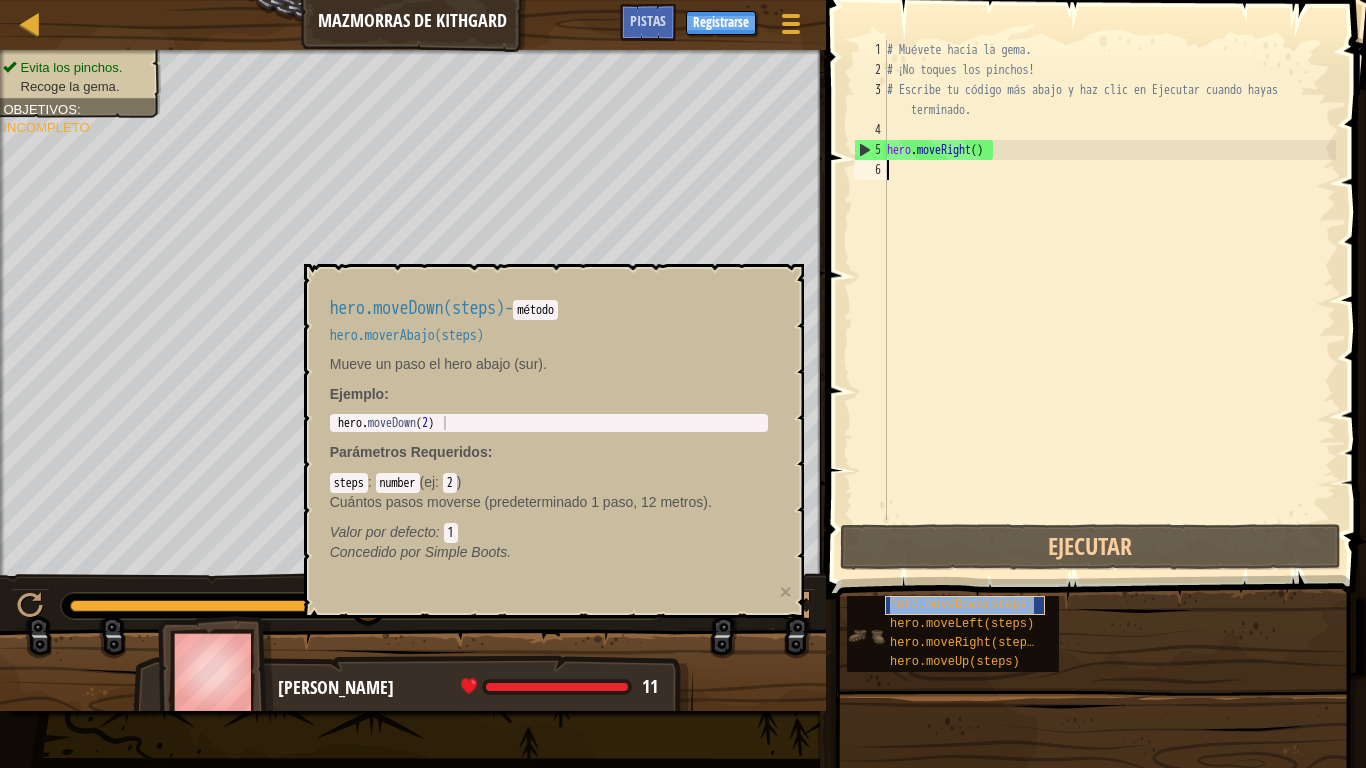click on "hero.moveDown(steps)" at bounding box center [962, 605] 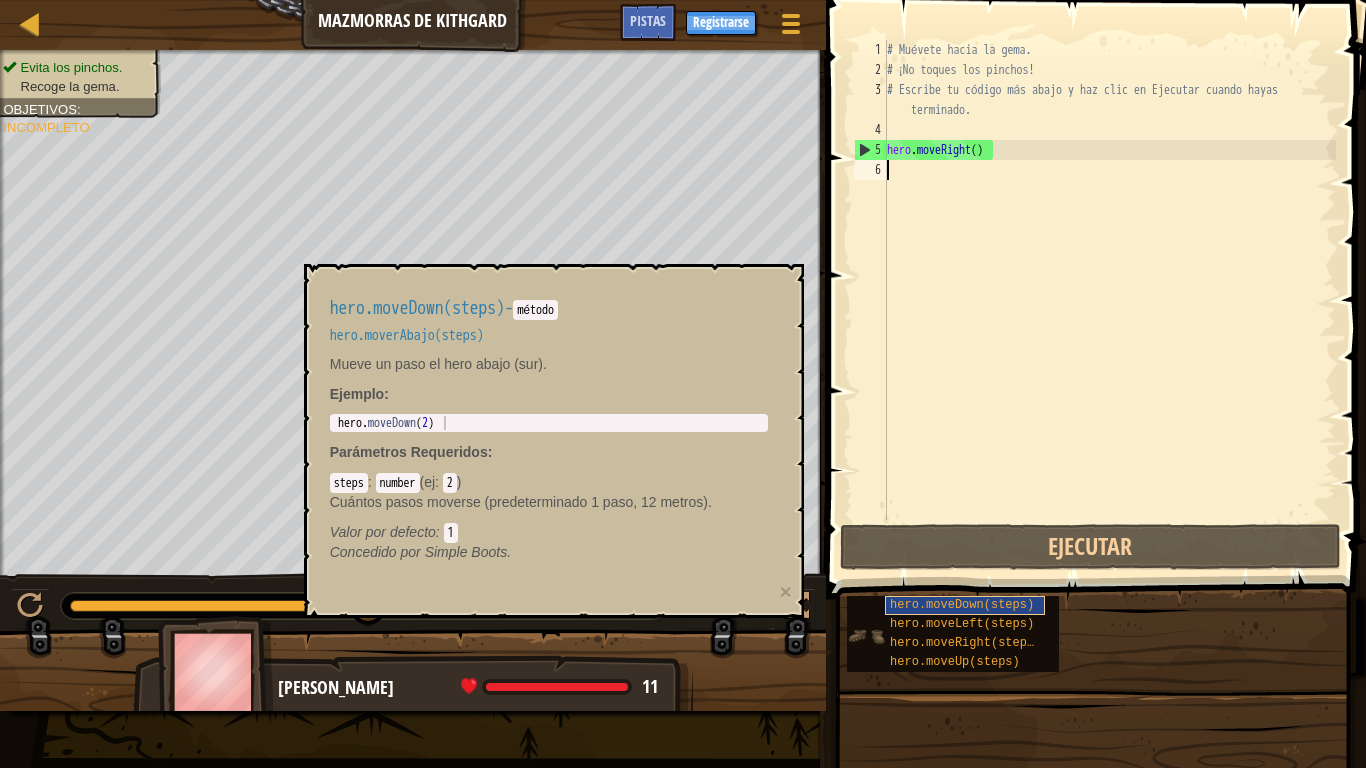click on "hero.moveDown(steps)" at bounding box center (962, 605) 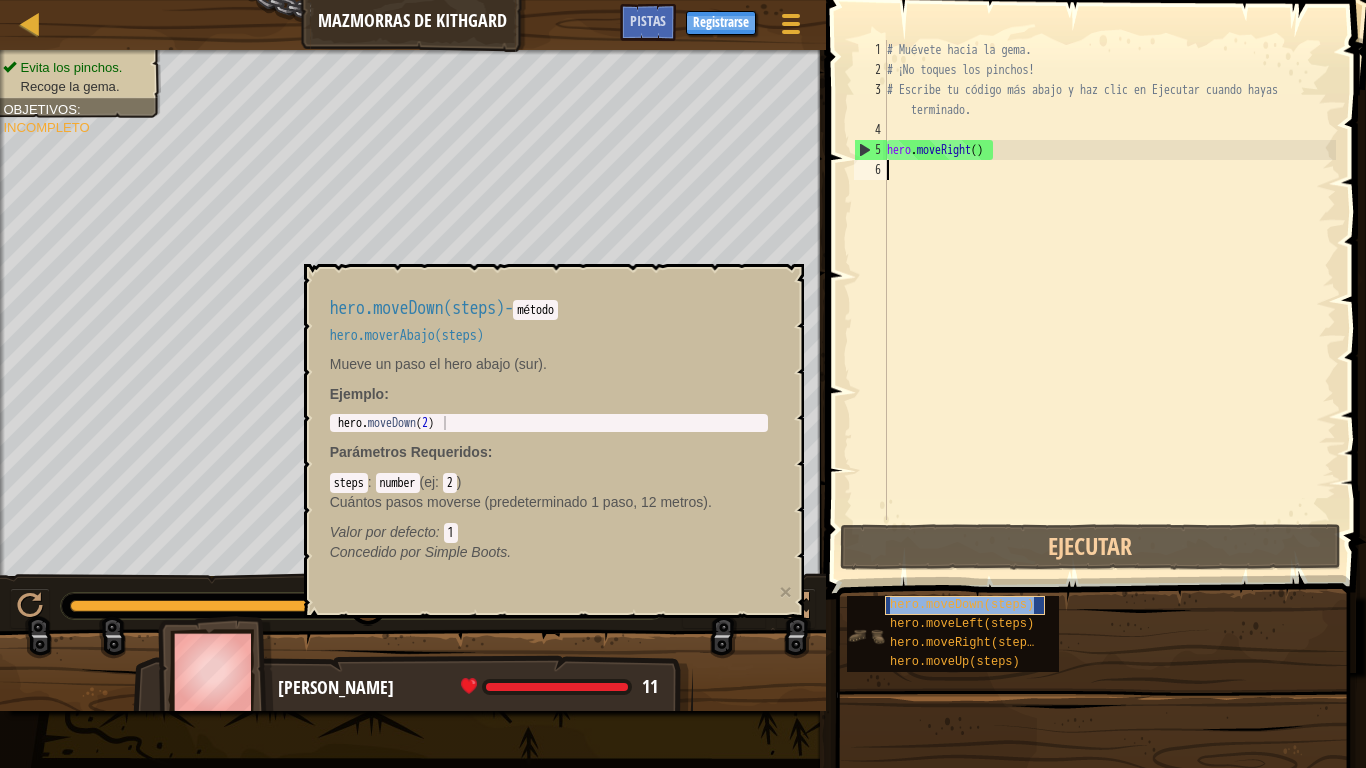 click on "hero.moveDown(steps)" at bounding box center (962, 605) 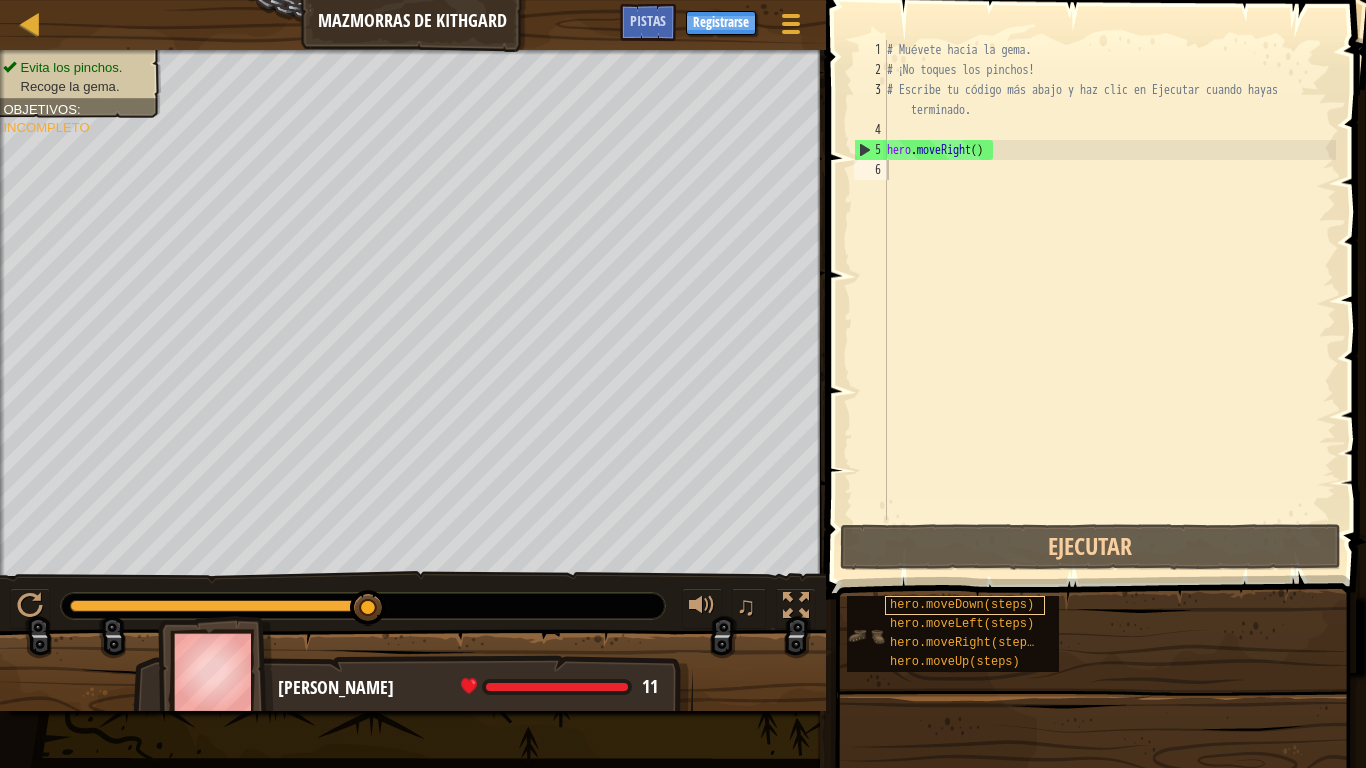 click on "hero.moveDown(steps)" at bounding box center (962, 605) 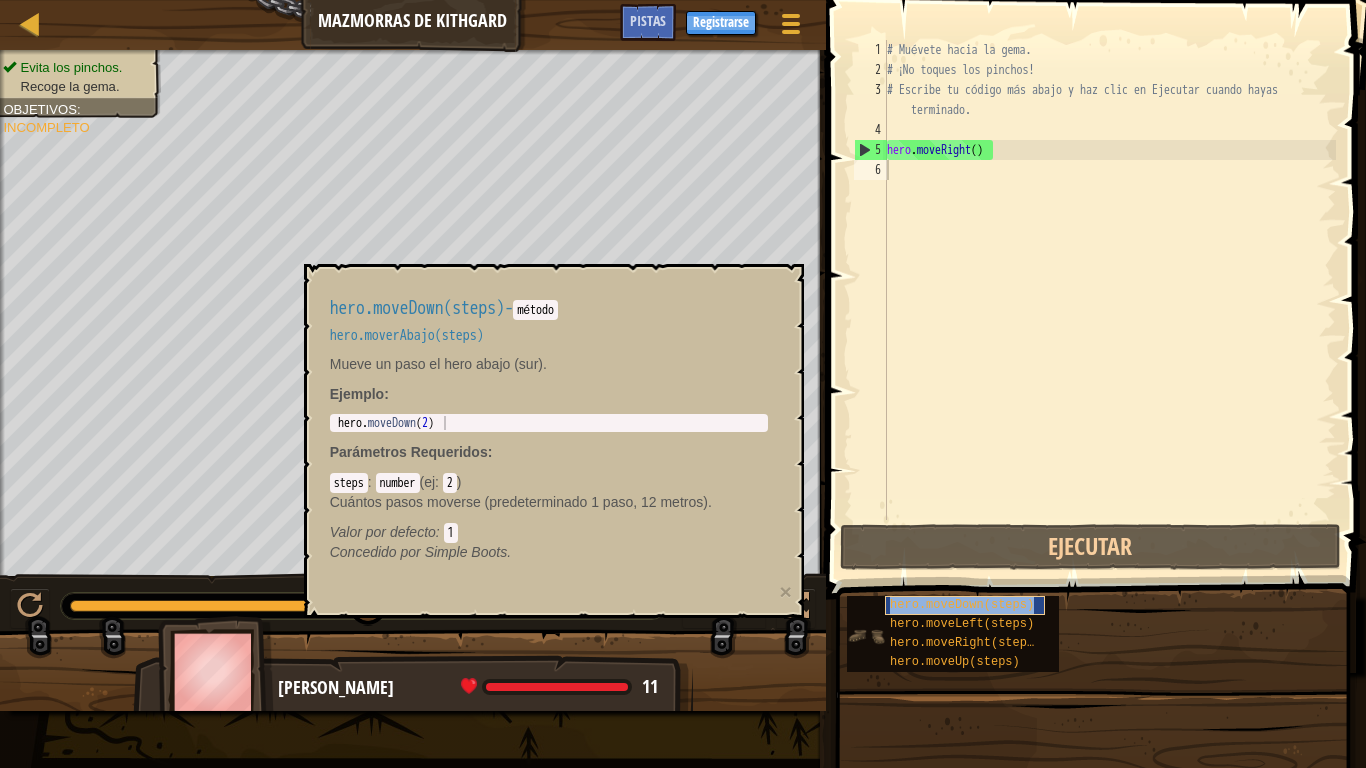 click on "hero.moveDown(steps)" at bounding box center (962, 605) 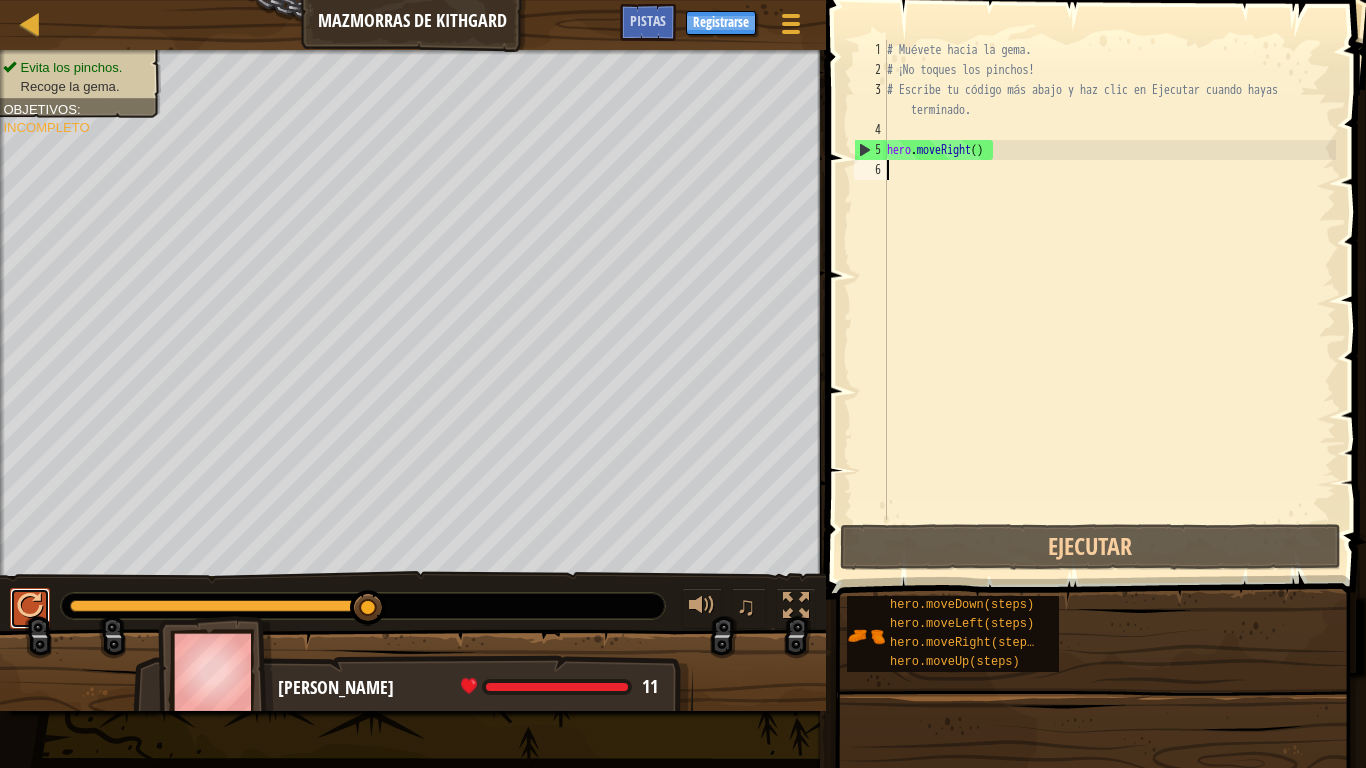 click at bounding box center [30, 606] 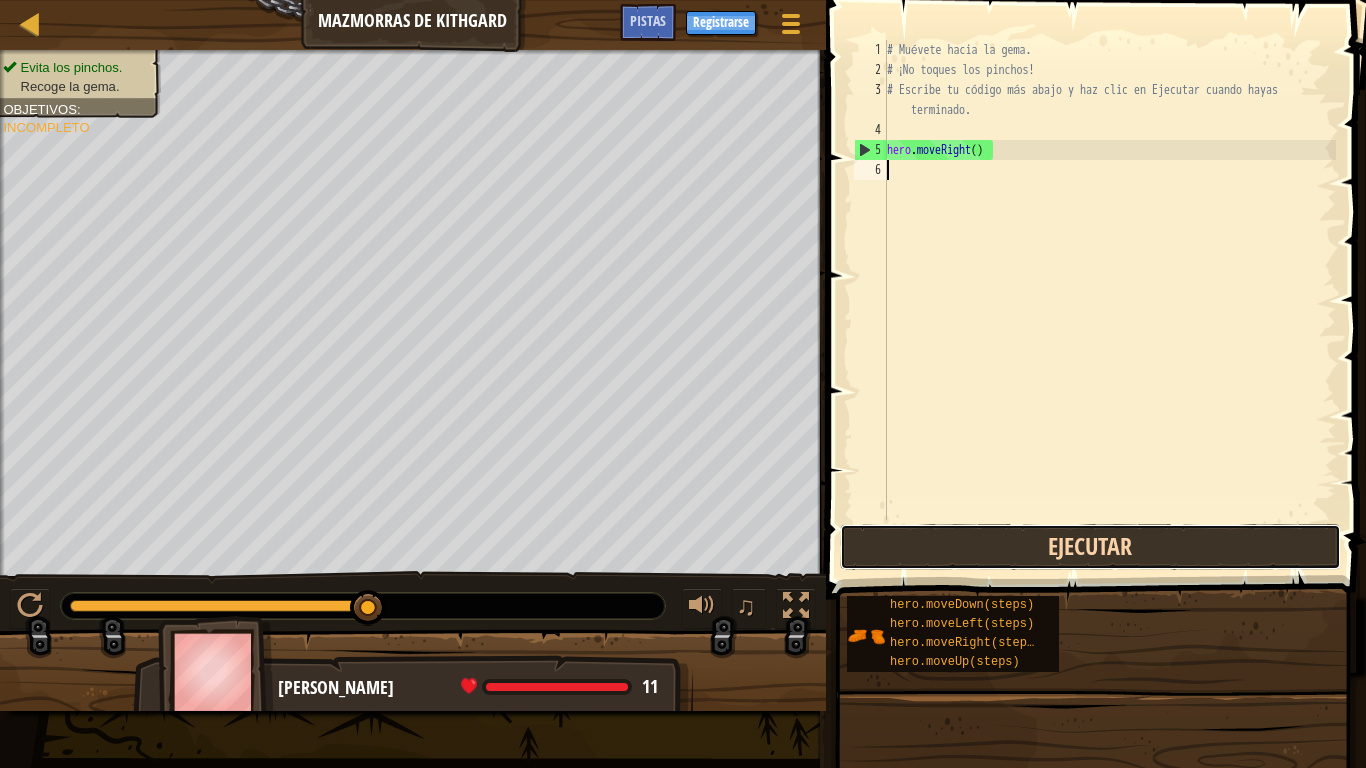 click on "Ejecutar" at bounding box center [1090, 547] 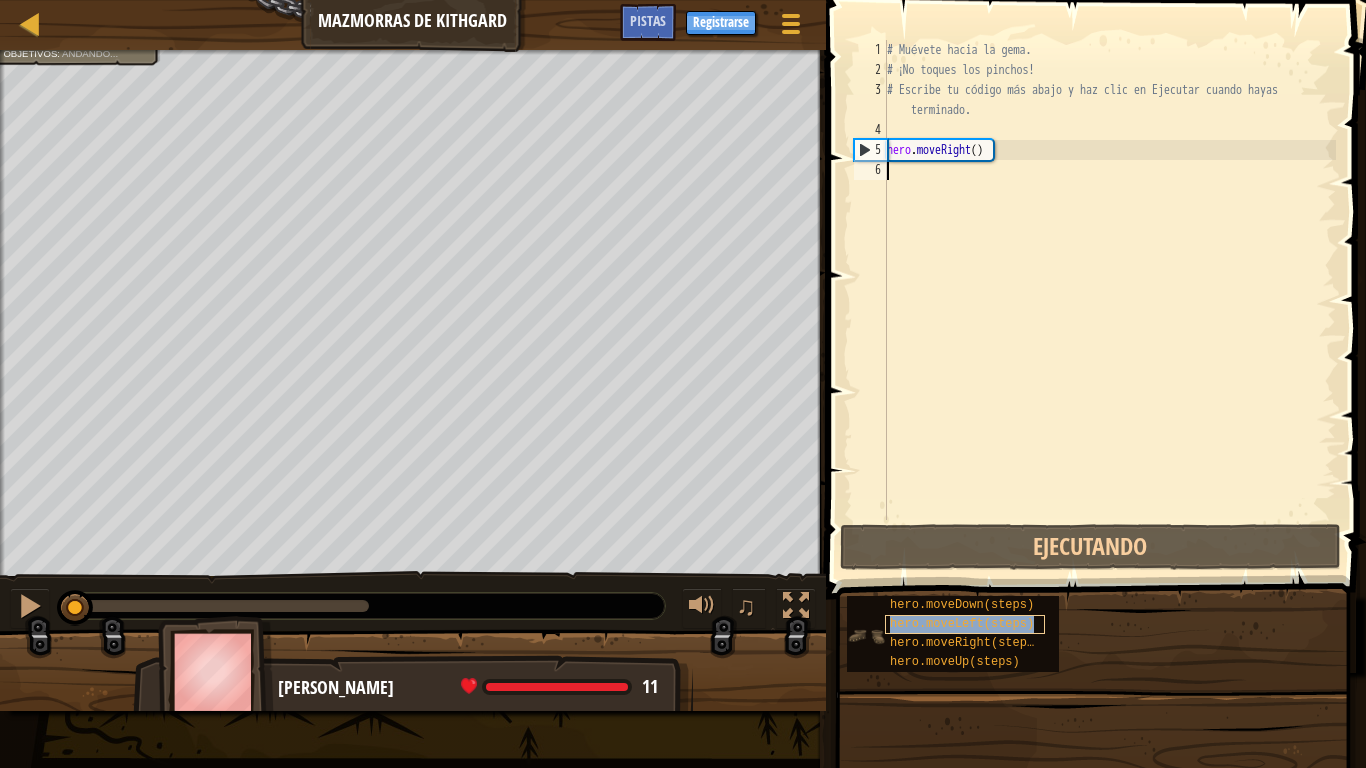click on "hero.moveLeft(steps)" at bounding box center (965, 624) 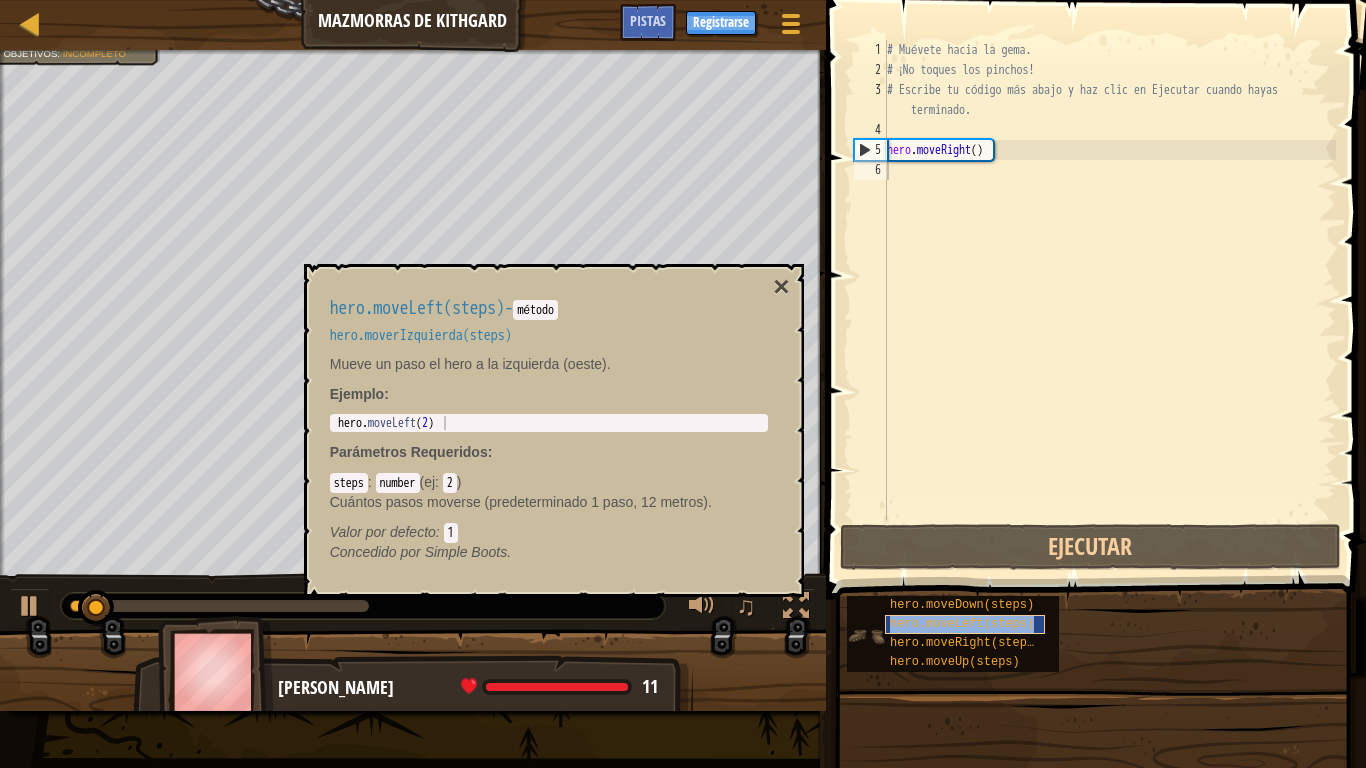 click on "hero.moveLeft(steps)" at bounding box center [965, 624] 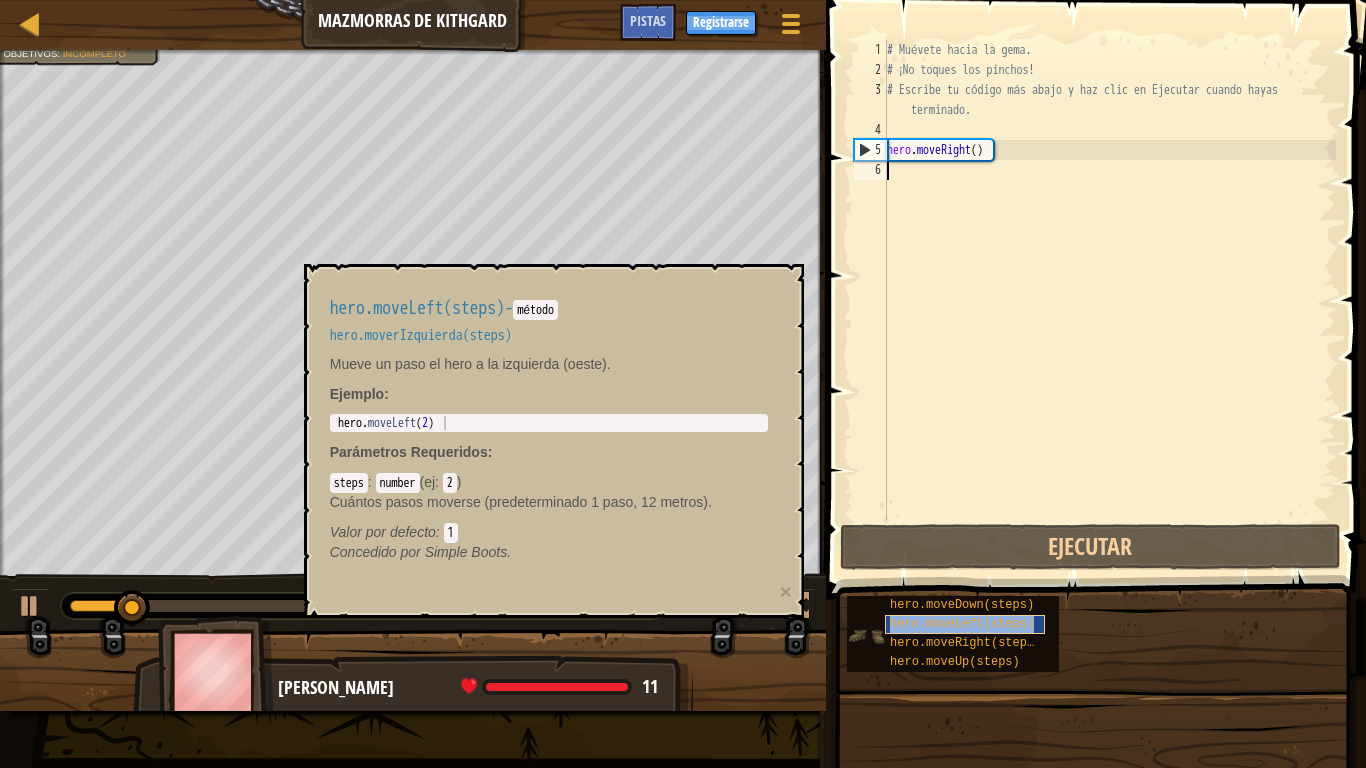 click on "hero.moveLeft(steps)" at bounding box center [965, 624] 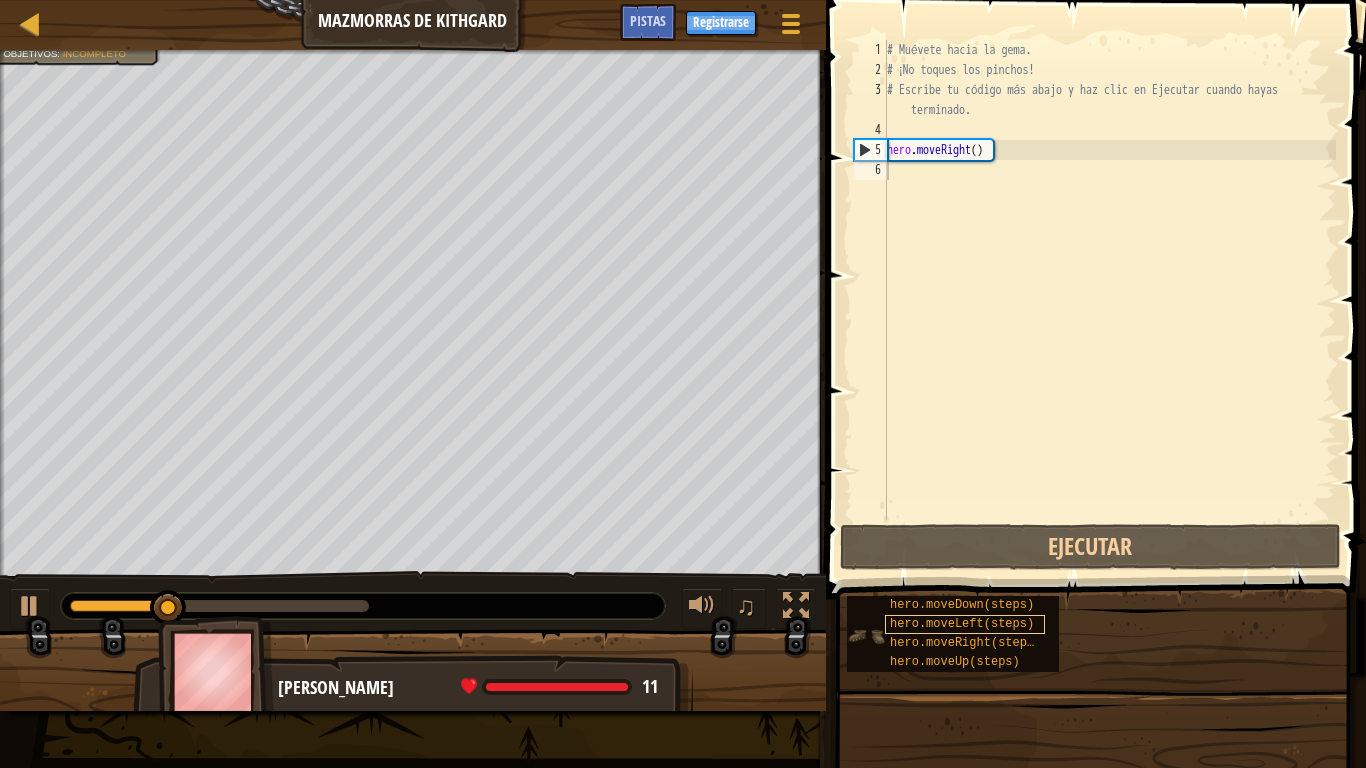 click on "hero.moveLeft(steps)" at bounding box center (965, 624) 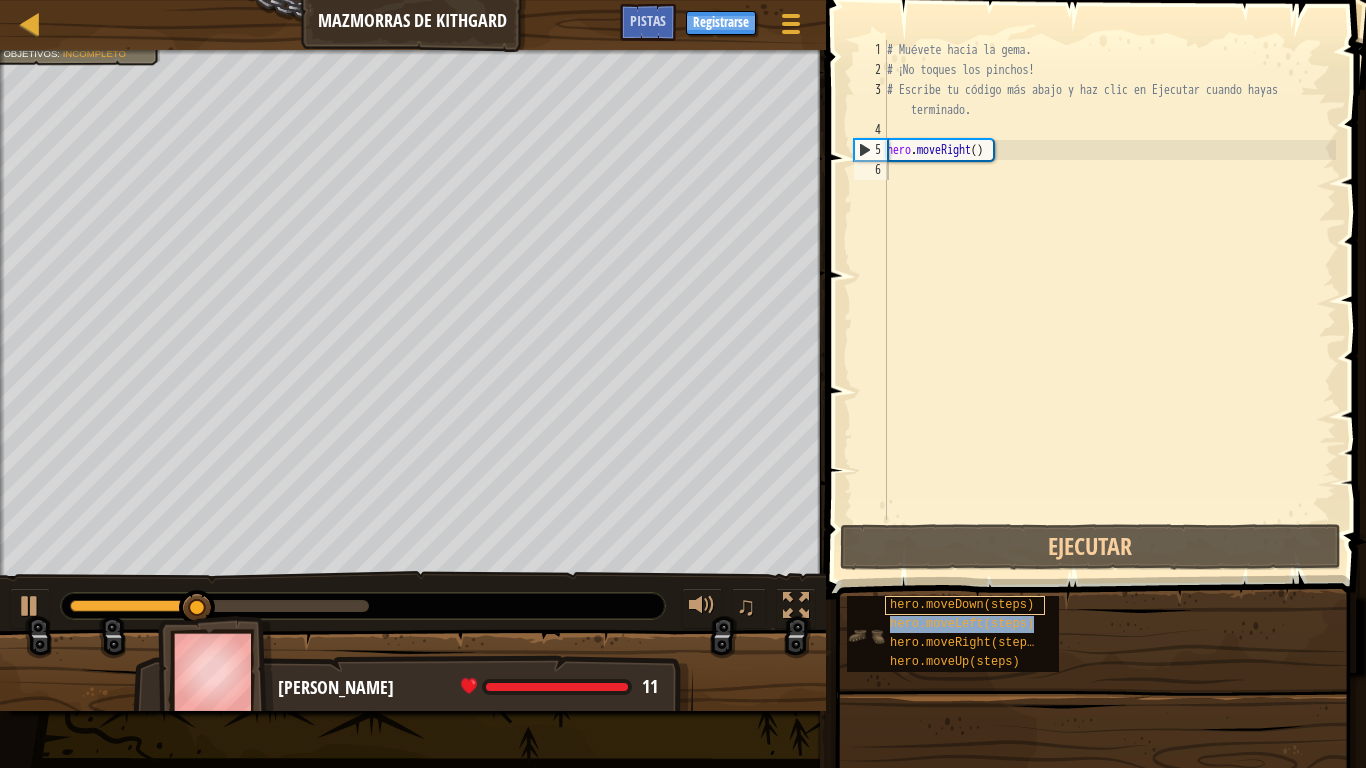 drag, startPoint x: 935, startPoint y: 620, endPoint x: 952, endPoint y: 607, distance: 21.400934 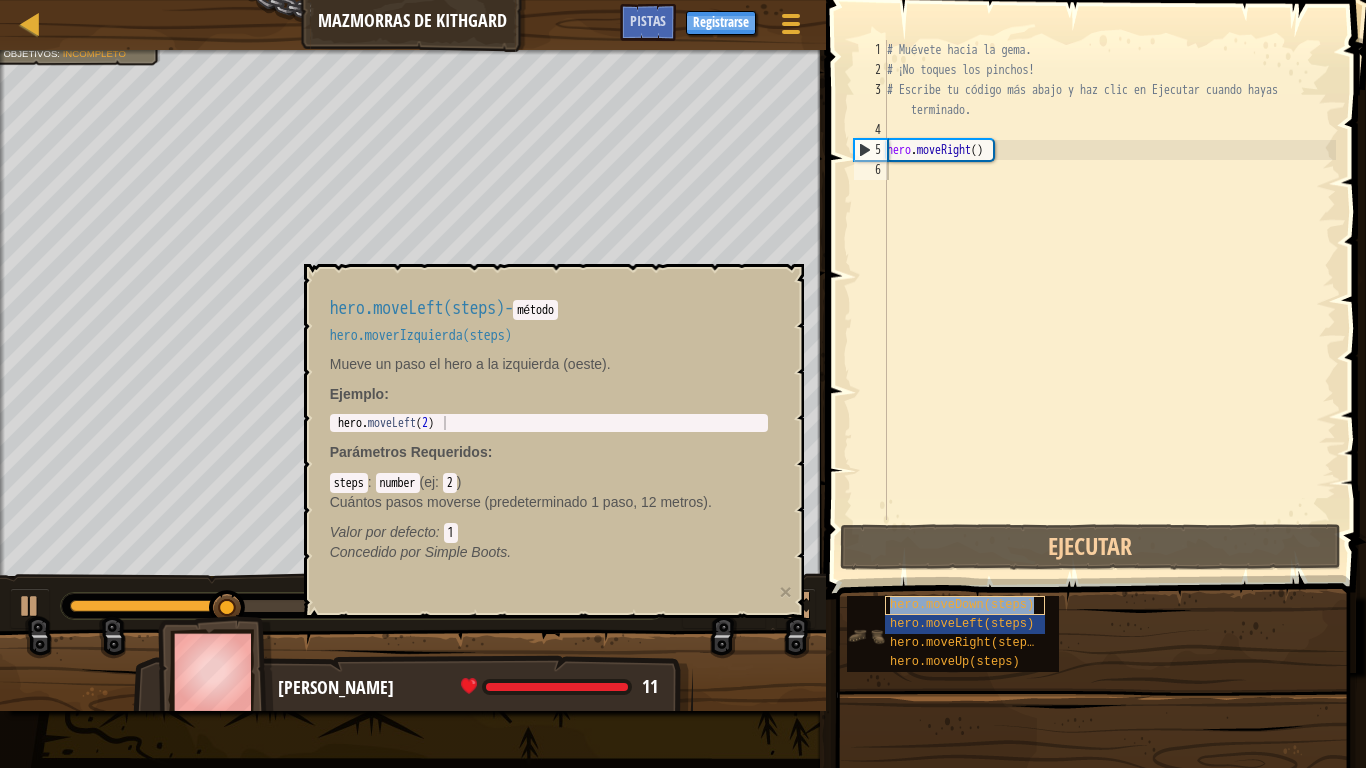 click on "hero.moveDown(steps)" at bounding box center (962, 605) 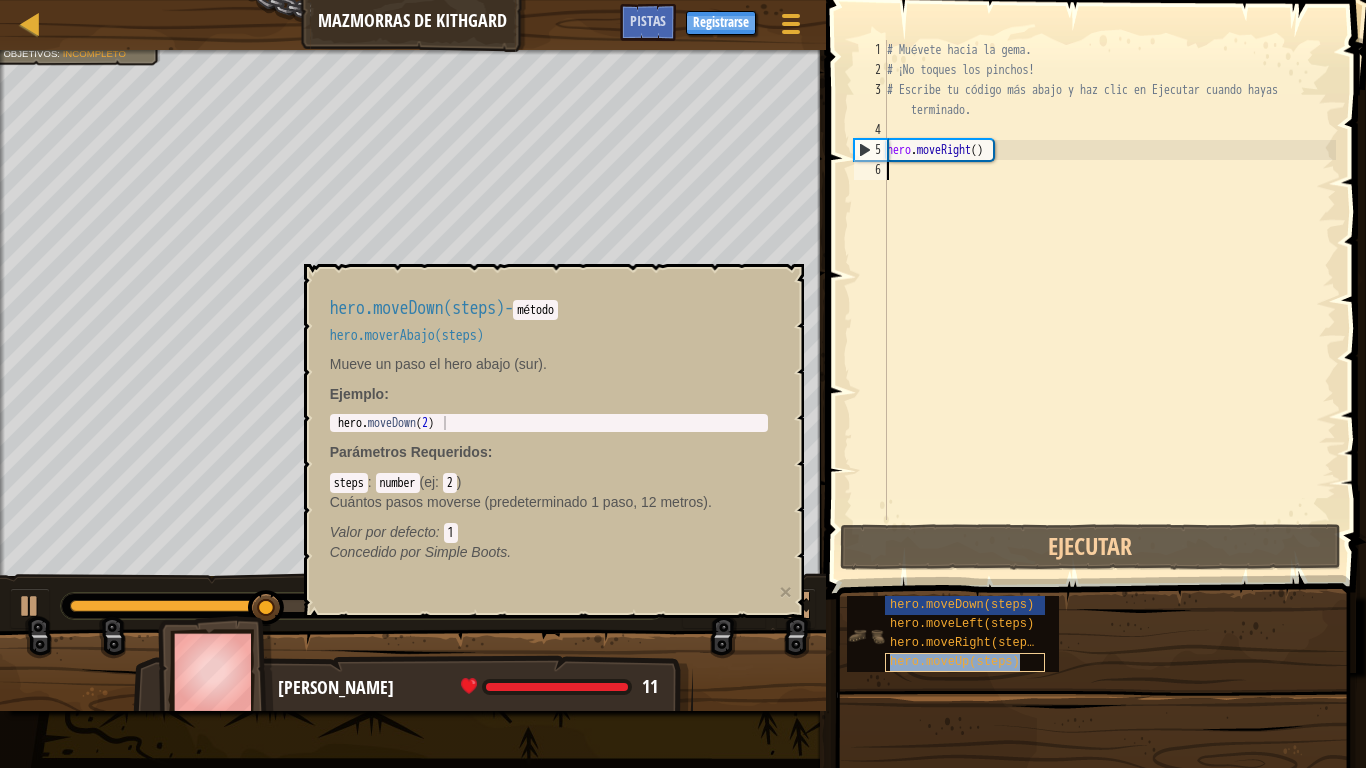 click on "hero.moveUp(steps)" at bounding box center (955, 662) 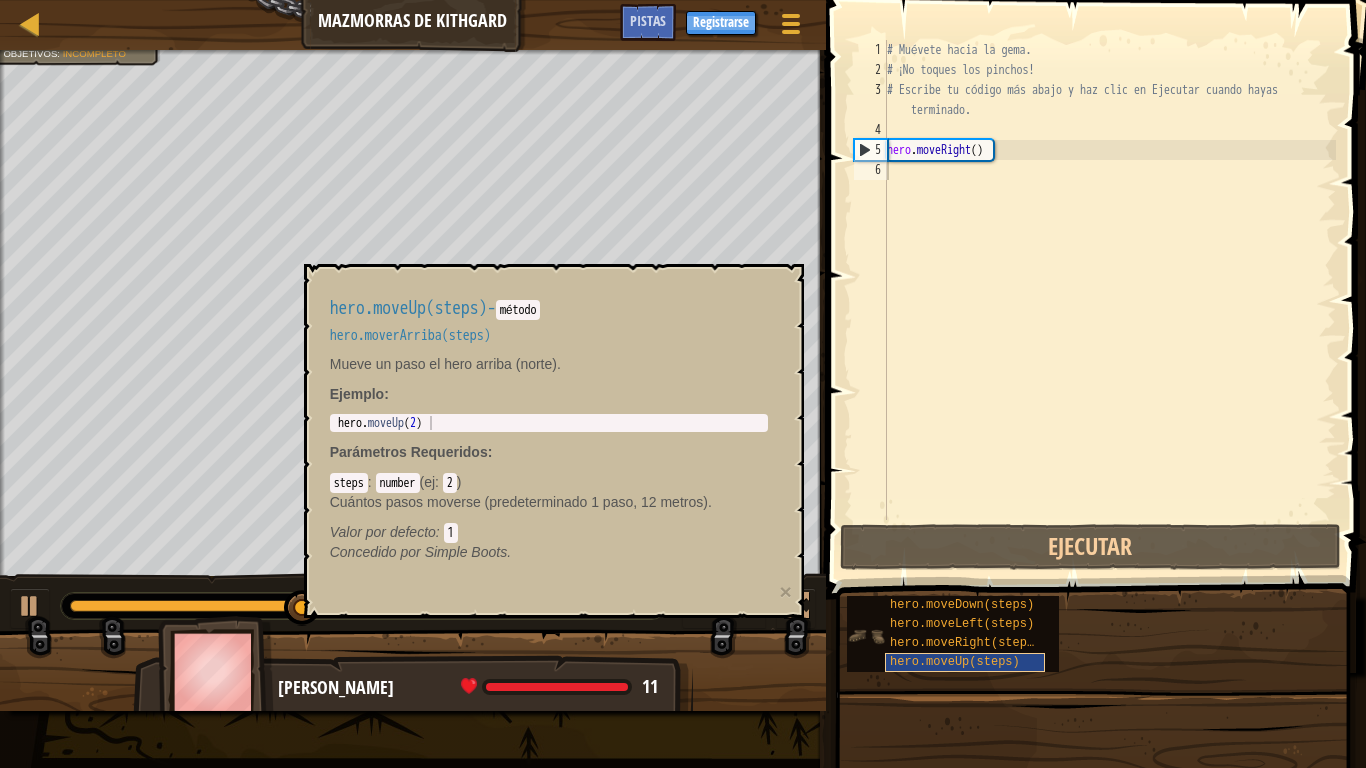 click on "hero.moveUp(steps)" at bounding box center (955, 662) 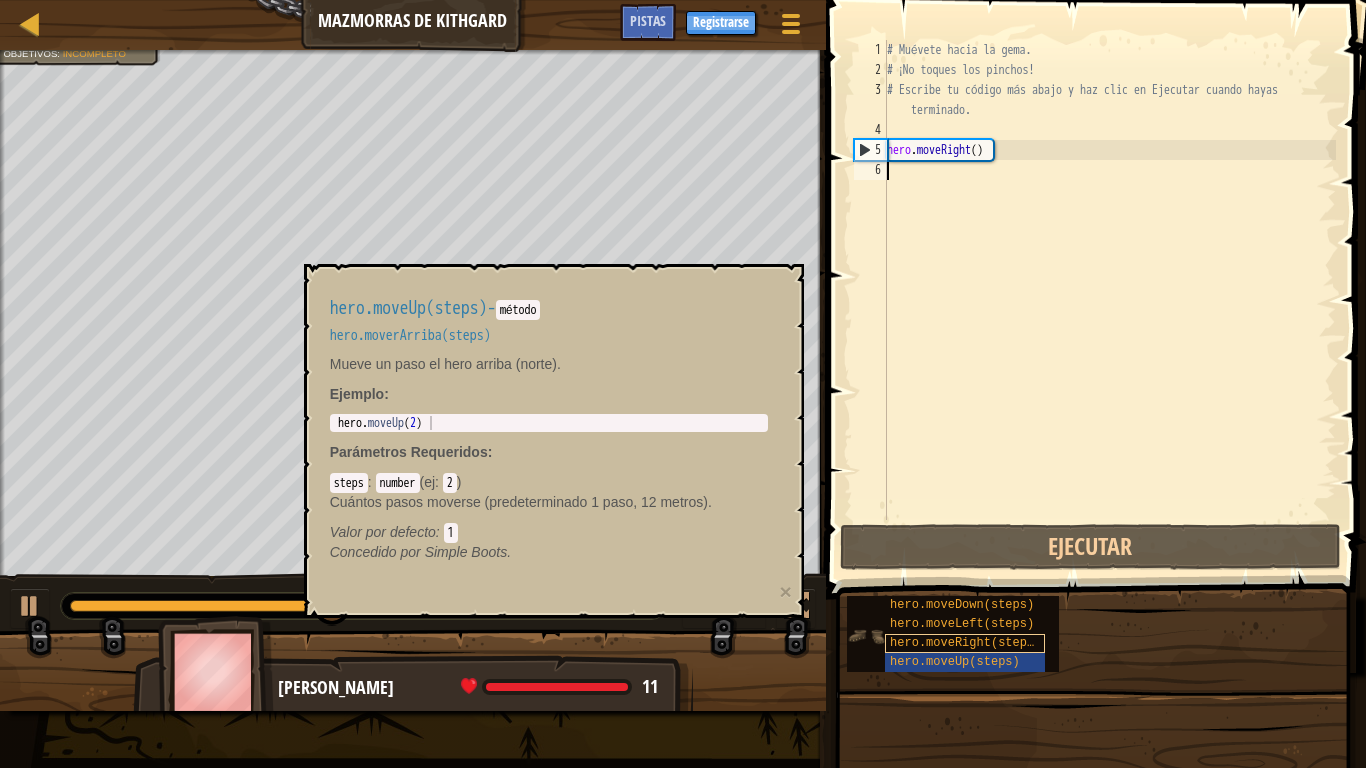 click on "hero.moveRight(steps)" at bounding box center (965, 643) 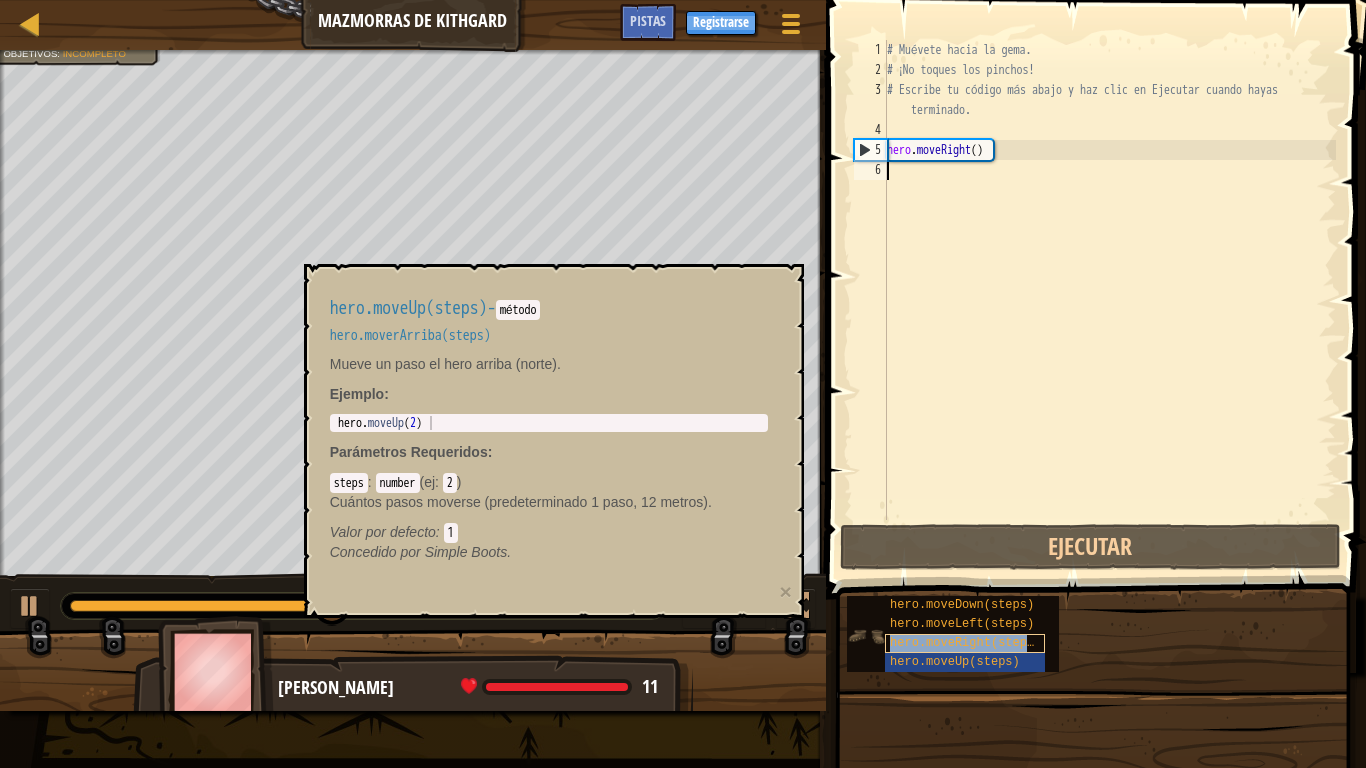 click on "hero.moveRight(steps)" at bounding box center [965, 643] 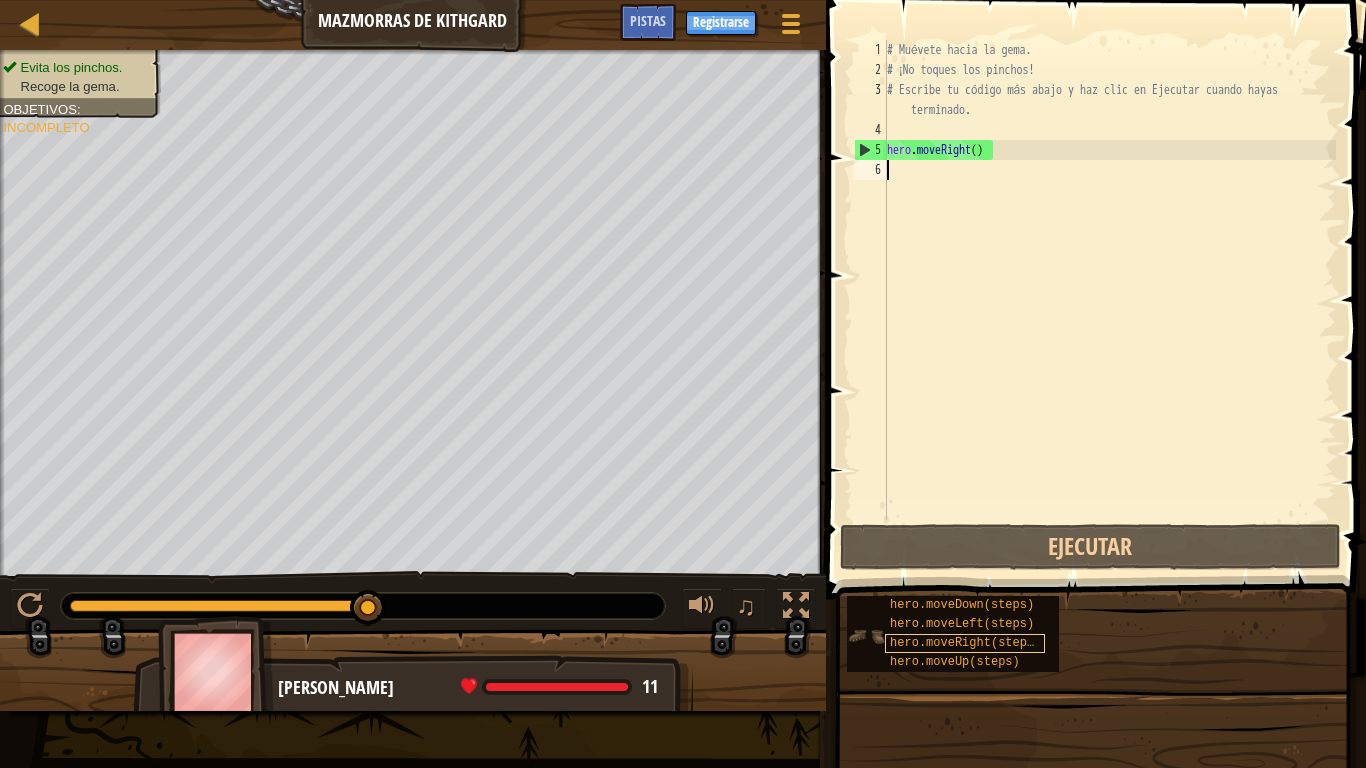 click on "hero.moveRight(steps)" at bounding box center (965, 643) 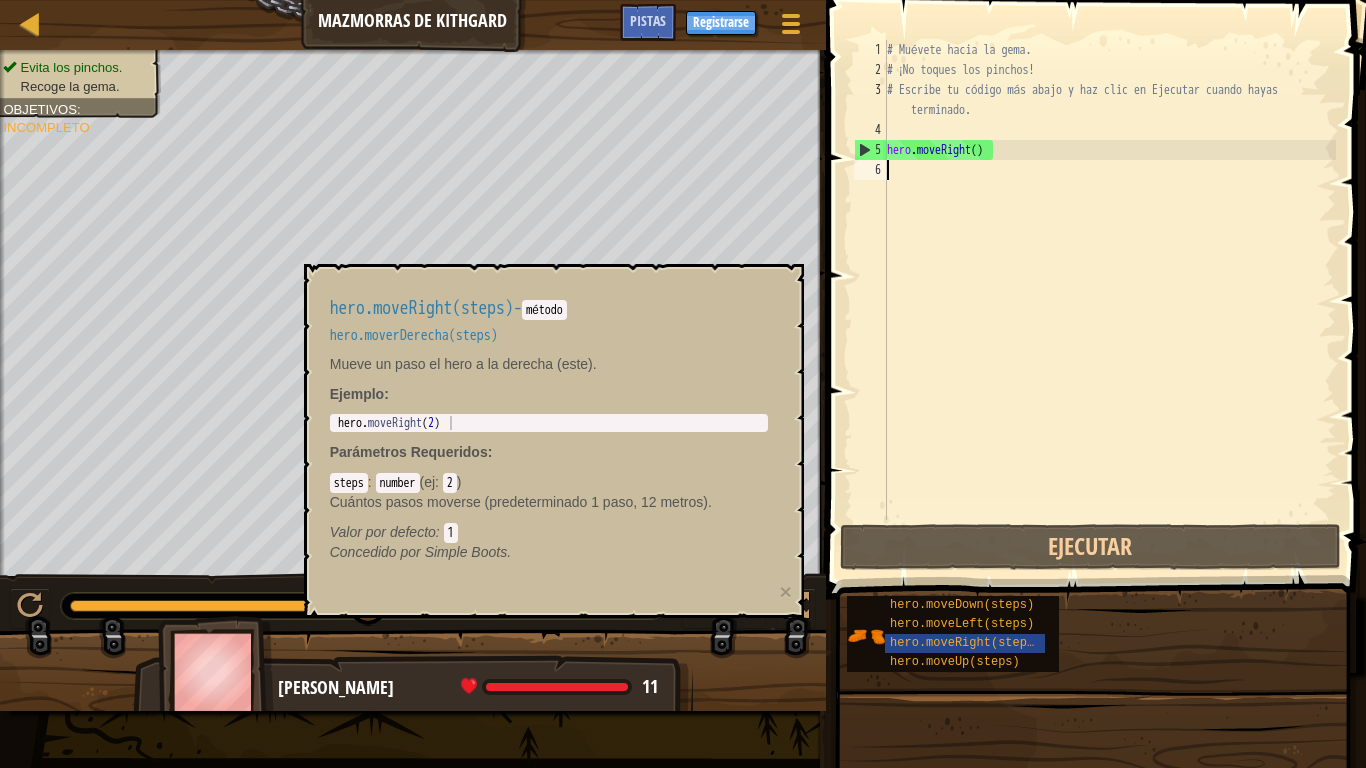 click at bounding box center [1098, 271] 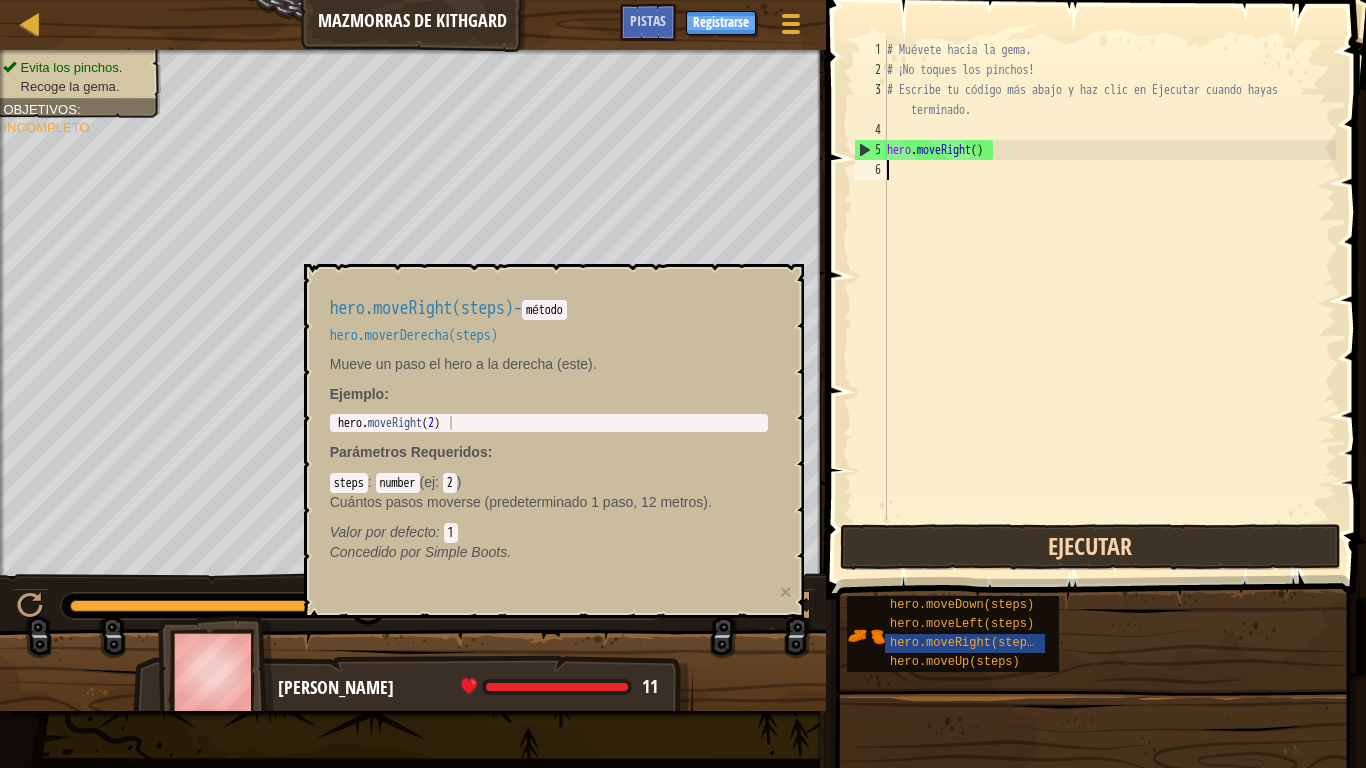 click at bounding box center [1098, 271] 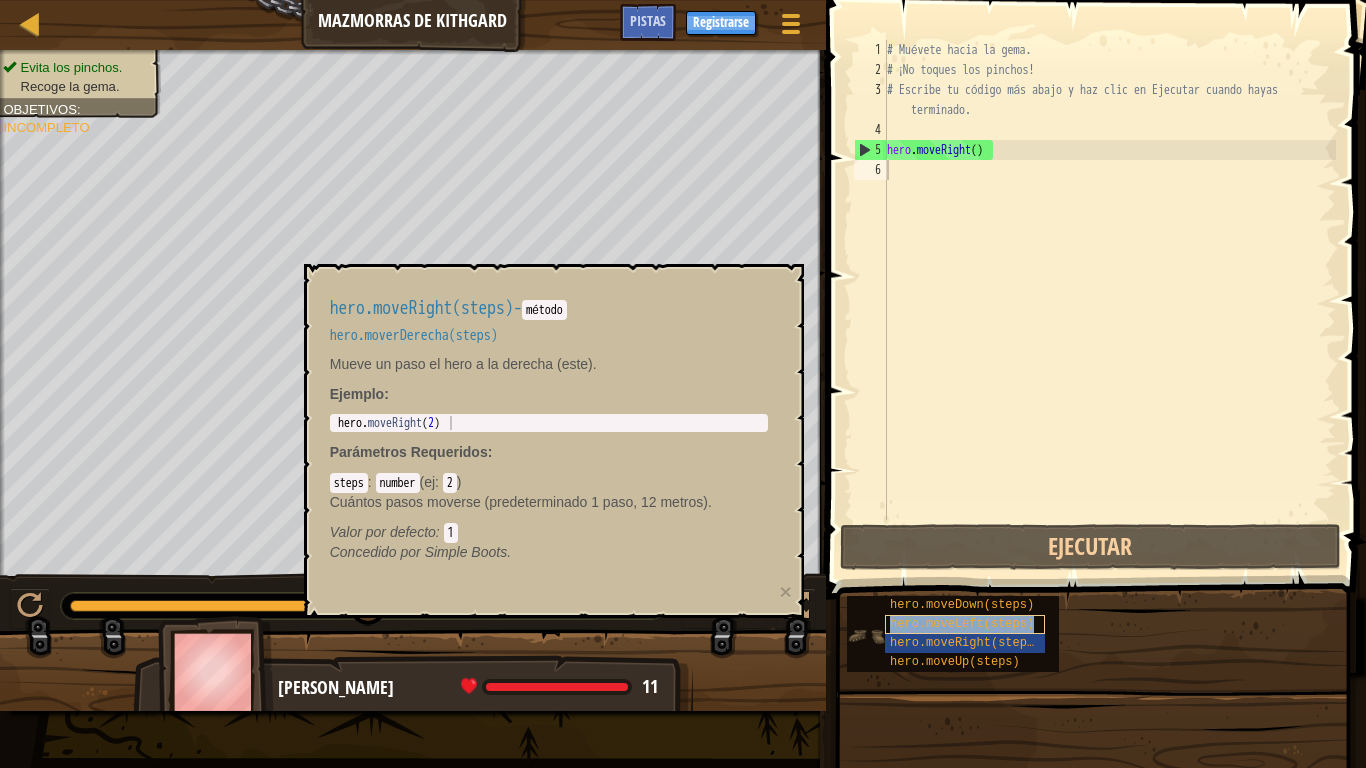 click on "hero.moveLeft(steps)" at bounding box center [962, 624] 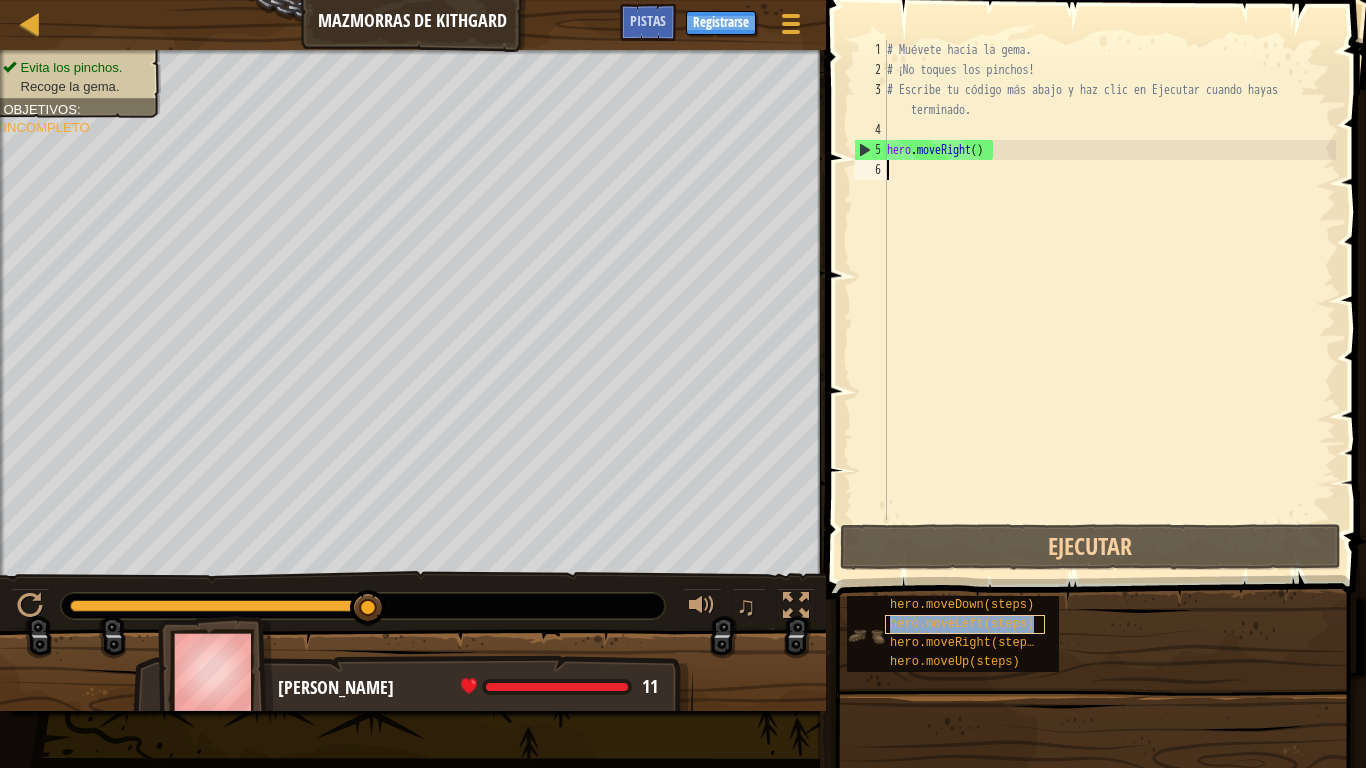 click on "hero.moveLeft(steps)" at bounding box center (962, 624) 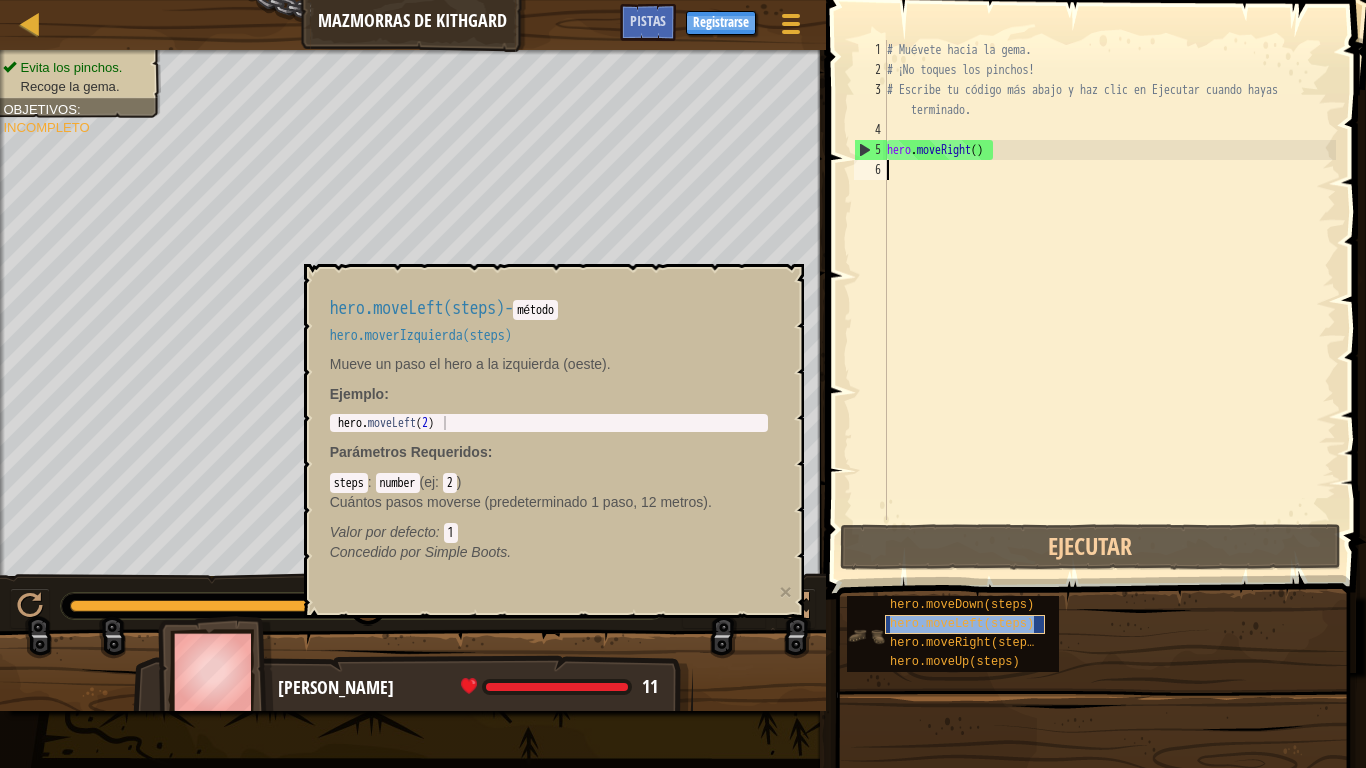 click on "hero.moveLeft(steps)" at bounding box center (962, 624) 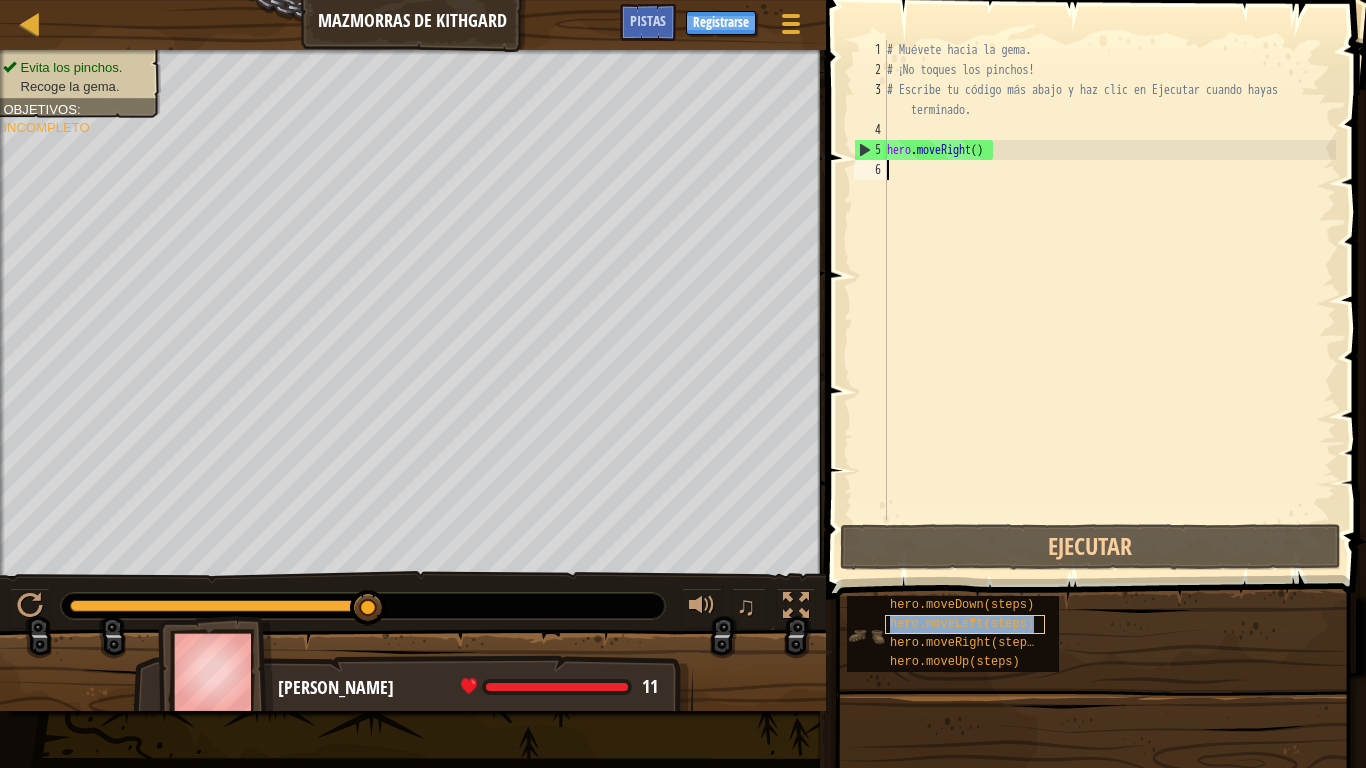 click on "hero.moveLeft(steps)" at bounding box center (962, 624) 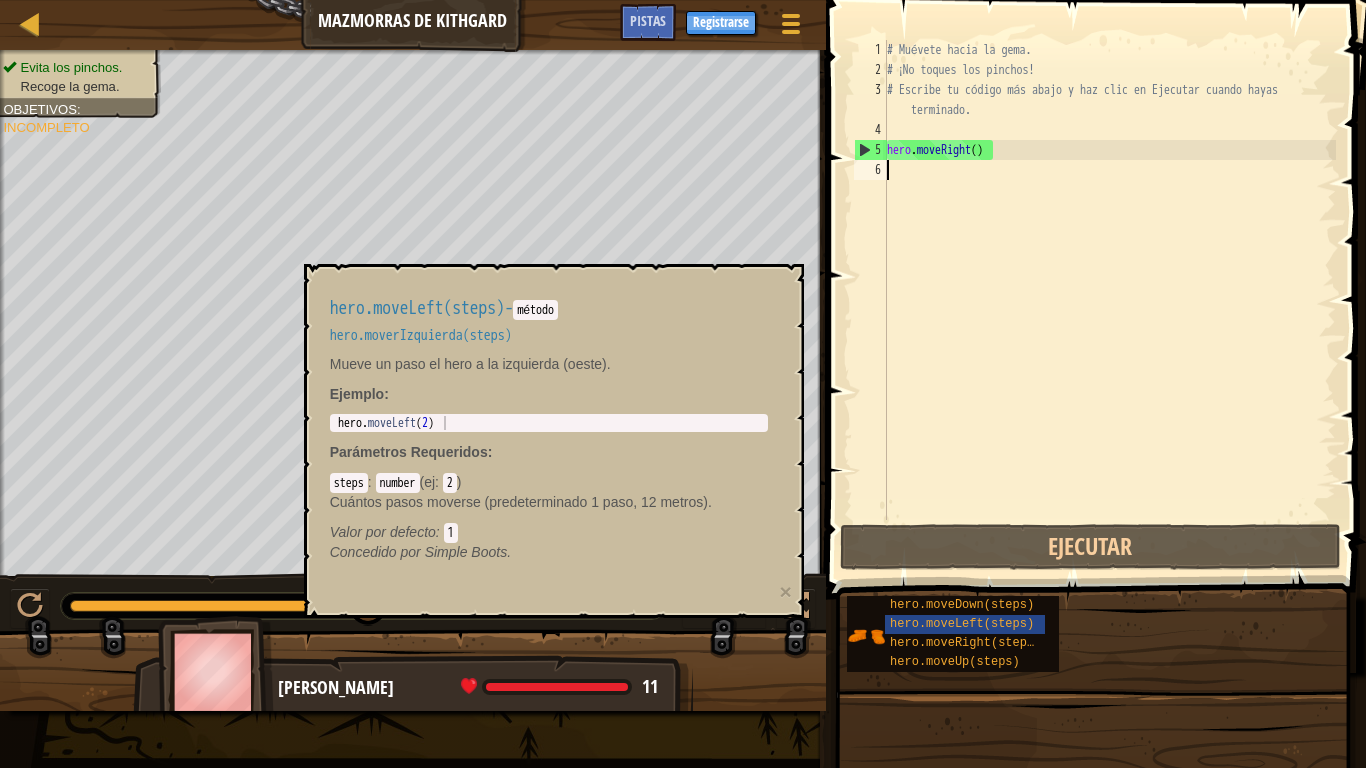click on "# Muévete hacia la gema. # ¡No toques los pinchos! # Escribe tu código más abajo y haz clic en Ejecutar cuando hayas       terminado. hero . moveRight ( )" at bounding box center (1109, 300) 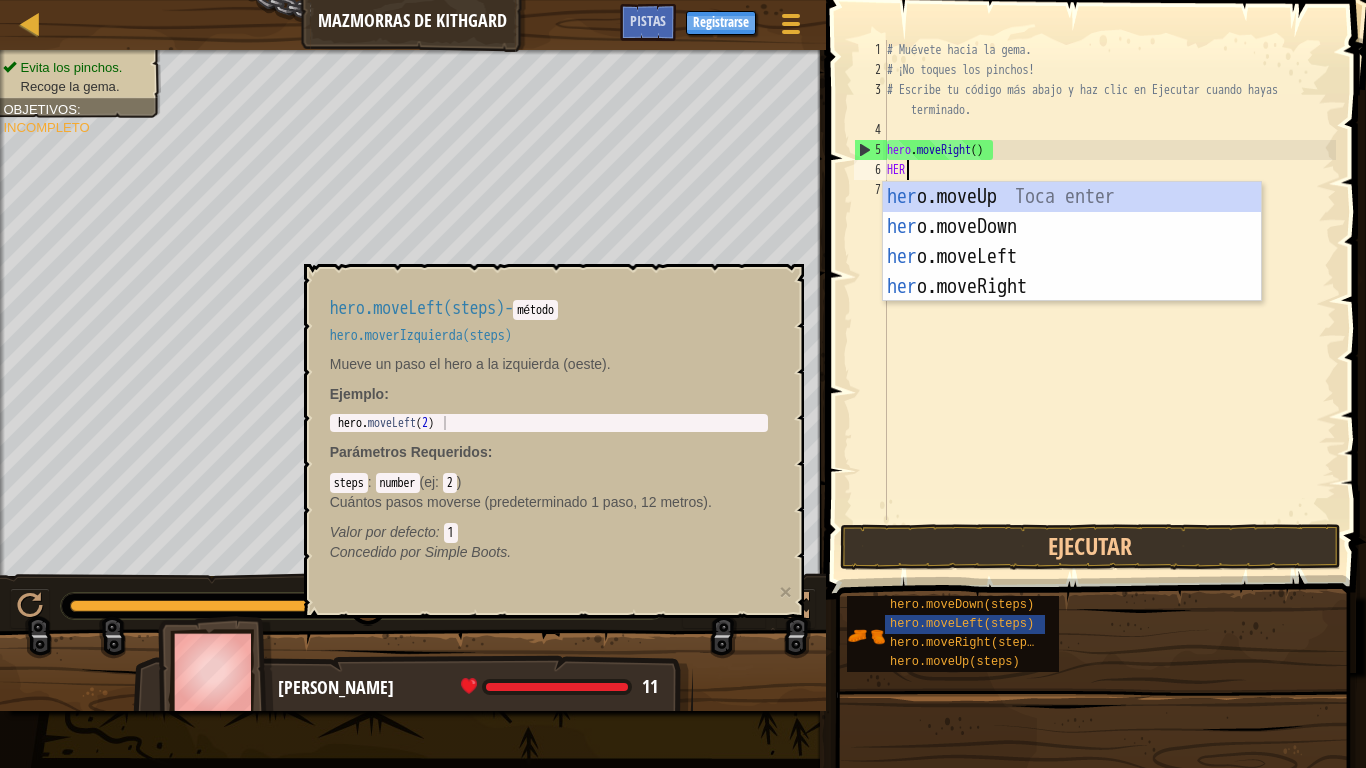 type on "HERO" 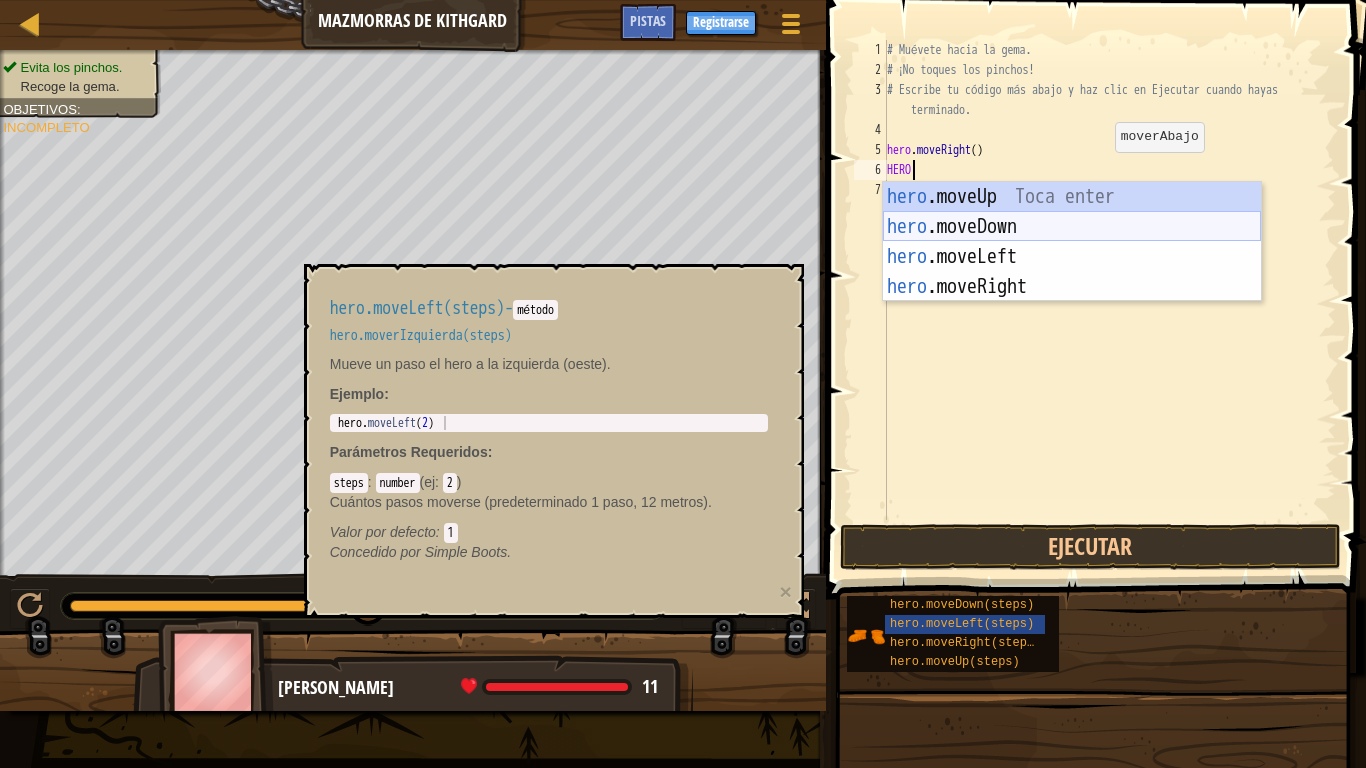 click on "hero .moveUp Toca enter hero .moveDown Toca enter hero .moveLeft Toca enter hero .moveRight Toca enter" at bounding box center [1072, 272] 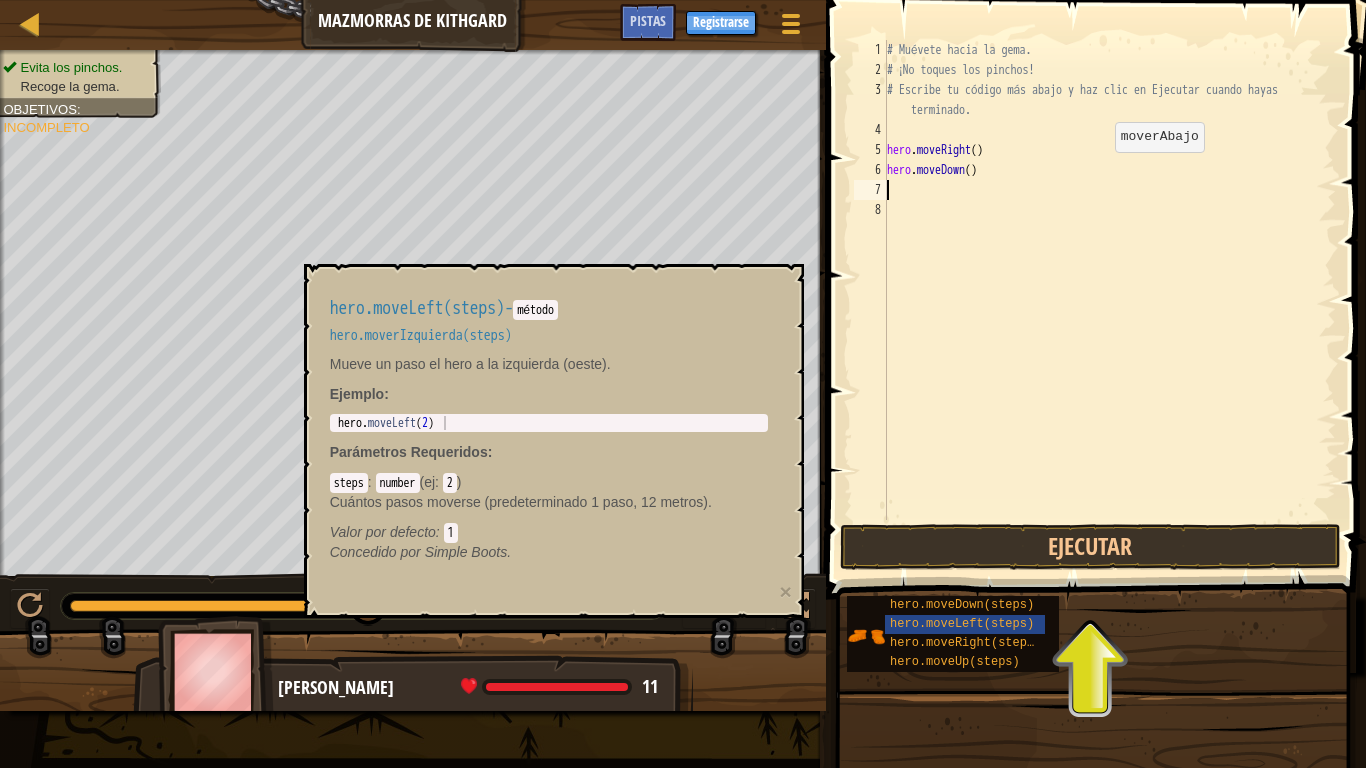 scroll, scrollTop: 9, scrollLeft: 0, axis: vertical 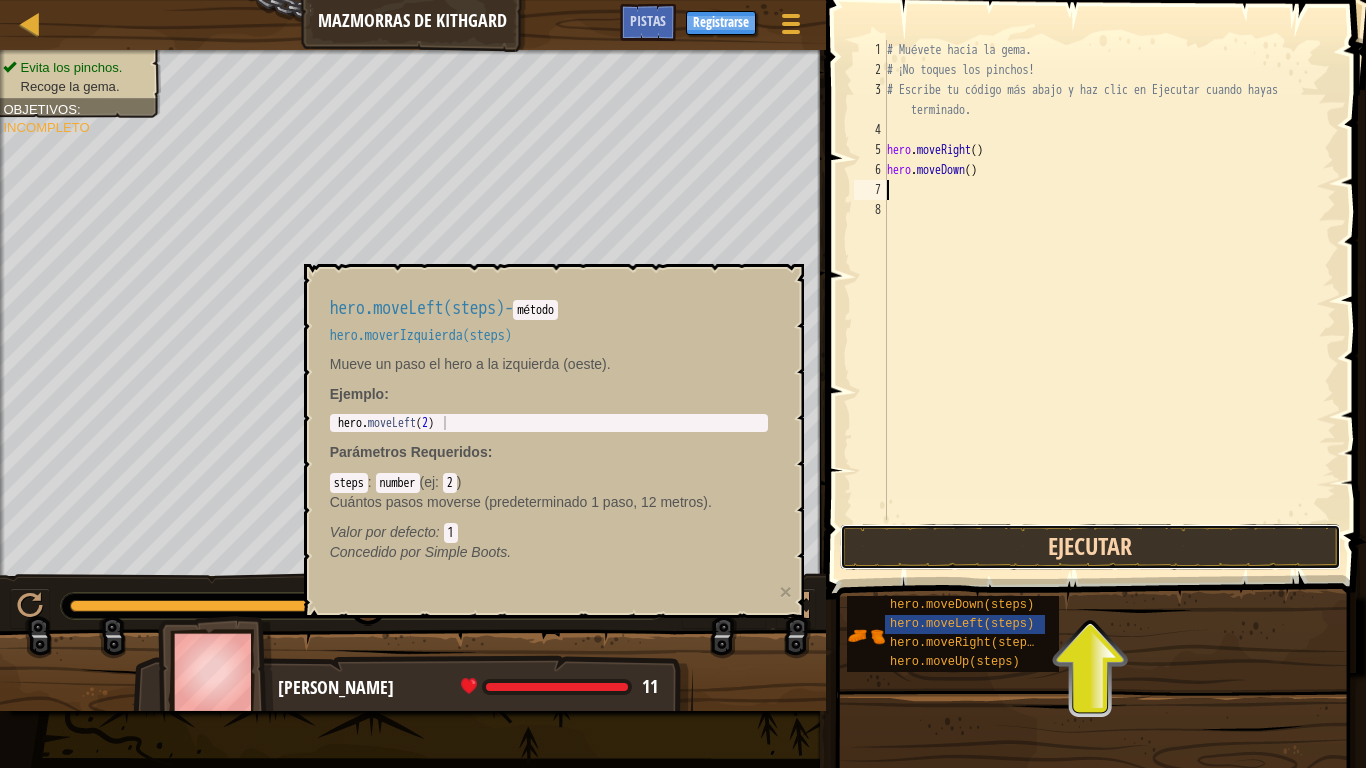 click on "Ejecutar" at bounding box center (1090, 547) 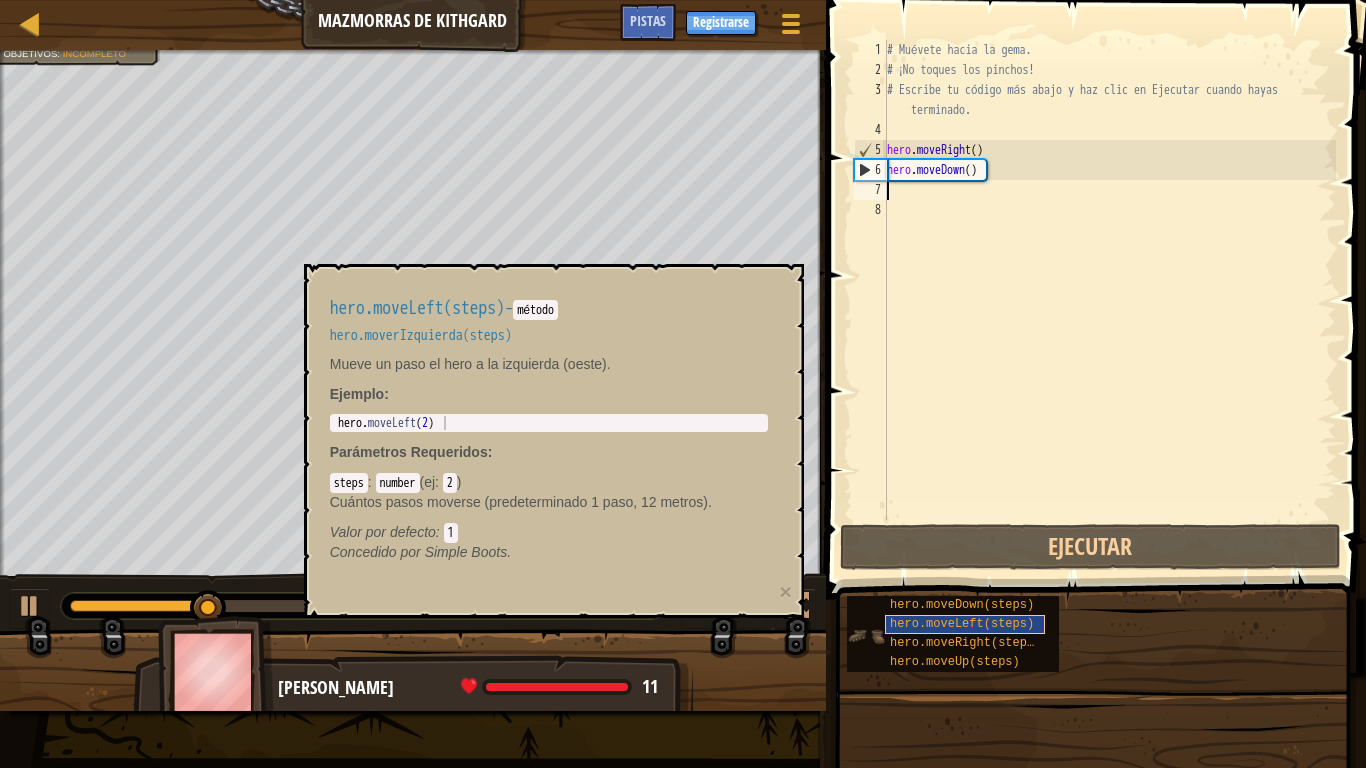 click on "hero.moveLeft(steps)" at bounding box center (962, 624) 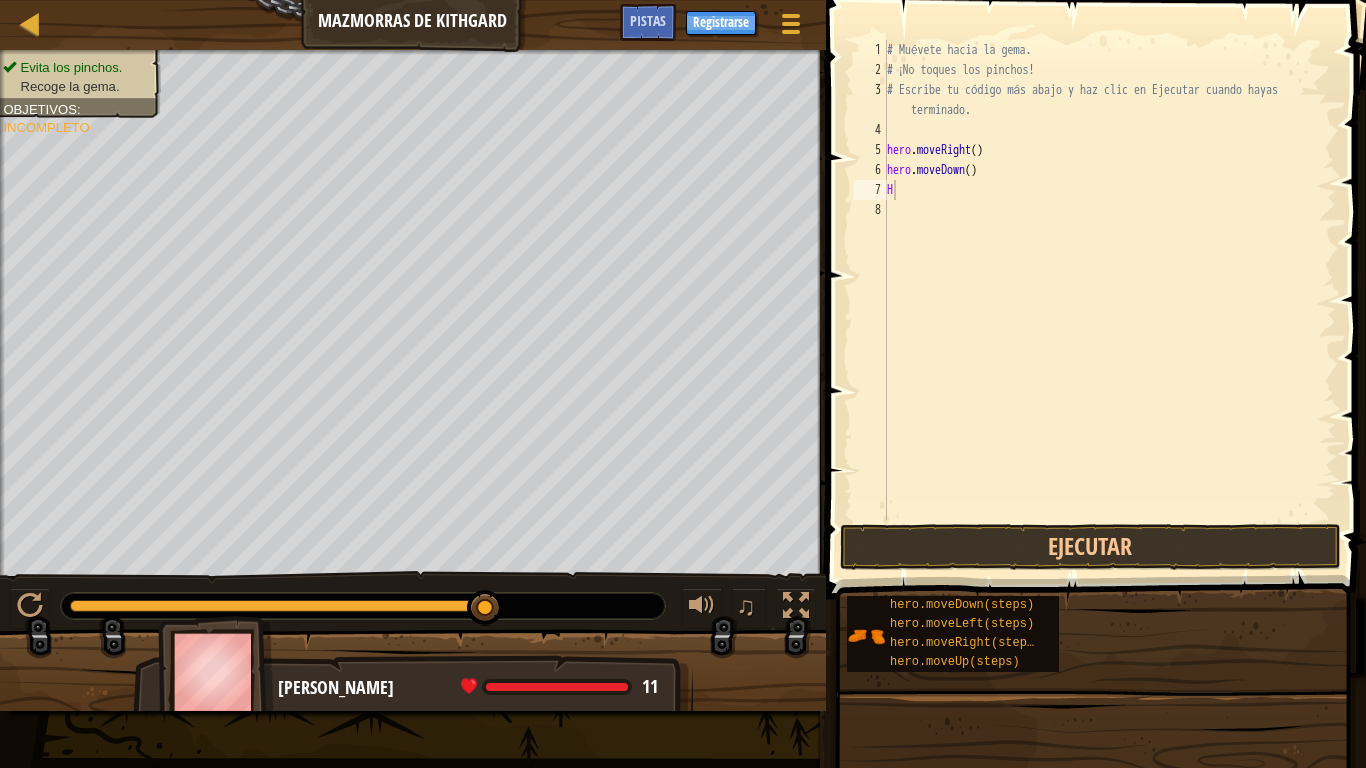 drag, startPoint x: 1022, startPoint y: 320, endPoint x: 1019, endPoint y: 299, distance: 21.213203 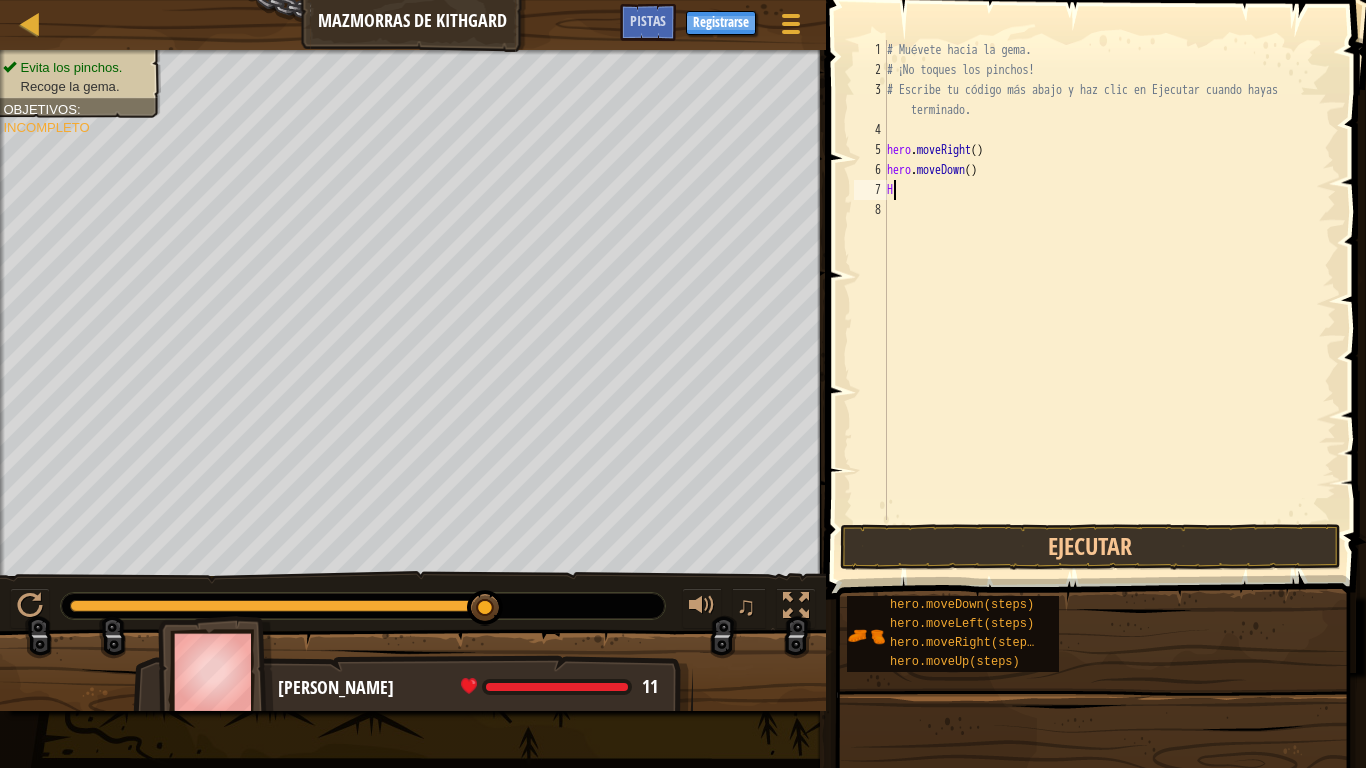 type on "HE" 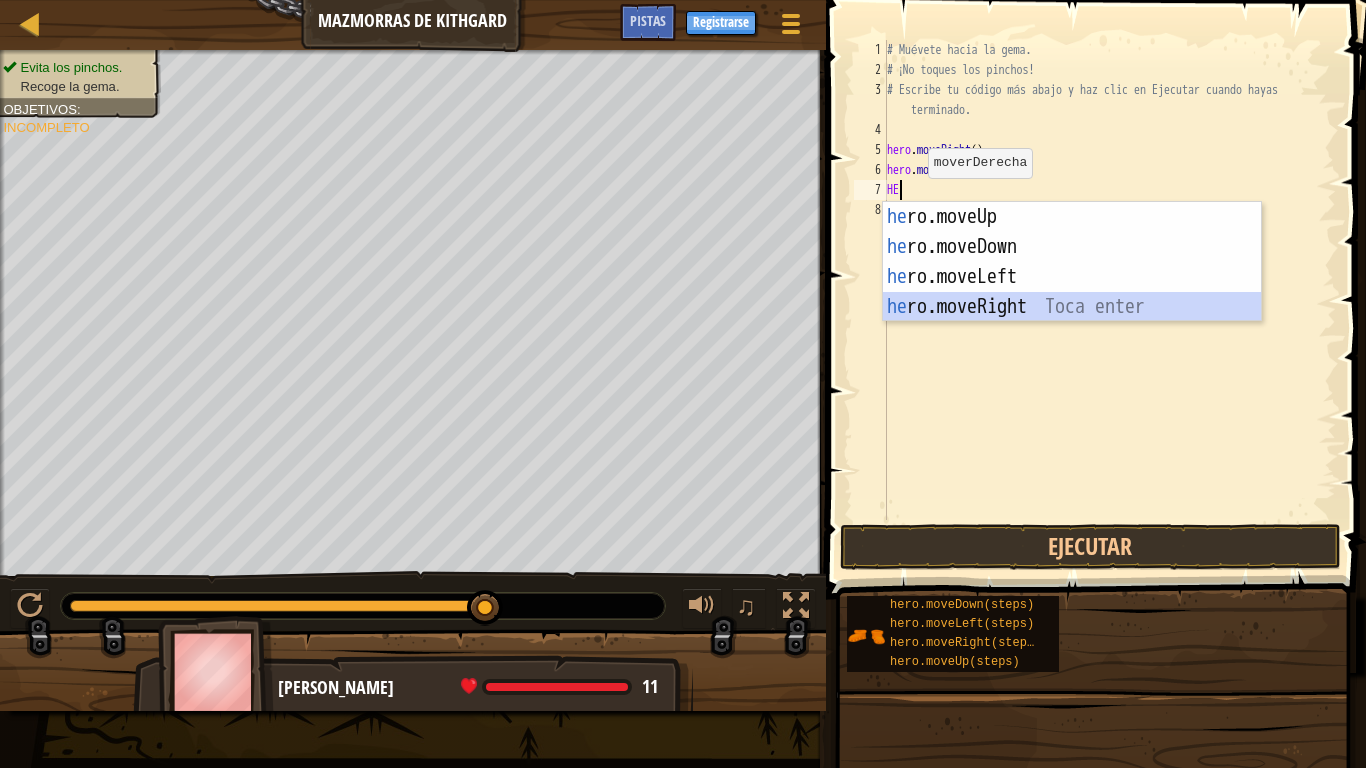 click on "he ro.moveUp Toca enter he ro.moveDown Toca enter he ro.moveLeft Toca enter he ro.moveRight Toca enter" at bounding box center (1072, 292) 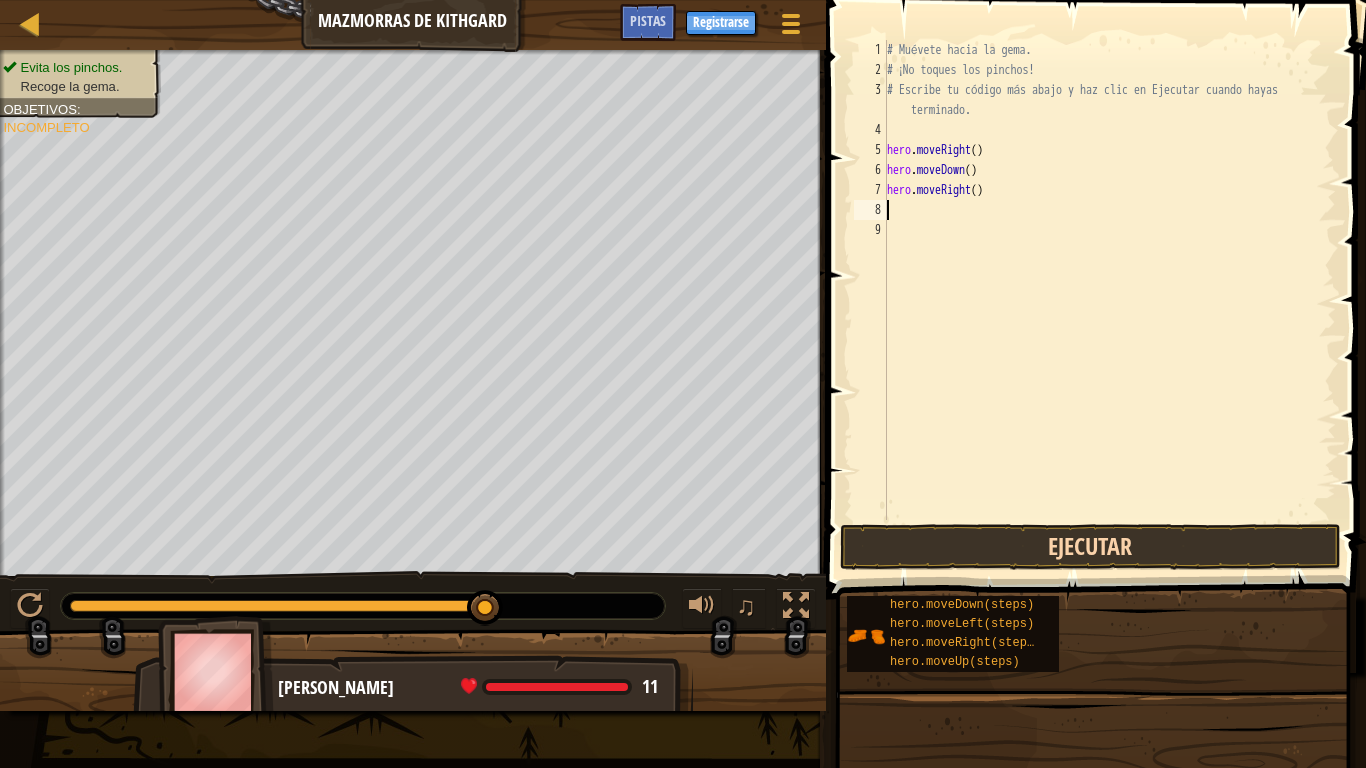 type 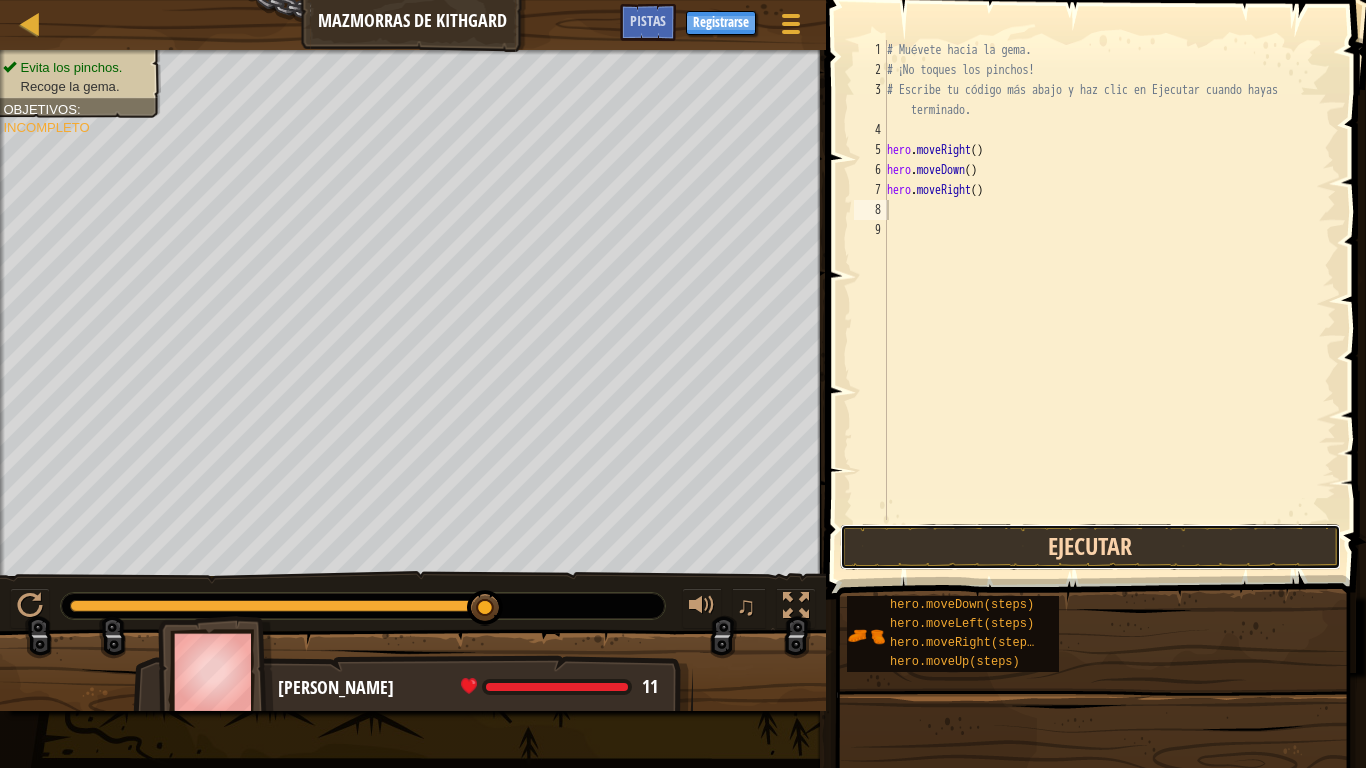 click on "Ejecutar" at bounding box center (1090, 547) 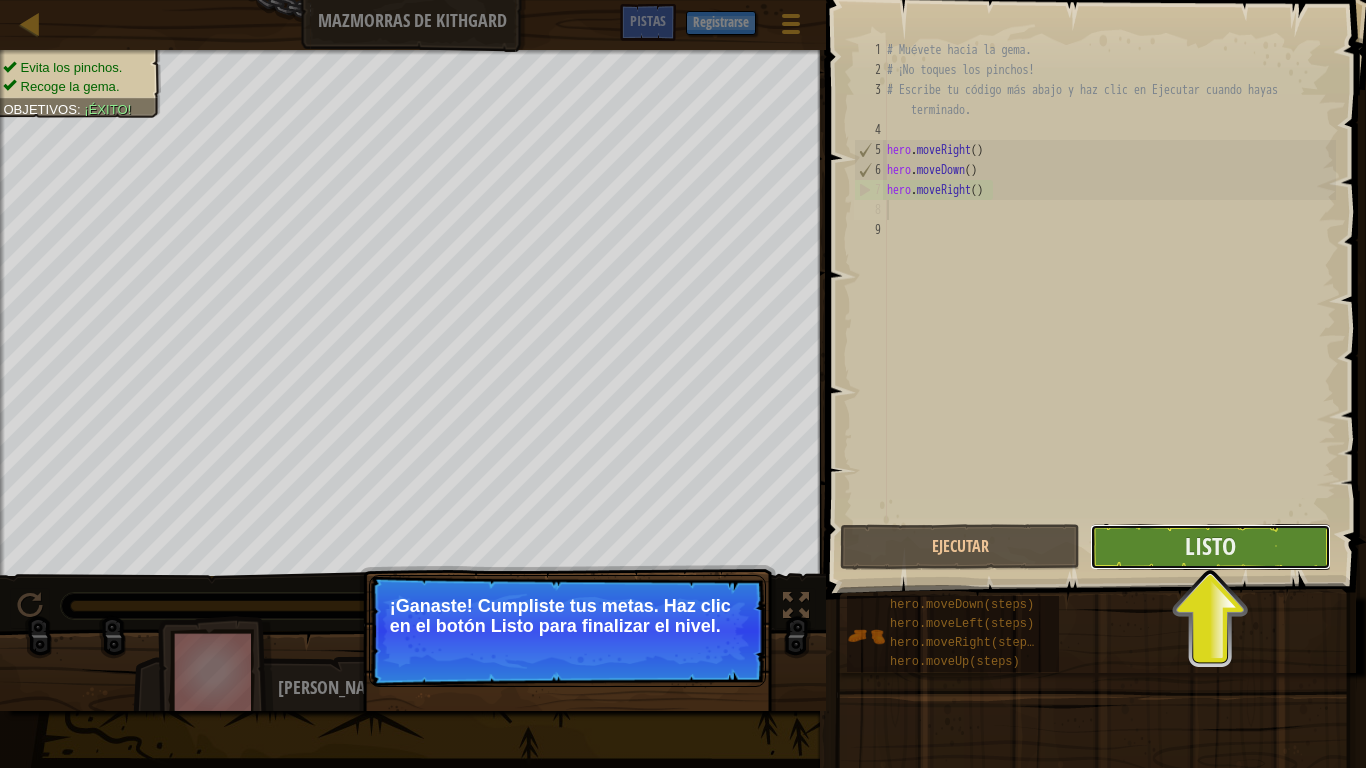 click on "Listo" at bounding box center (1210, 547) 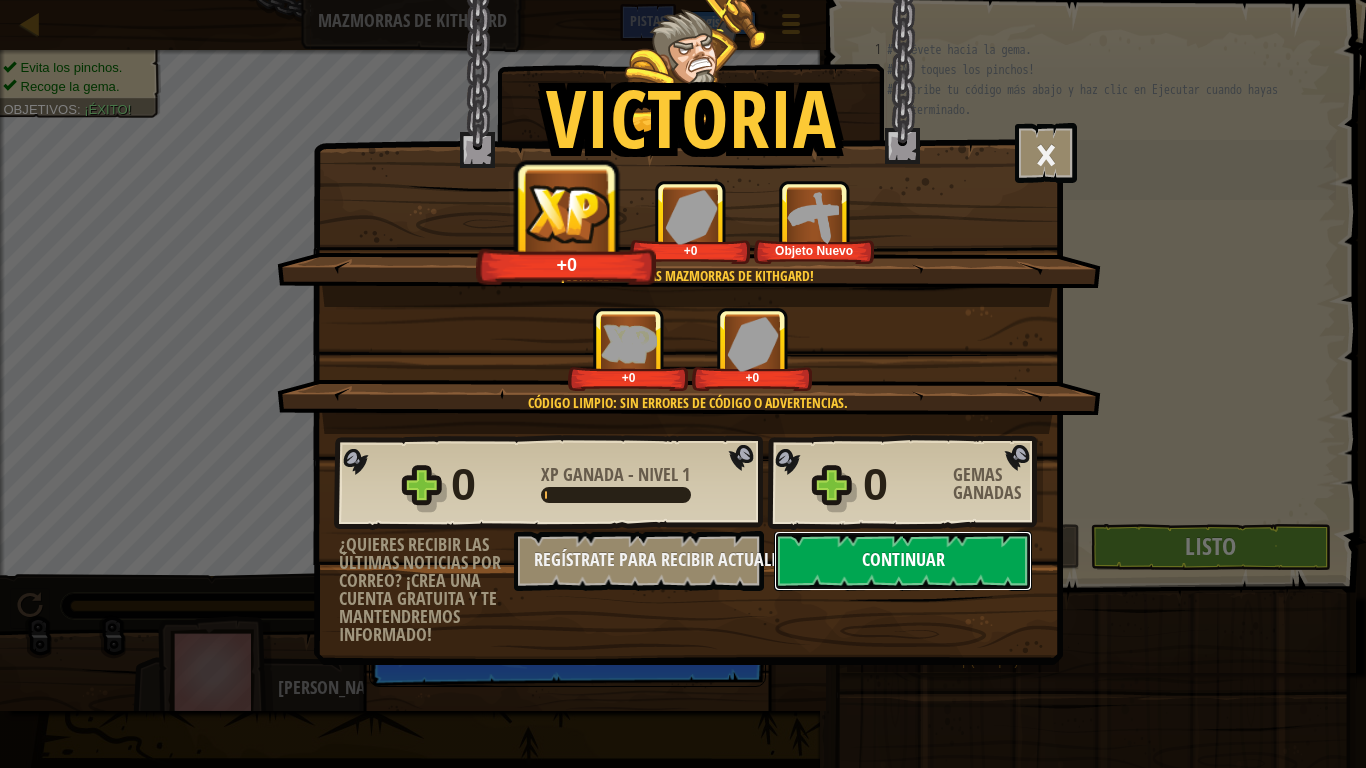 click on "Continuar" at bounding box center (903, 561) 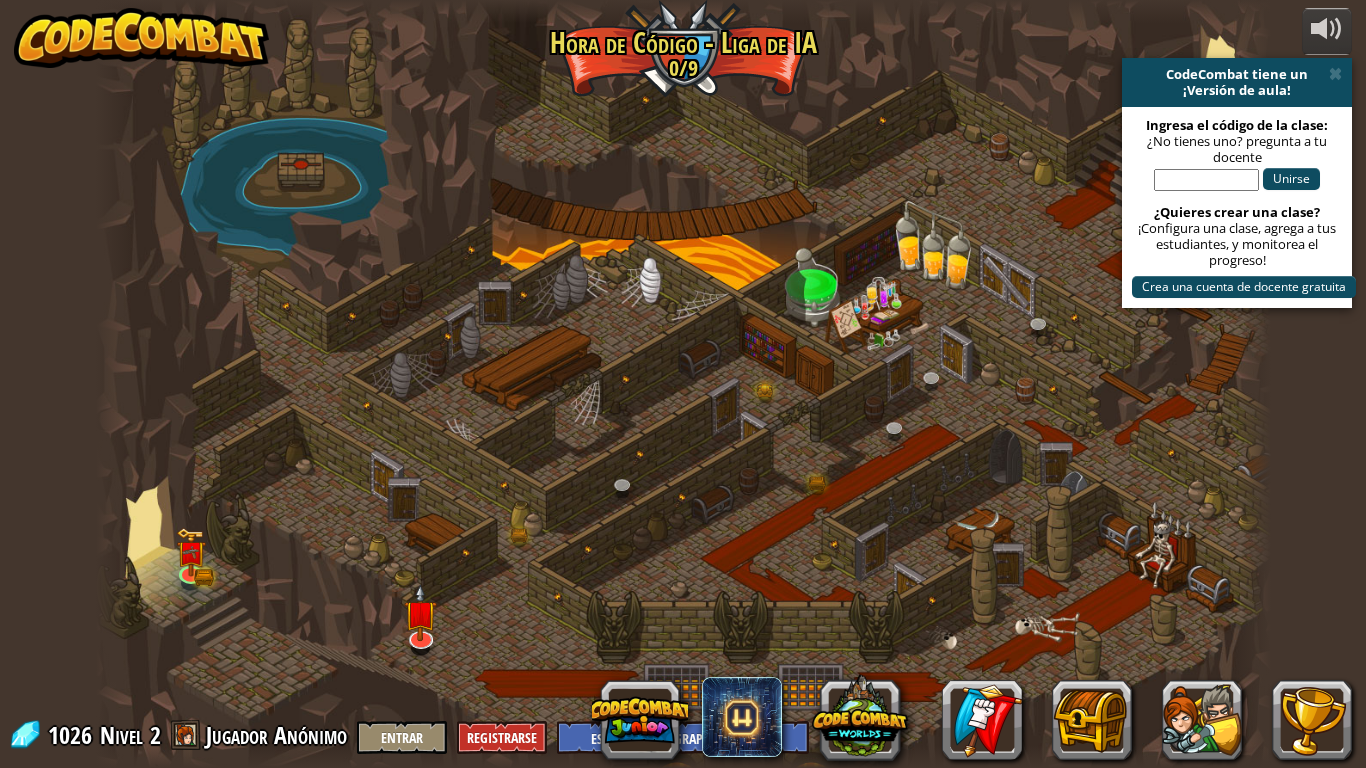 select on "es-419" 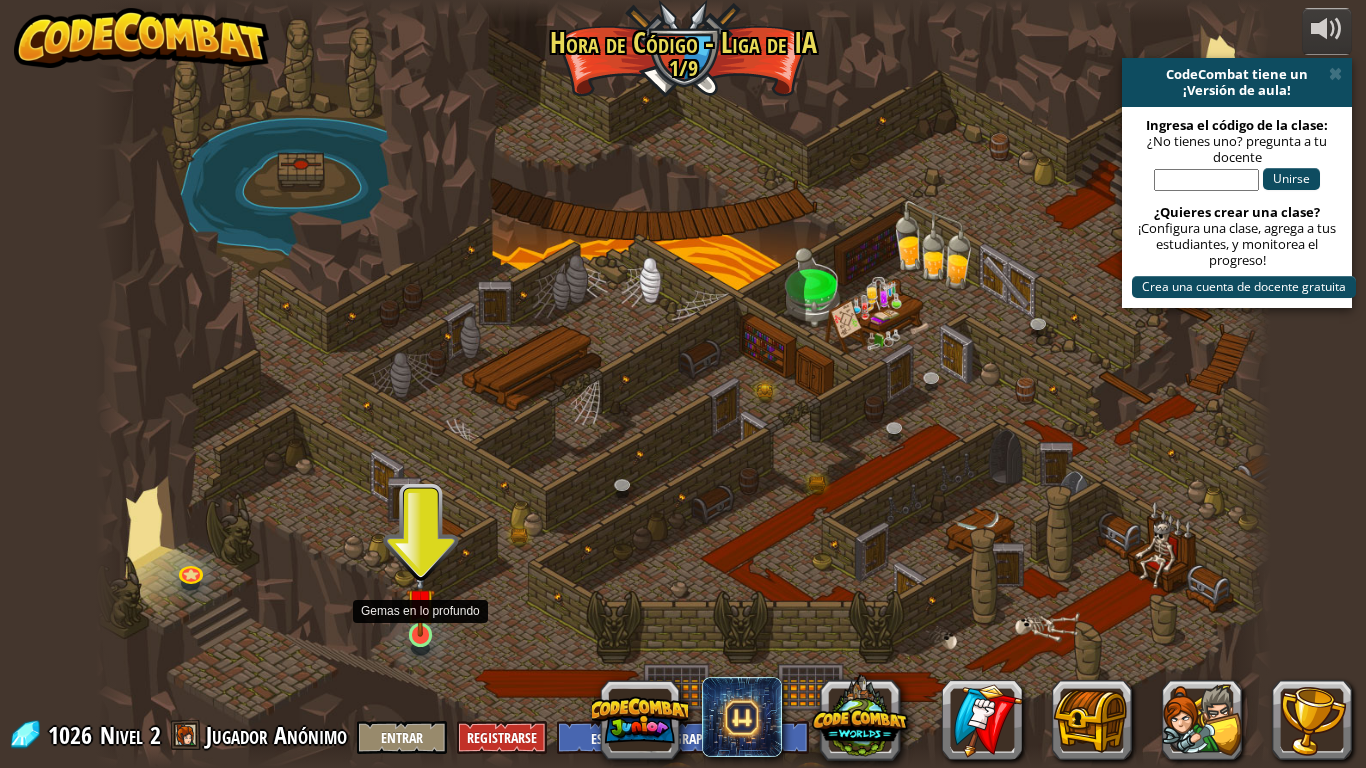 click at bounding box center (421, 603) 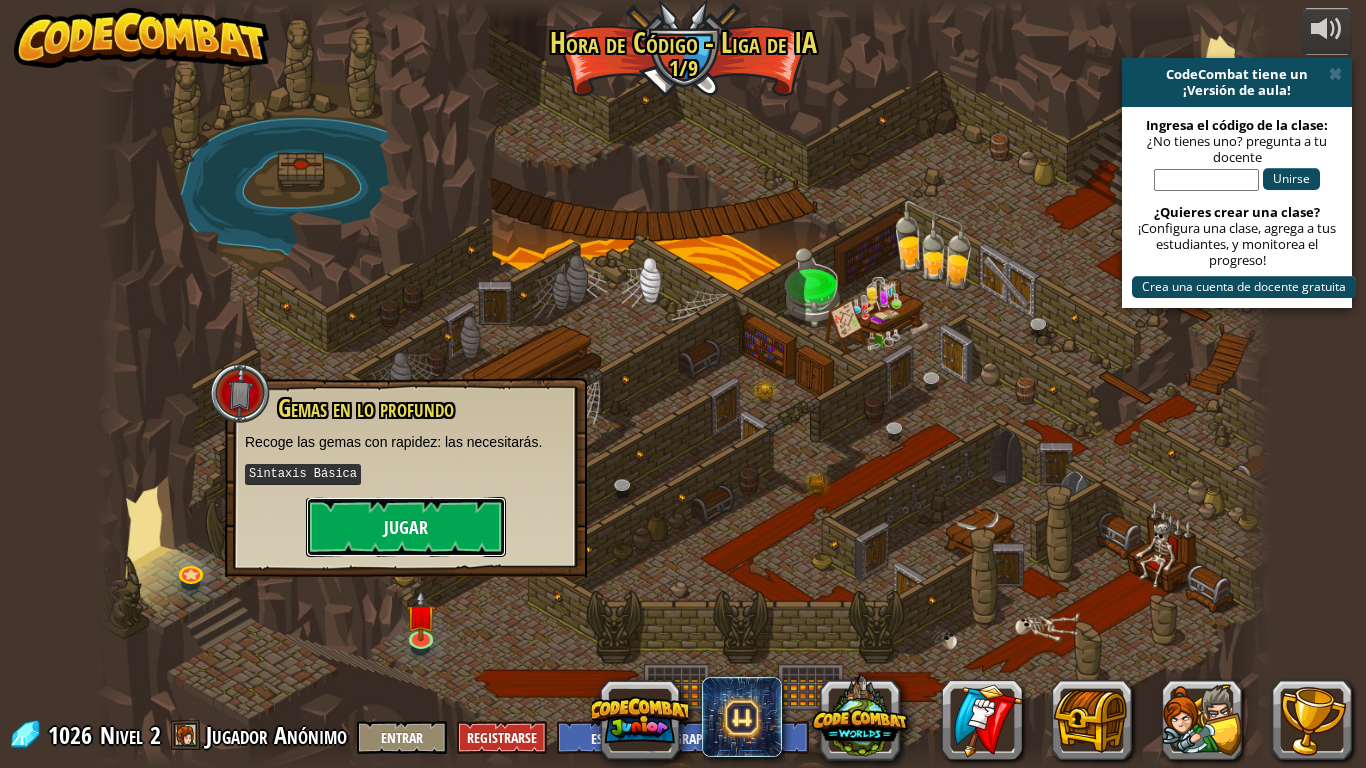click on "Jugar" at bounding box center (406, 527) 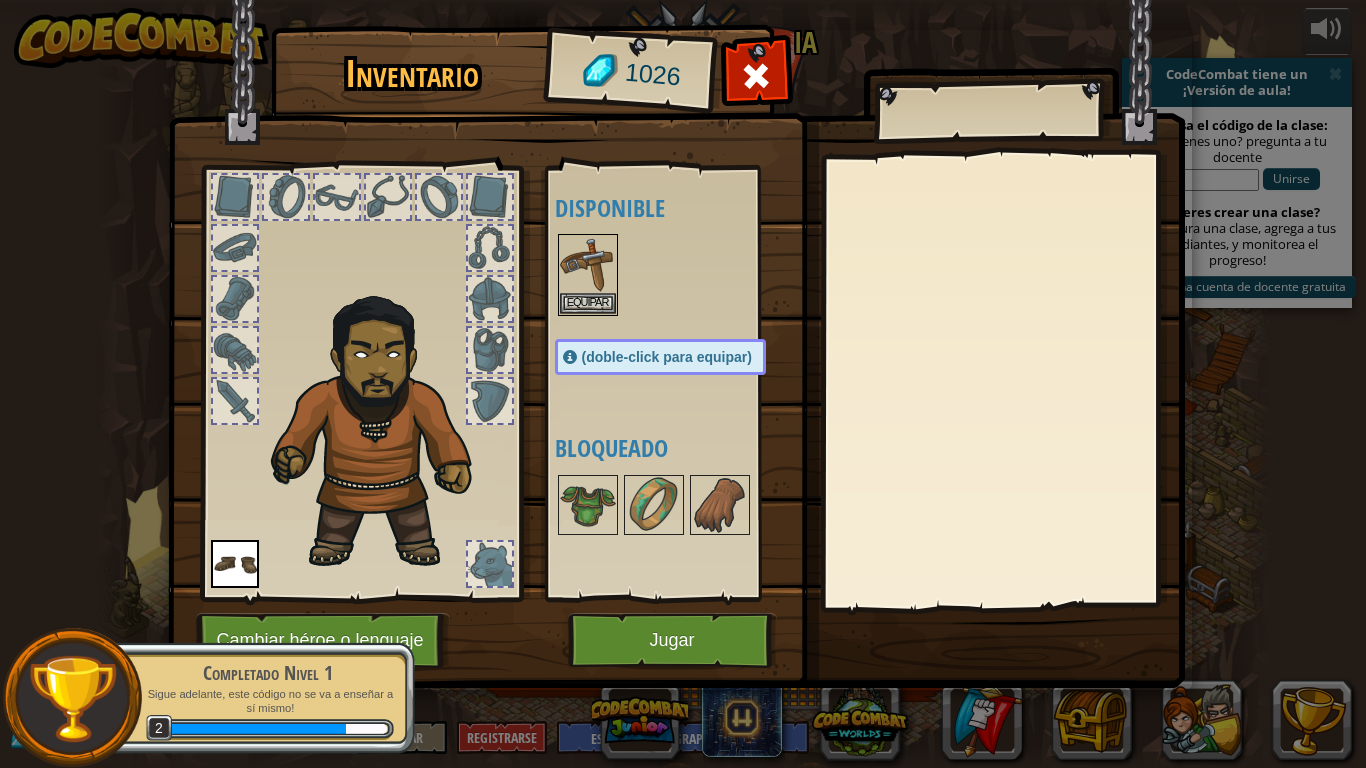 drag, startPoint x: 548, startPoint y: 644, endPoint x: 488, endPoint y: 635, distance: 60.671246 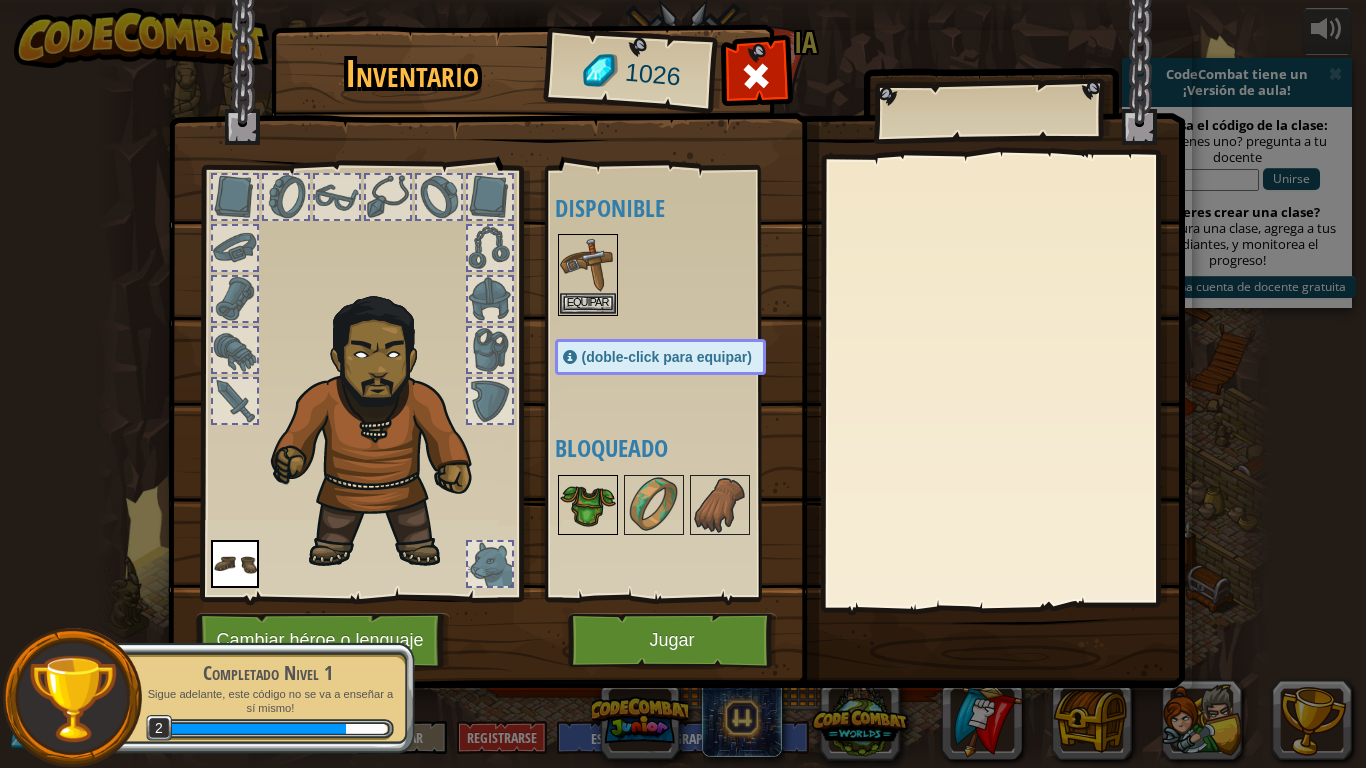 click at bounding box center (588, 505) 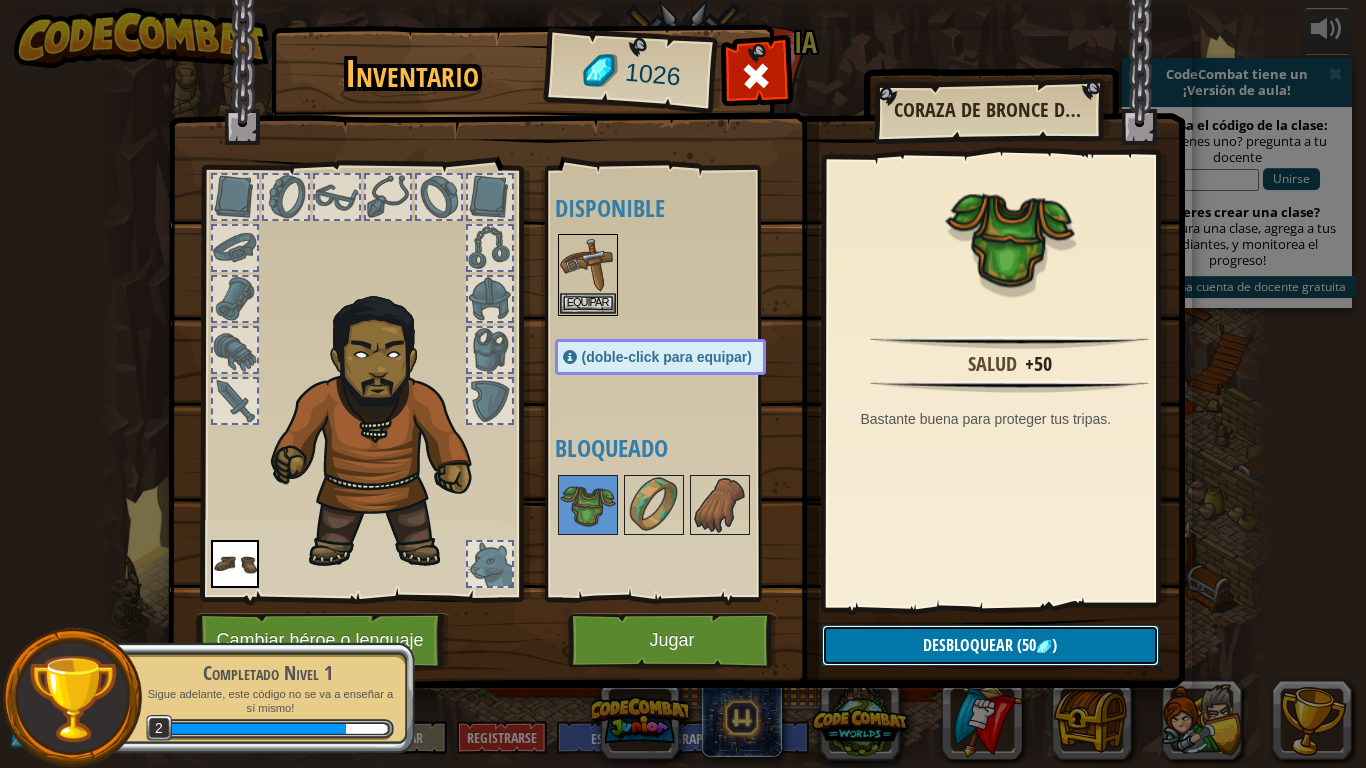 click on "Desbloquear" at bounding box center (968, 645) 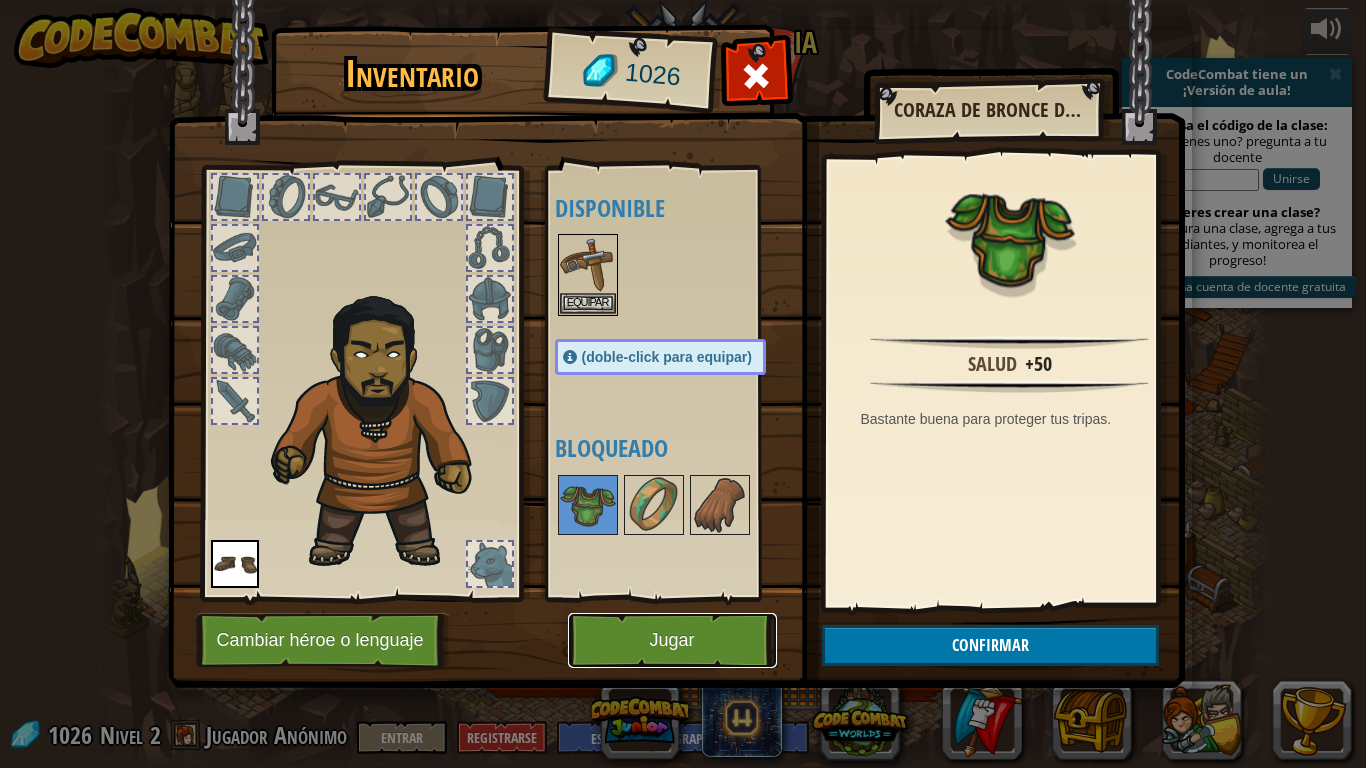 click on "Jugar" at bounding box center (672, 640) 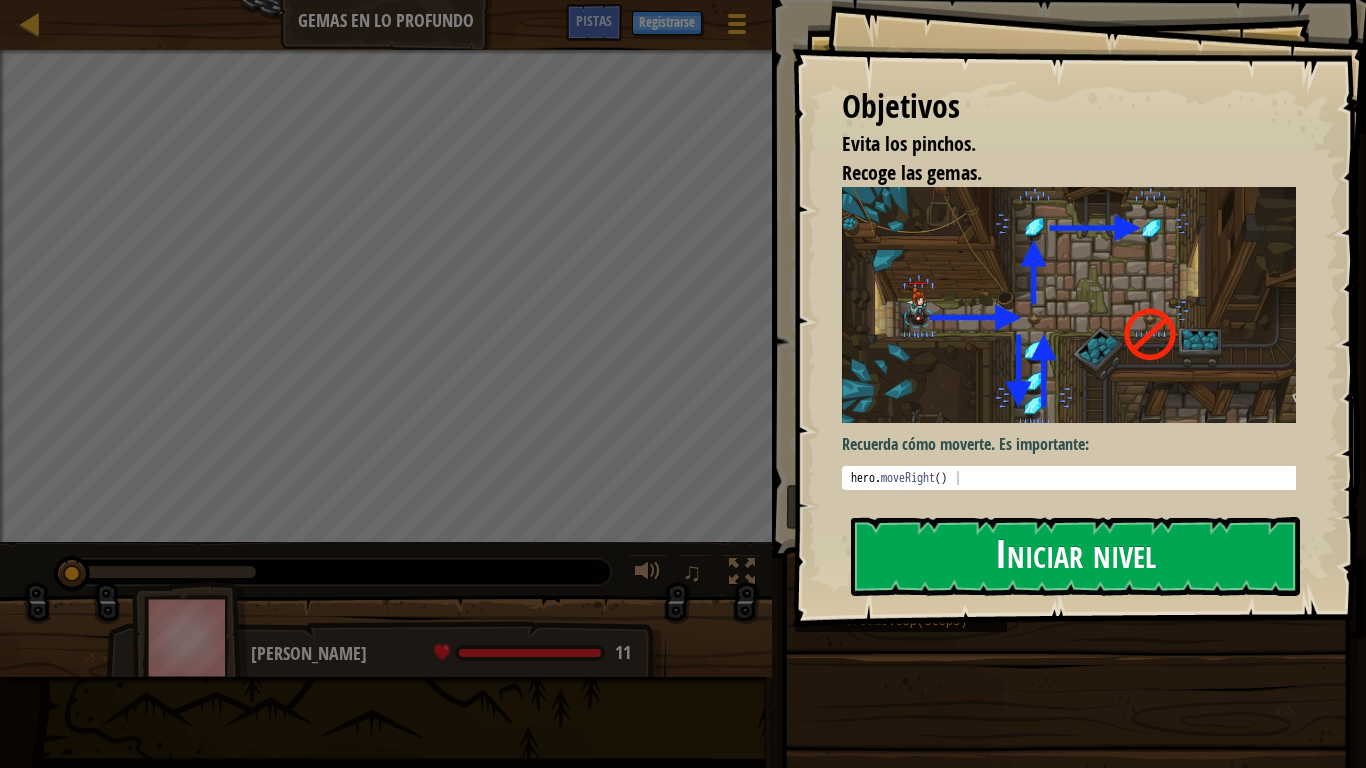 click on "Iniciar nivel" at bounding box center (1075, 556) 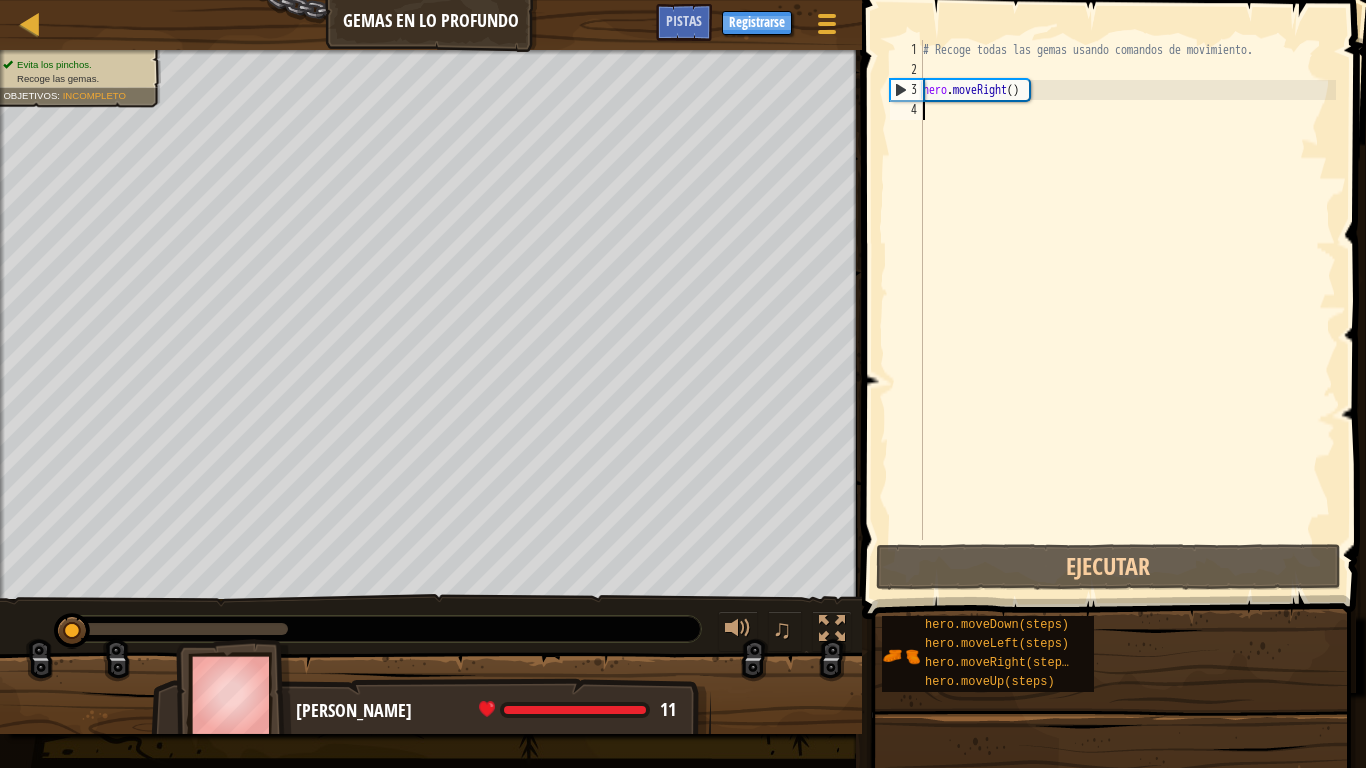 type on "H" 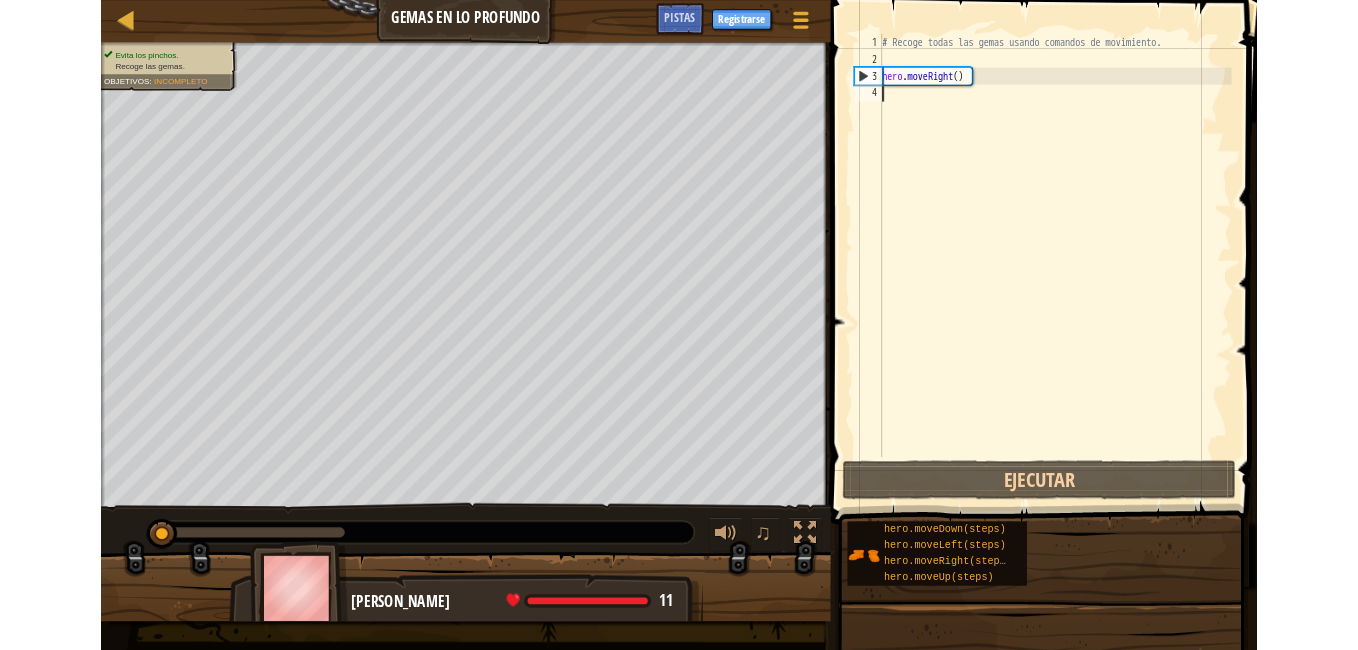 scroll, scrollTop: 9, scrollLeft: 0, axis: vertical 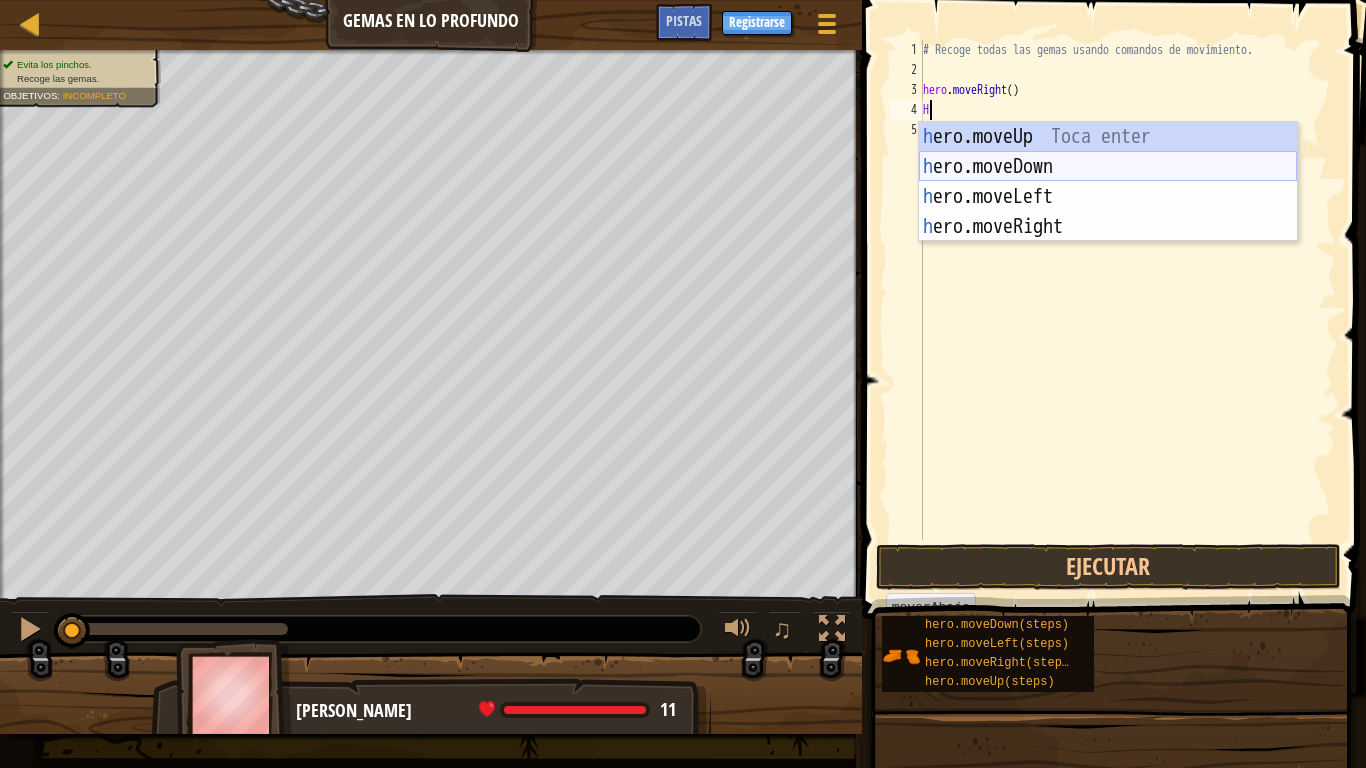 click on "h ero.moveUp Toca enter h ero.moveDown Toca enter h ero.moveLeft Toca enter h ero.moveRight Toca enter" at bounding box center [1108, 212] 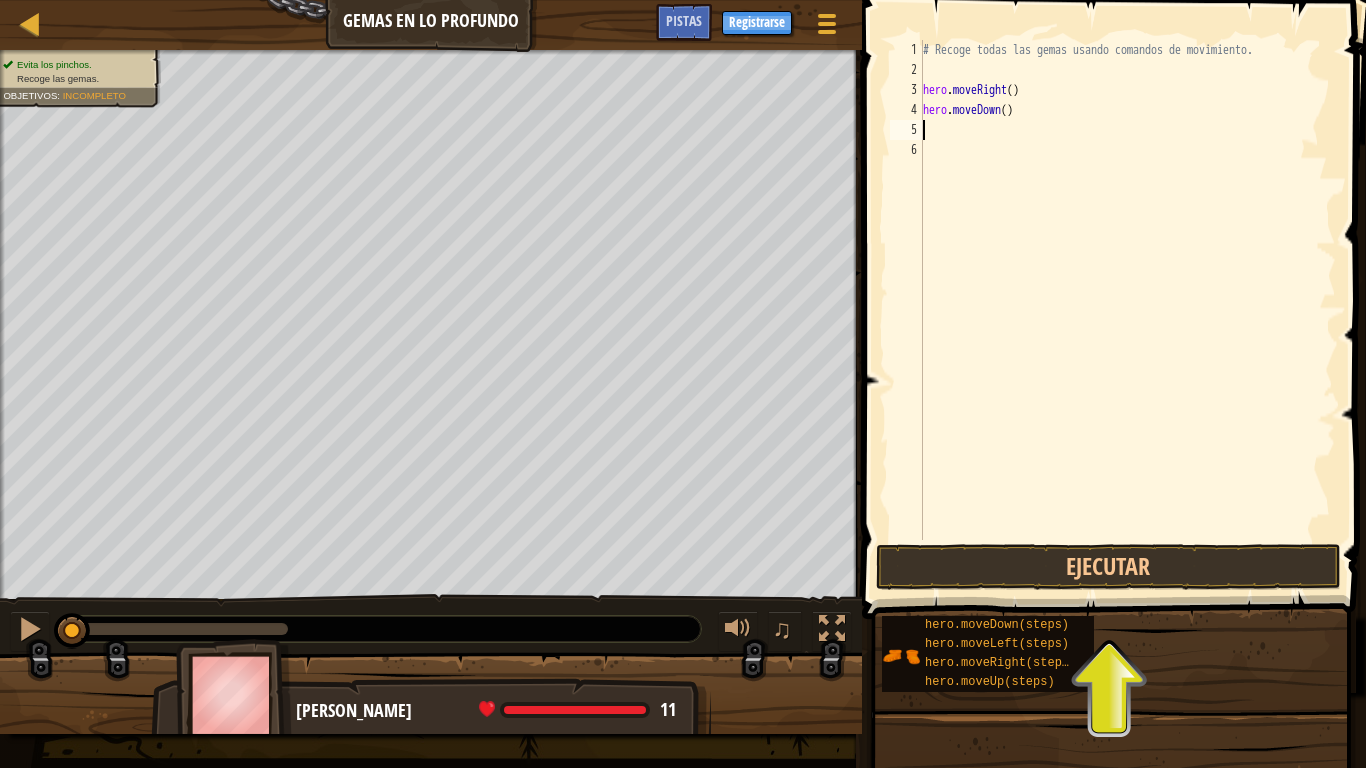 type on "H" 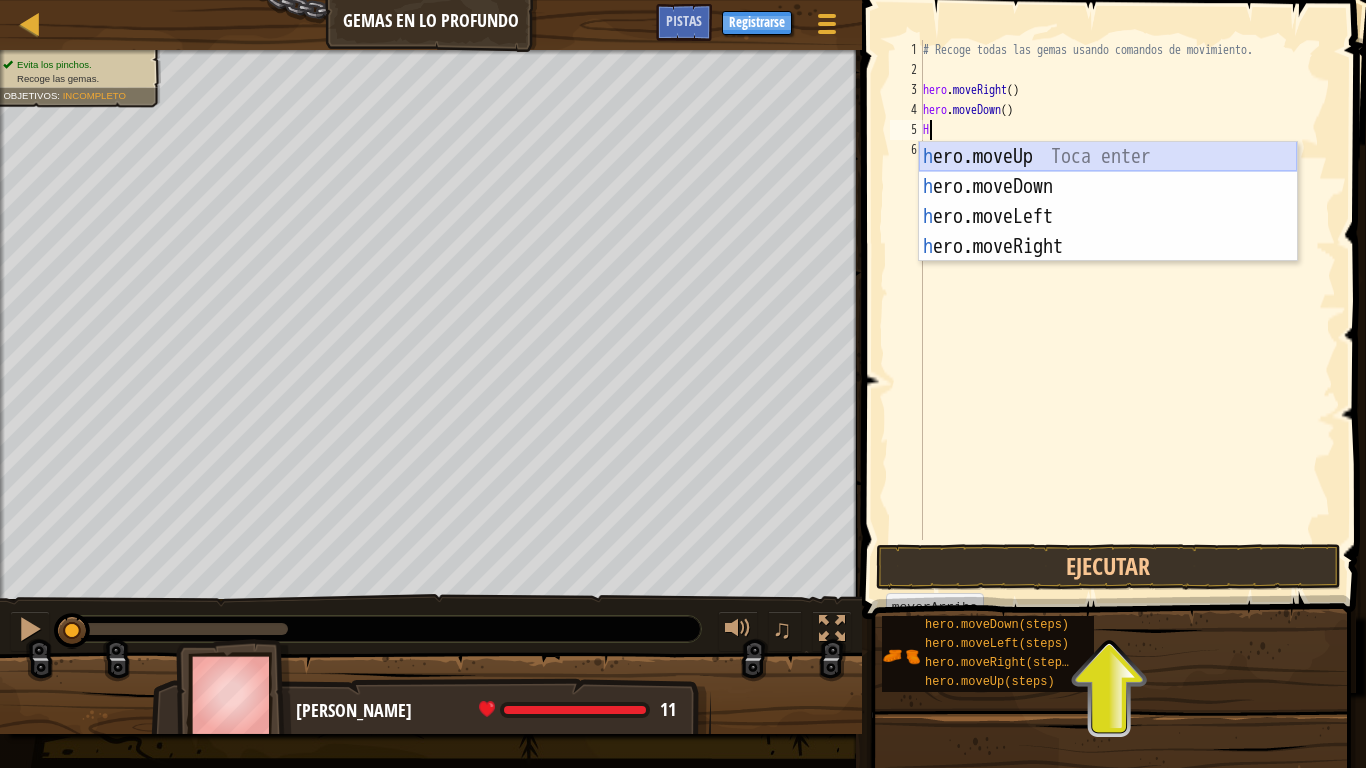 click on "h ero.moveUp Toca enter h ero.moveDown Toca enter h ero.moveLeft Toca enter h ero.moveRight Toca enter" at bounding box center [1108, 232] 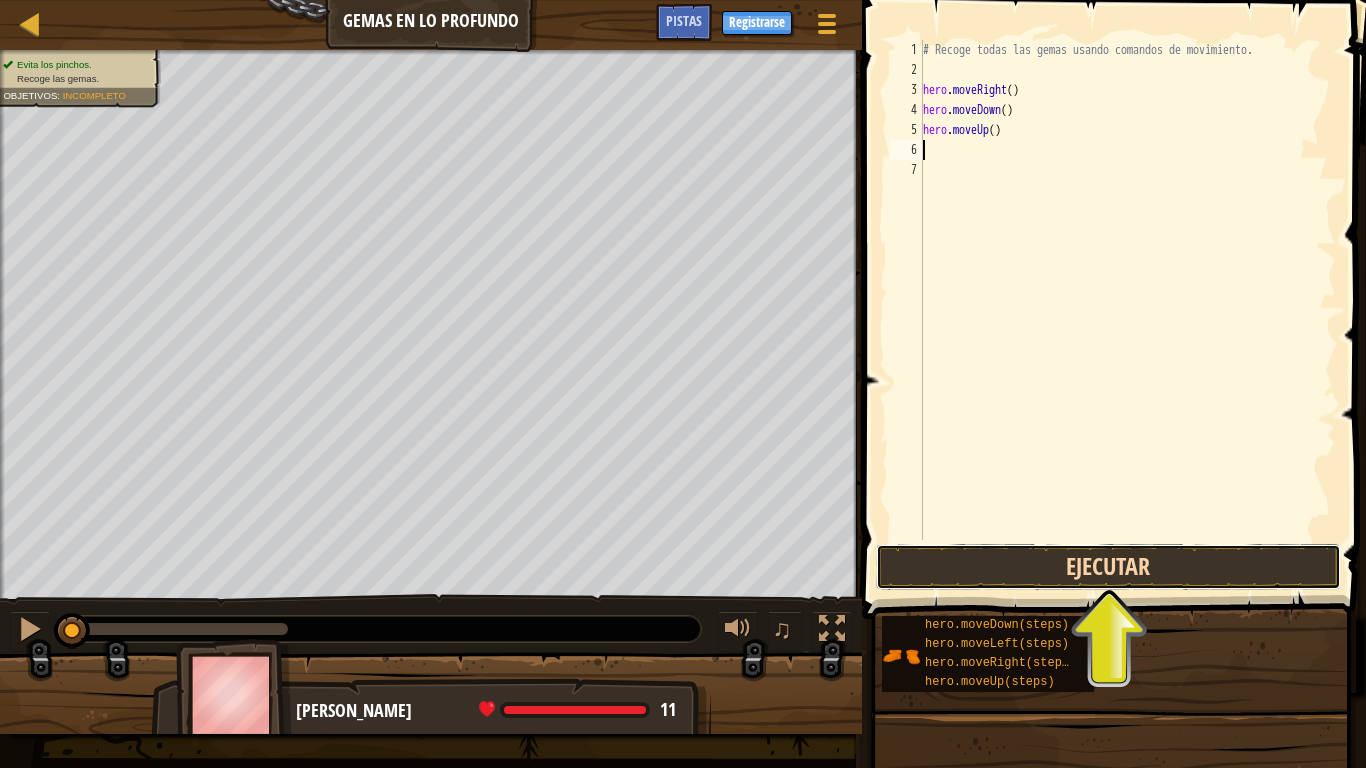 click on "Ejecutar" at bounding box center (1109, 567) 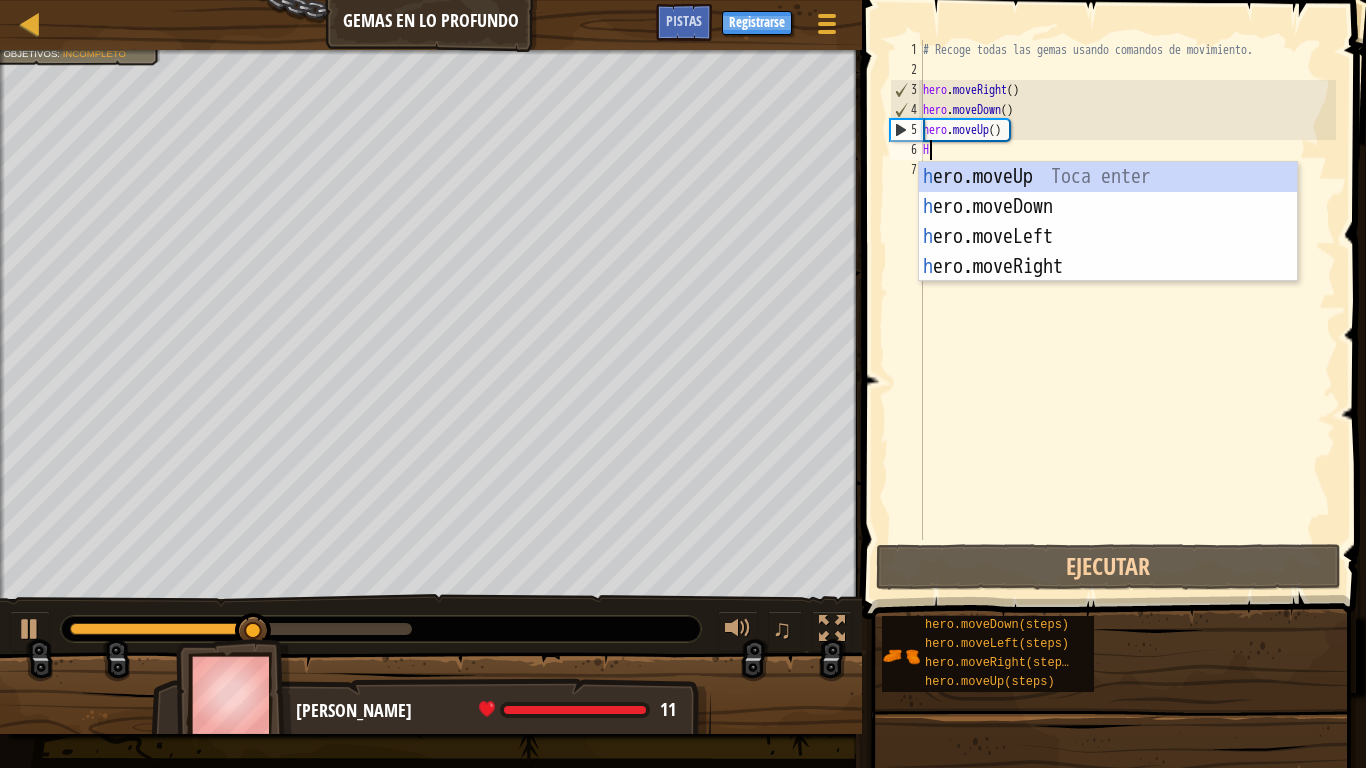 type on "H" 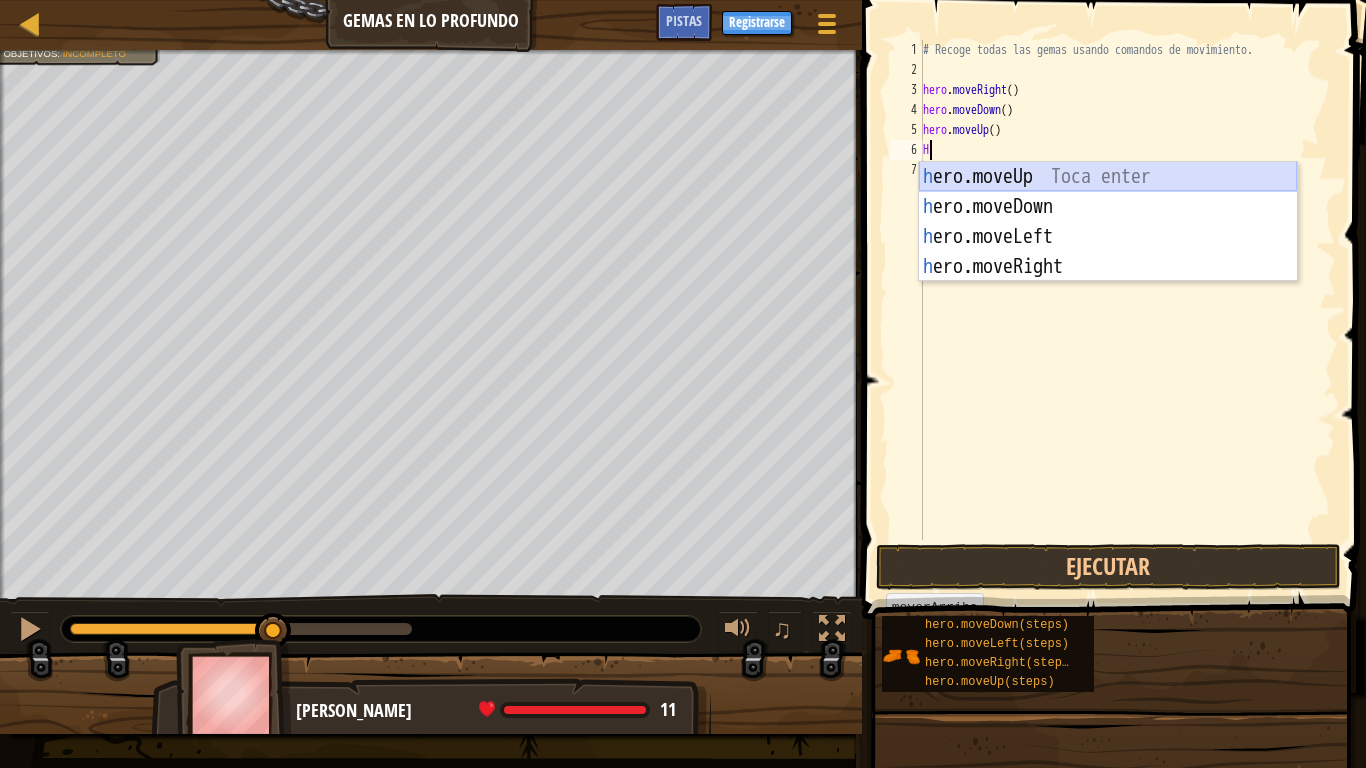 click on "h ero.moveUp Toca enter h ero.moveDown Toca enter h ero.moveLeft Toca enter h ero.moveRight Toca enter" at bounding box center (1108, 252) 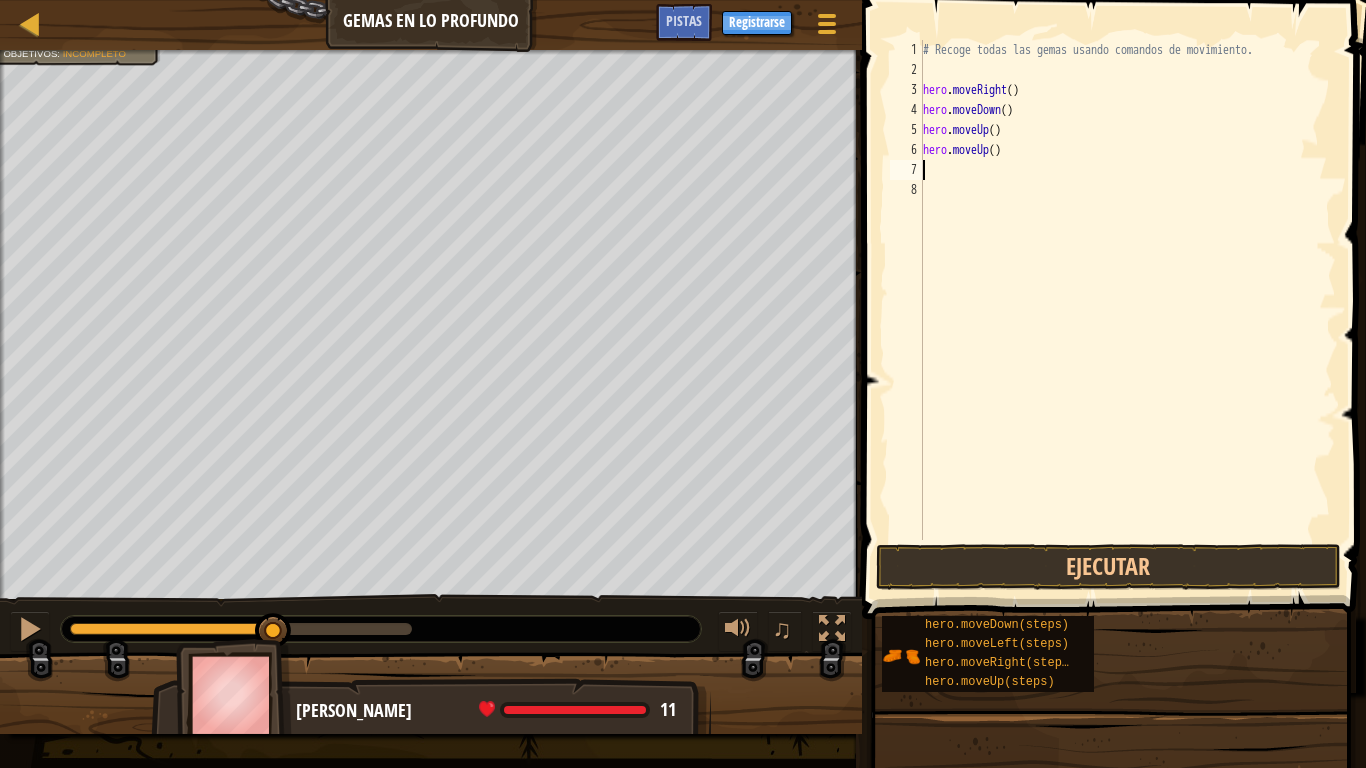 type on "H" 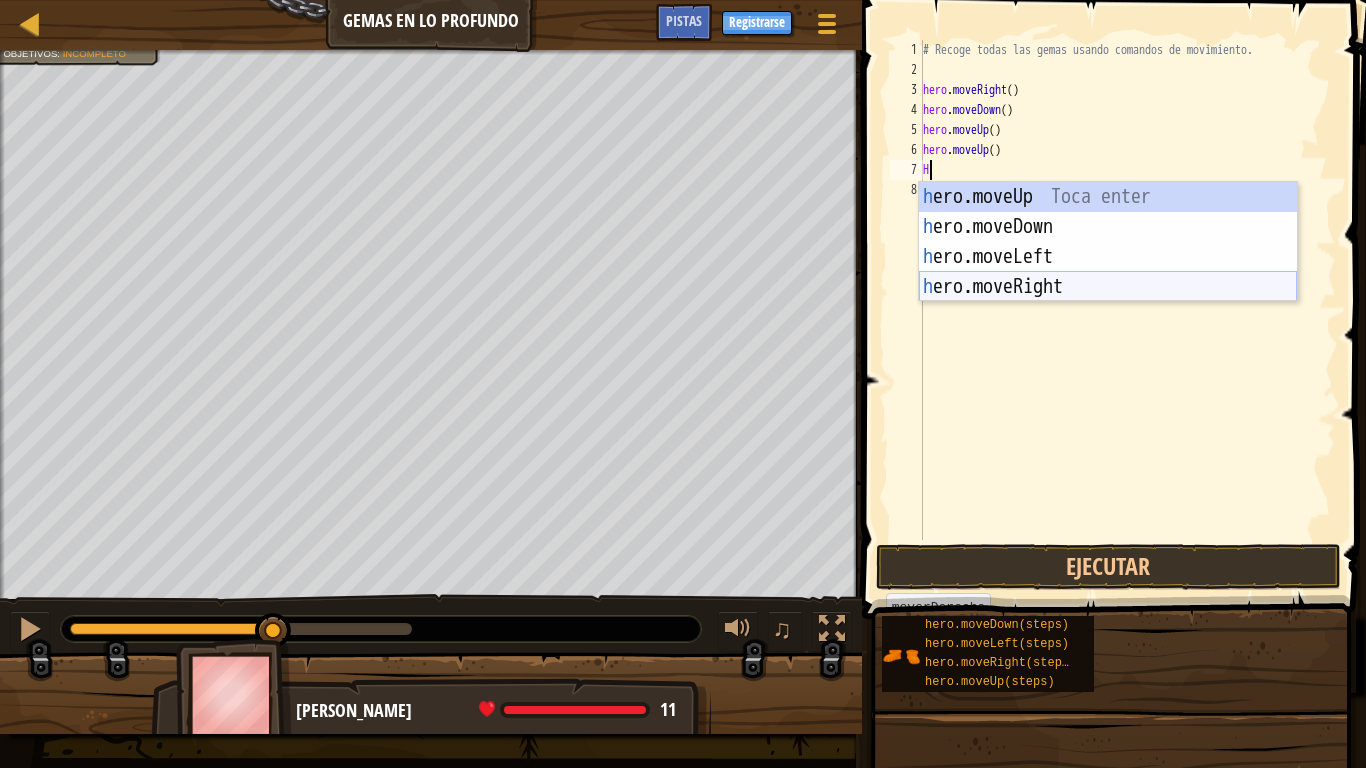 click on "h ero.moveUp Toca enter h ero.moveDown Toca enter h ero.moveLeft Toca enter h ero.moveRight Toca enter" at bounding box center (1108, 272) 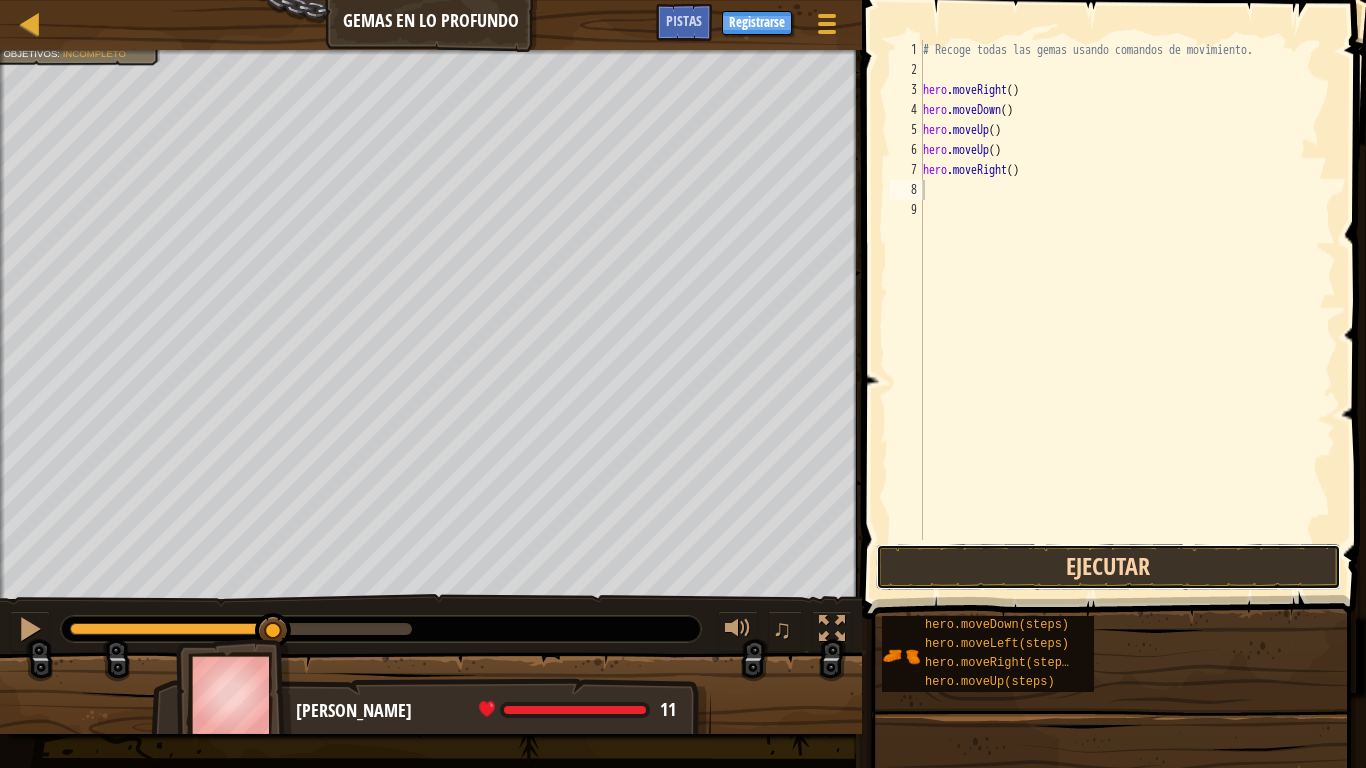 click on "Ejecutar" at bounding box center (1109, 567) 